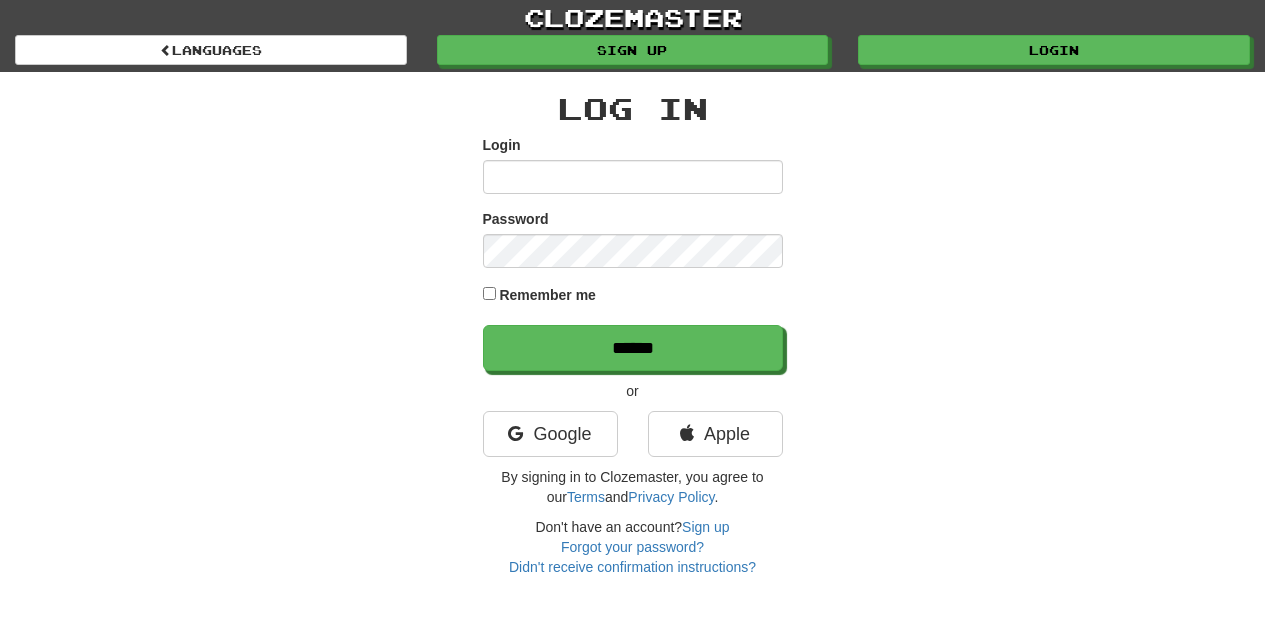 scroll, scrollTop: 0, scrollLeft: 0, axis: both 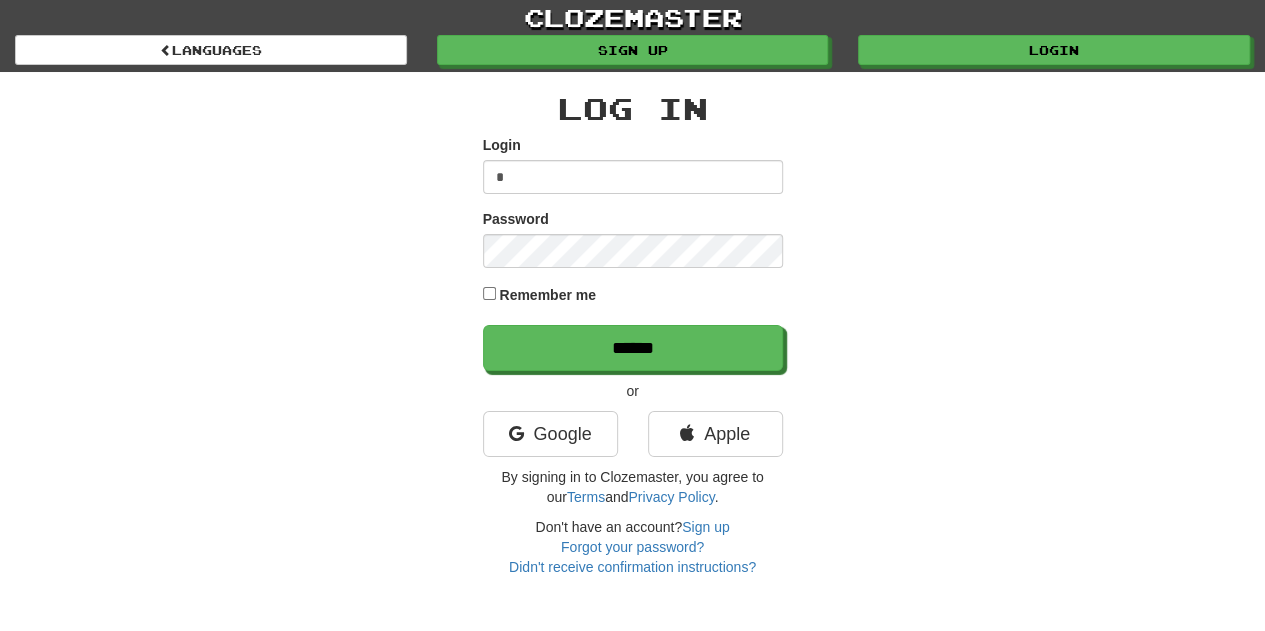 type on "**********" 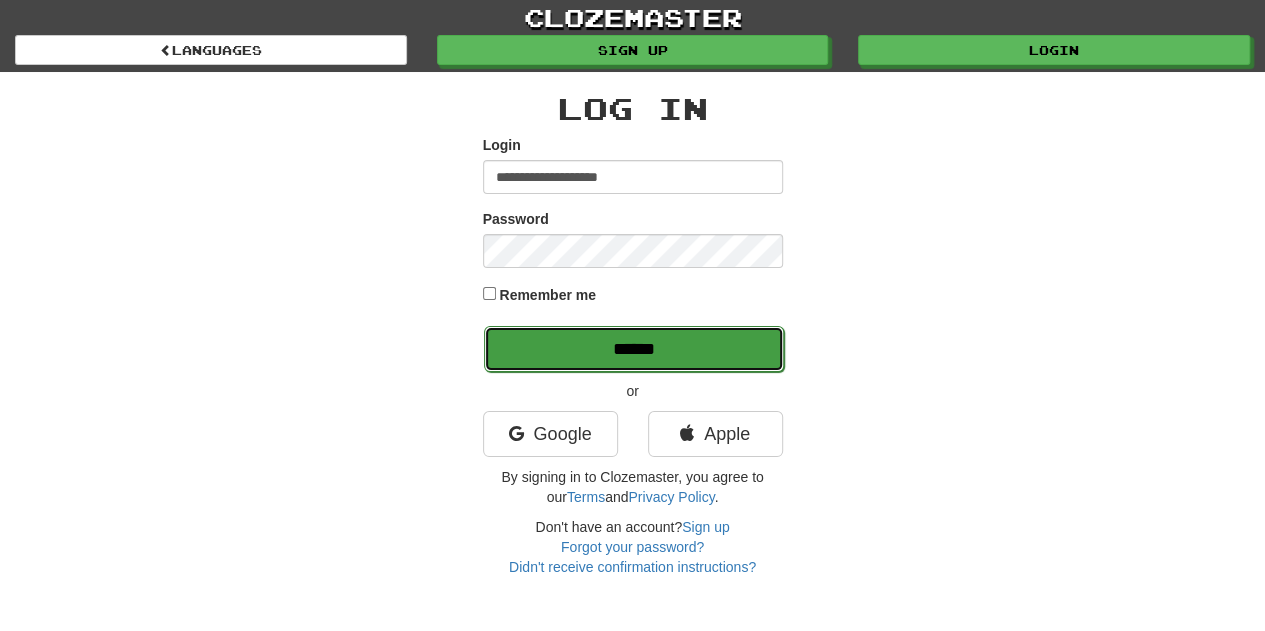 click on "******" at bounding box center (634, 349) 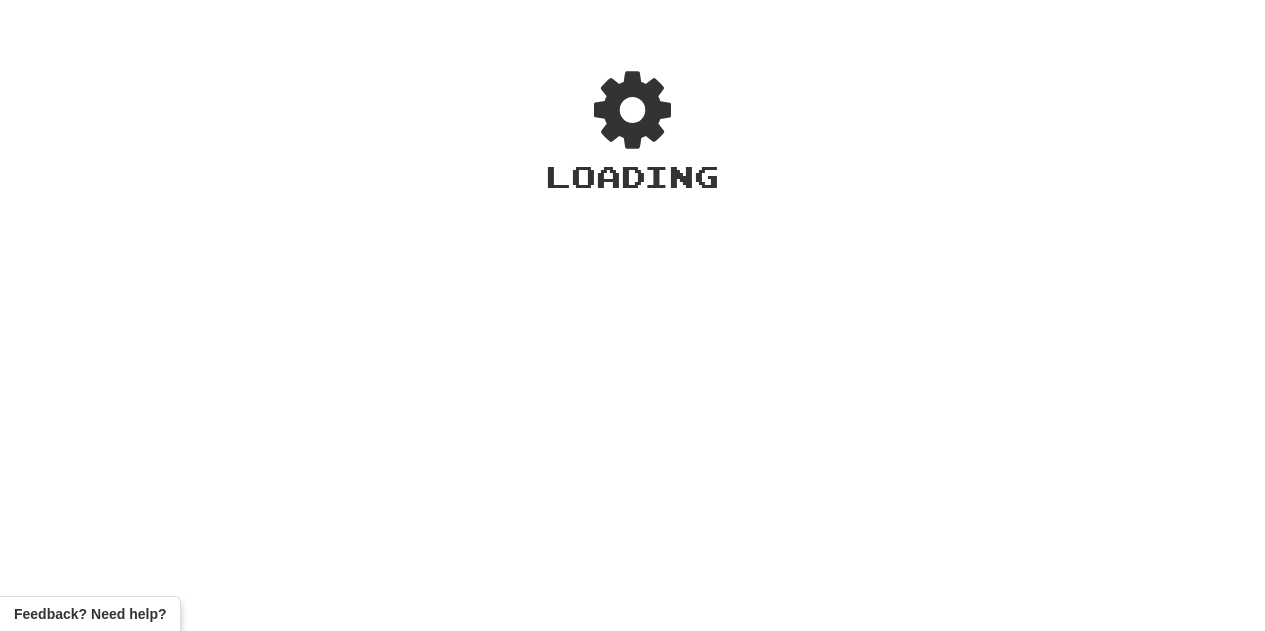 scroll, scrollTop: 0, scrollLeft: 0, axis: both 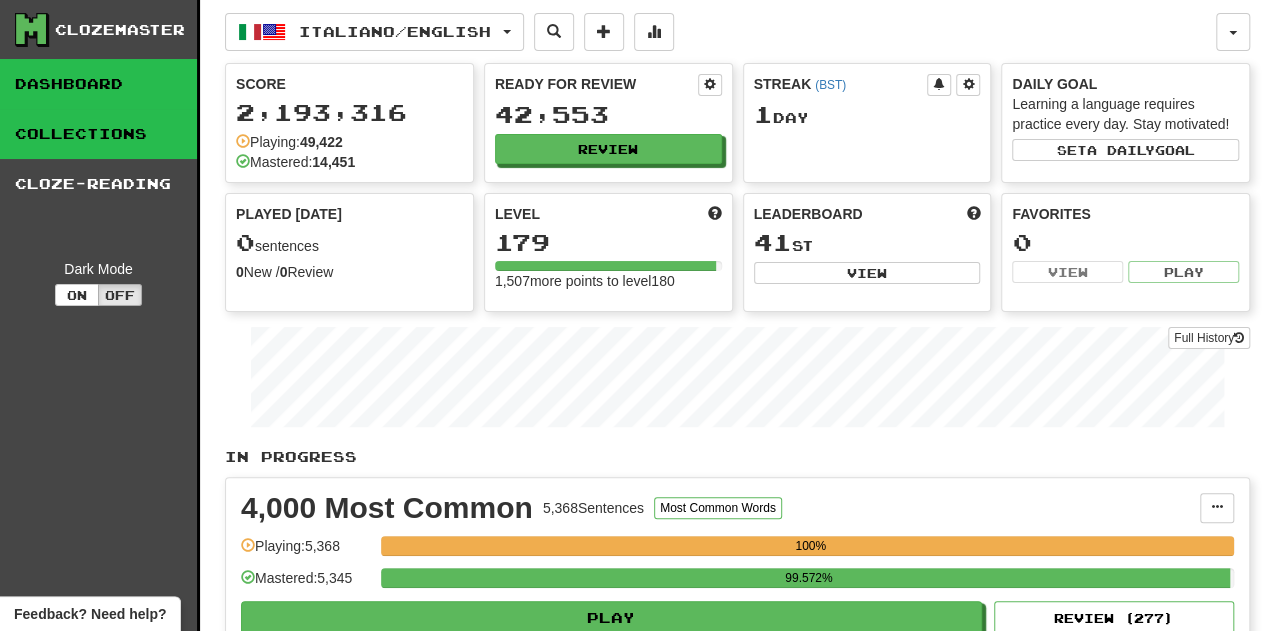 click on "Collections" at bounding box center (98, 134) 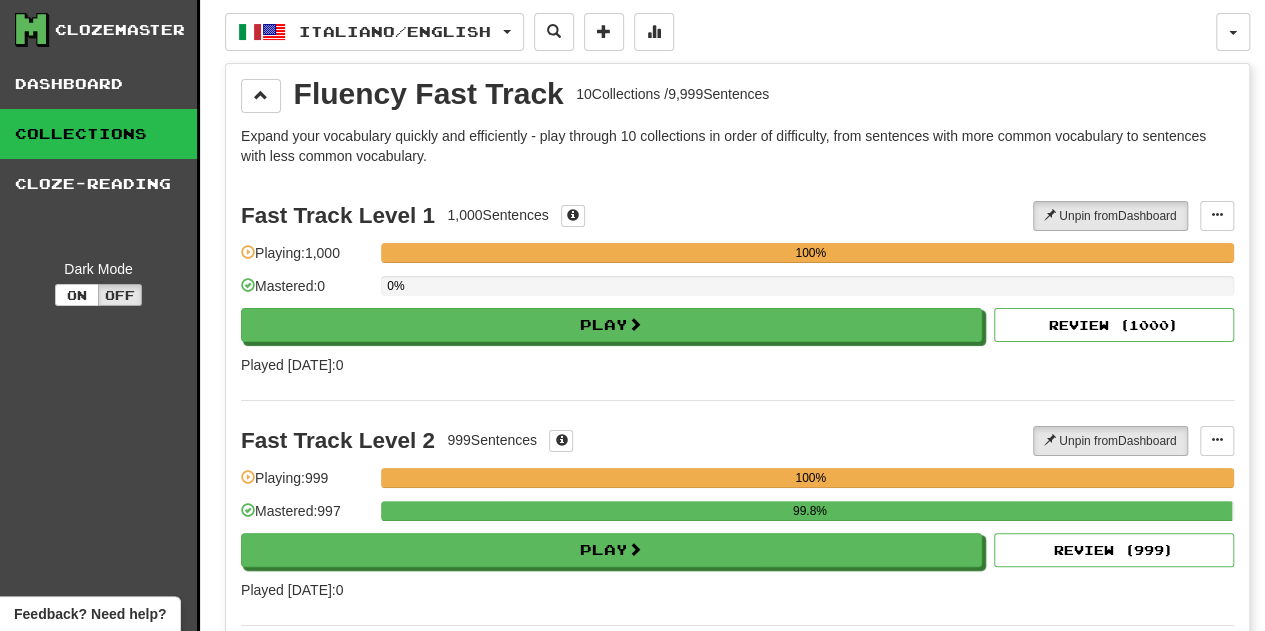 click on "Collections" at bounding box center [98, 134] 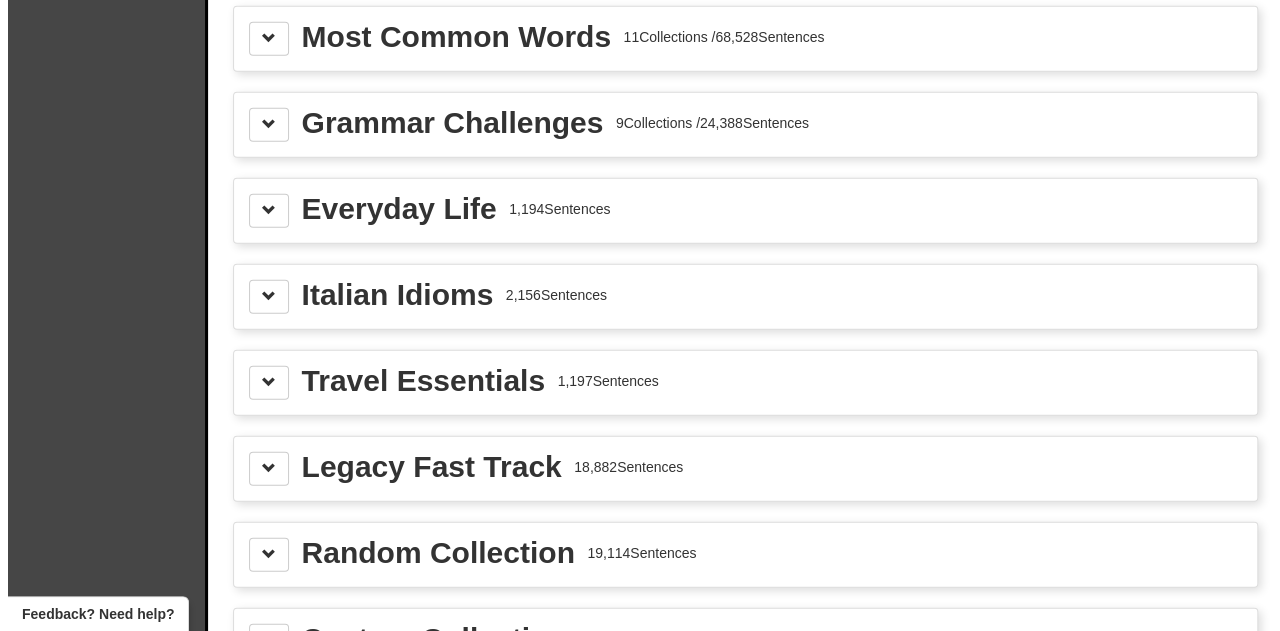 scroll, scrollTop: 2461, scrollLeft: 0, axis: vertical 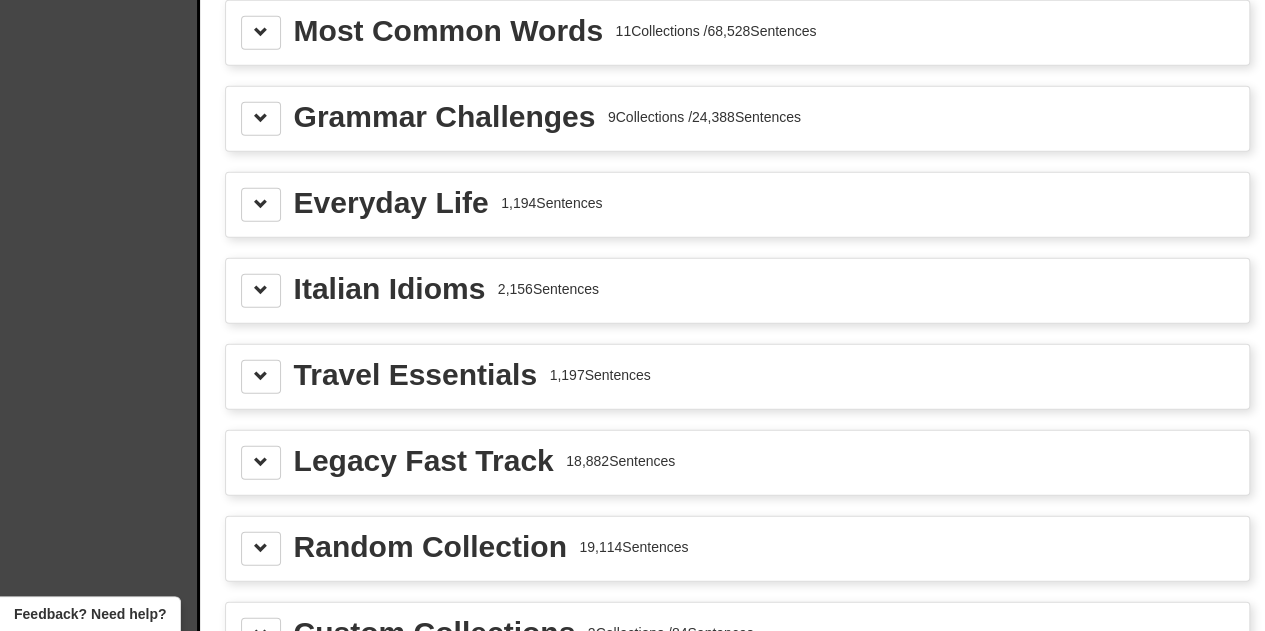click on "1,197  Sentences" at bounding box center [600, 375] 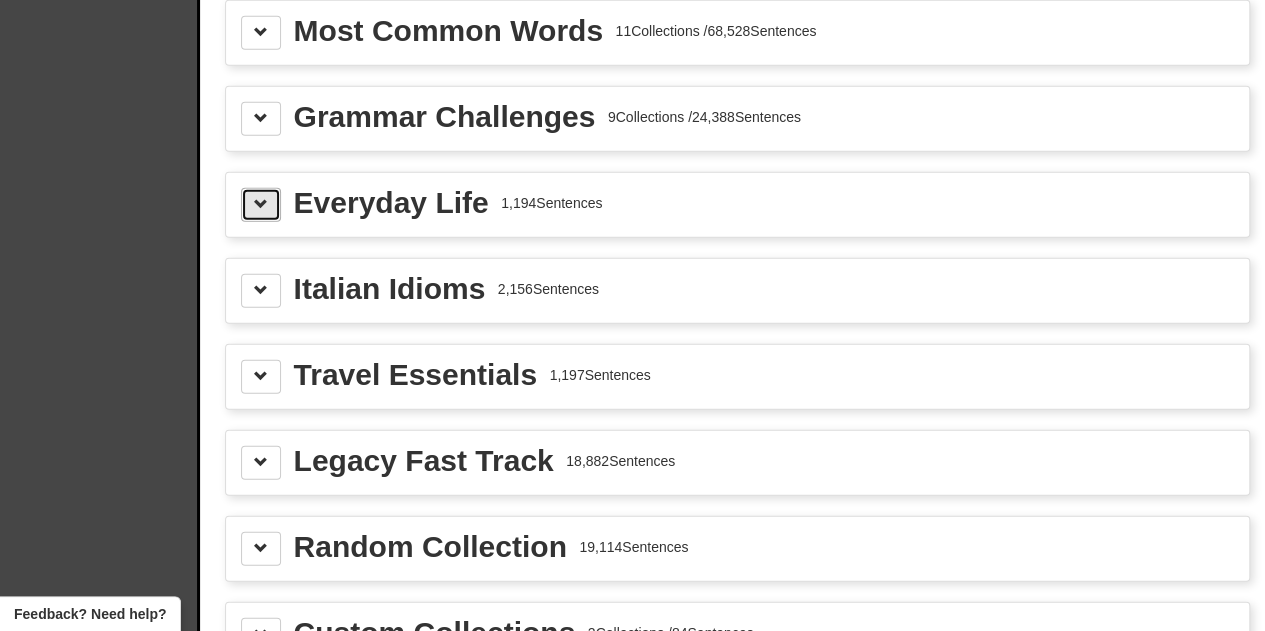 click at bounding box center (261, 204) 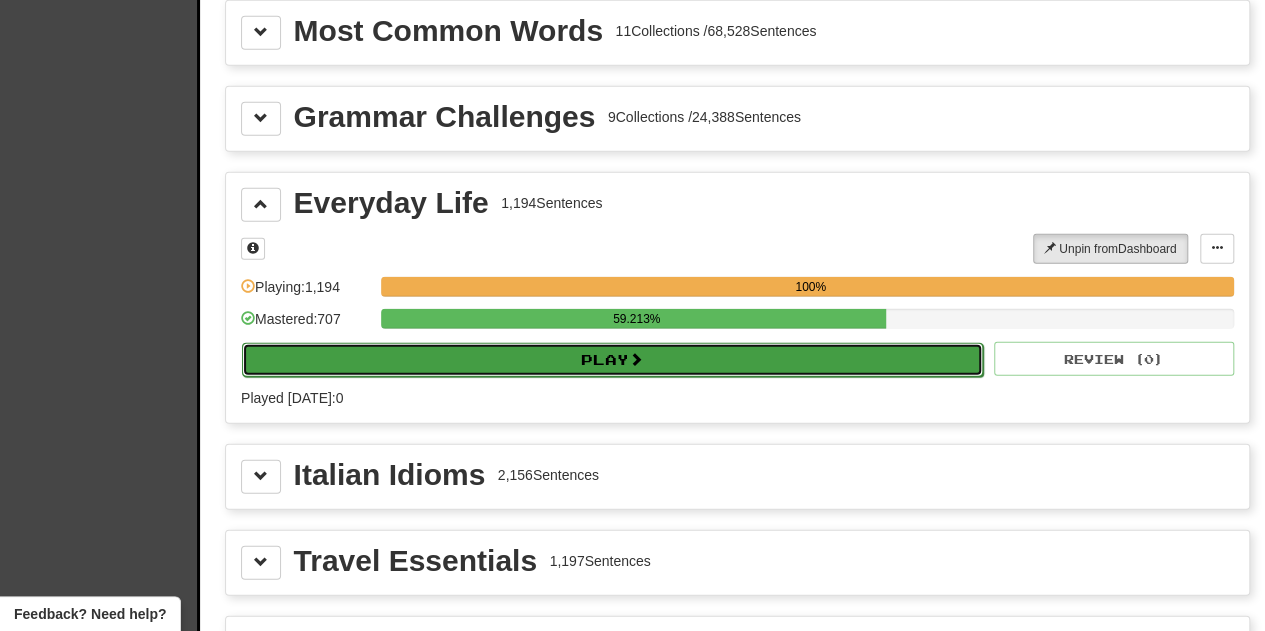 click on "Play" at bounding box center [612, 360] 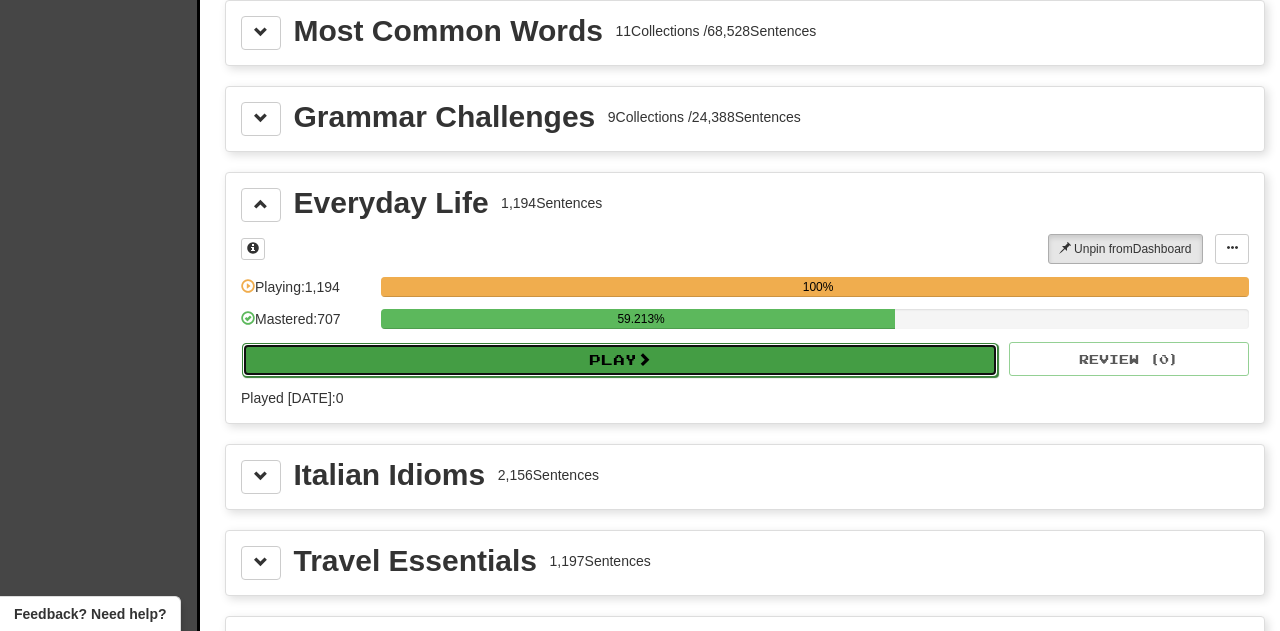 select on "**" 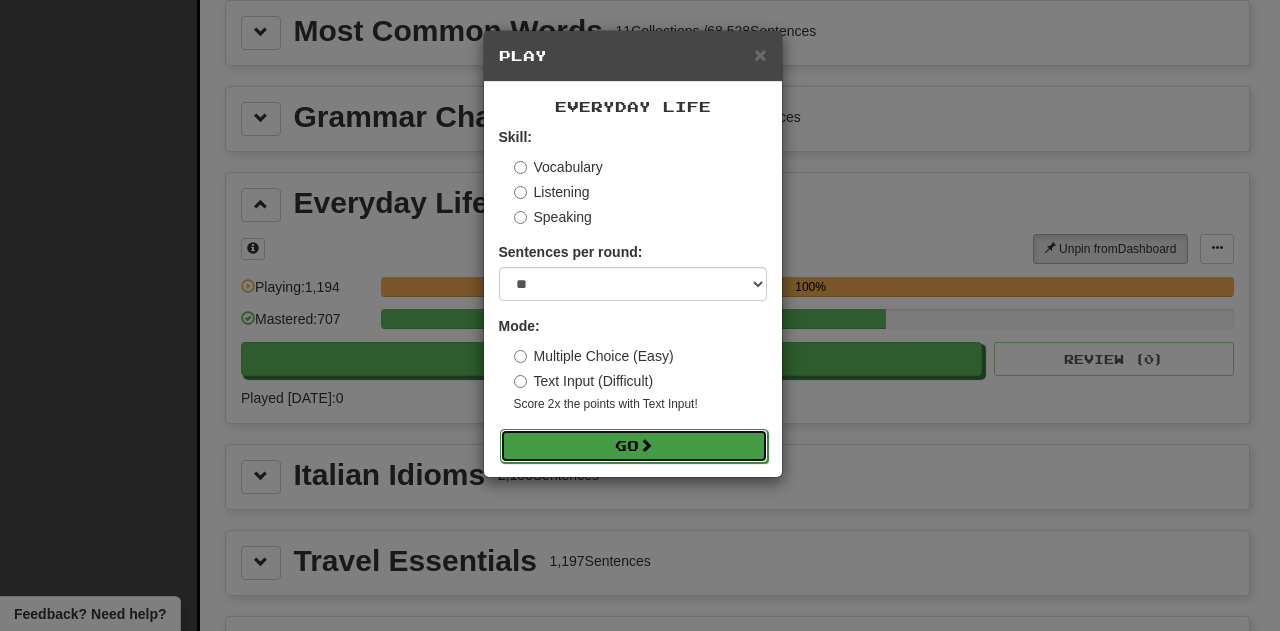 click at bounding box center (646, 445) 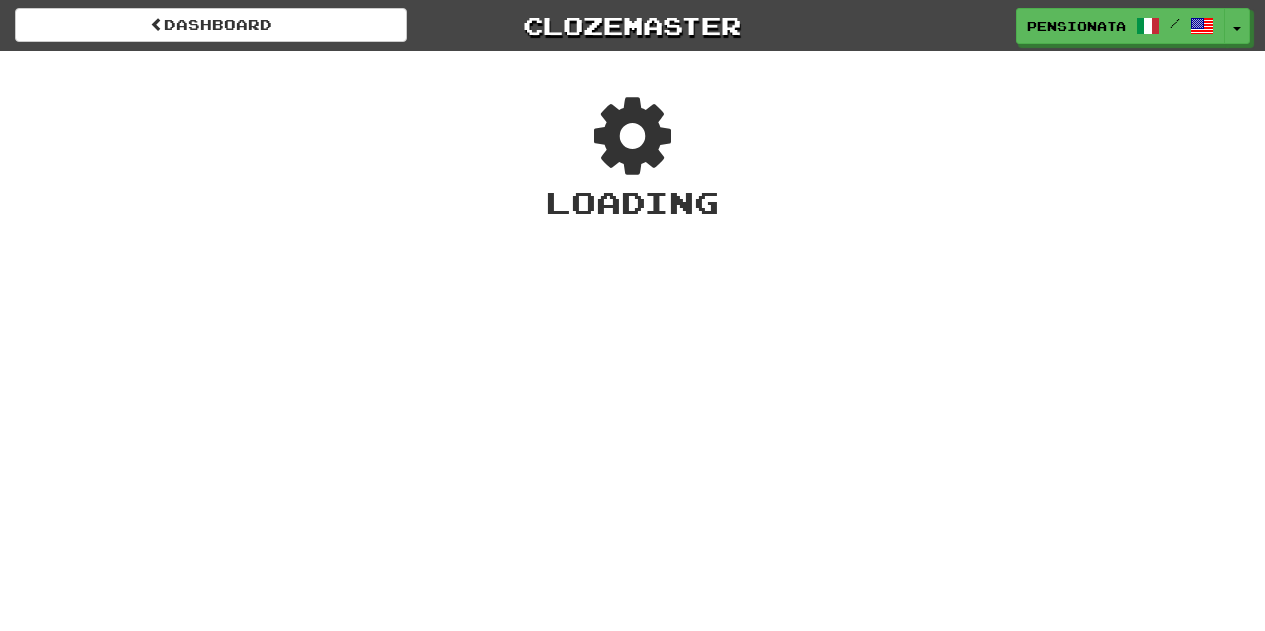scroll, scrollTop: 0, scrollLeft: 0, axis: both 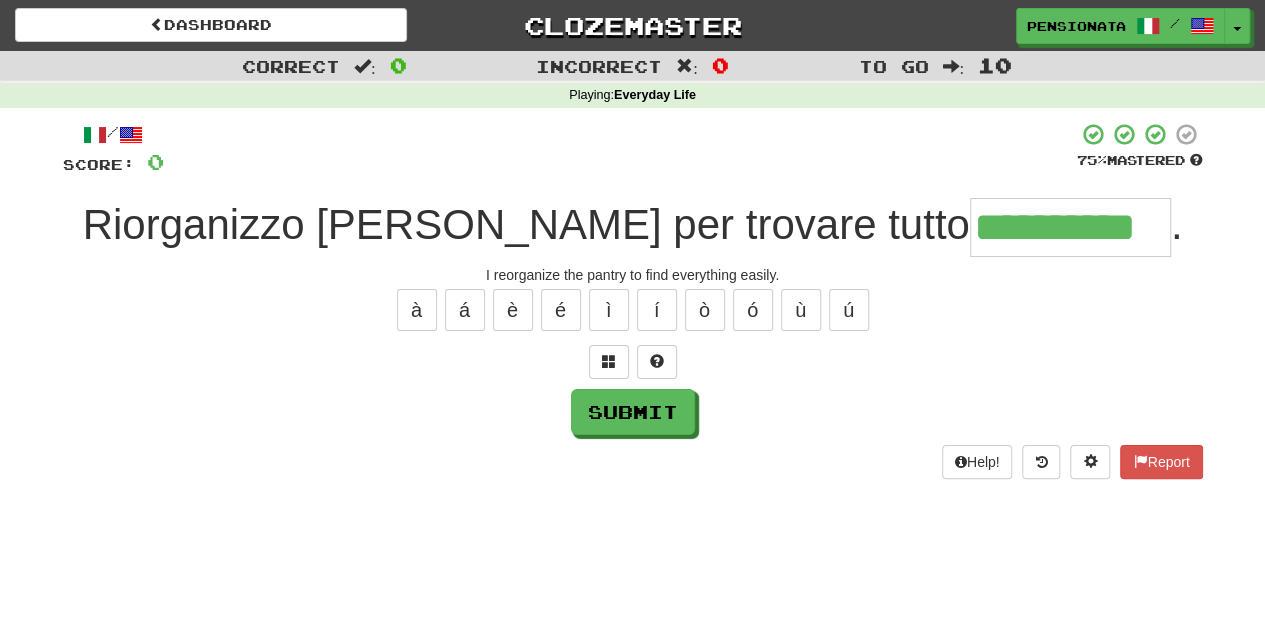 type on "**********" 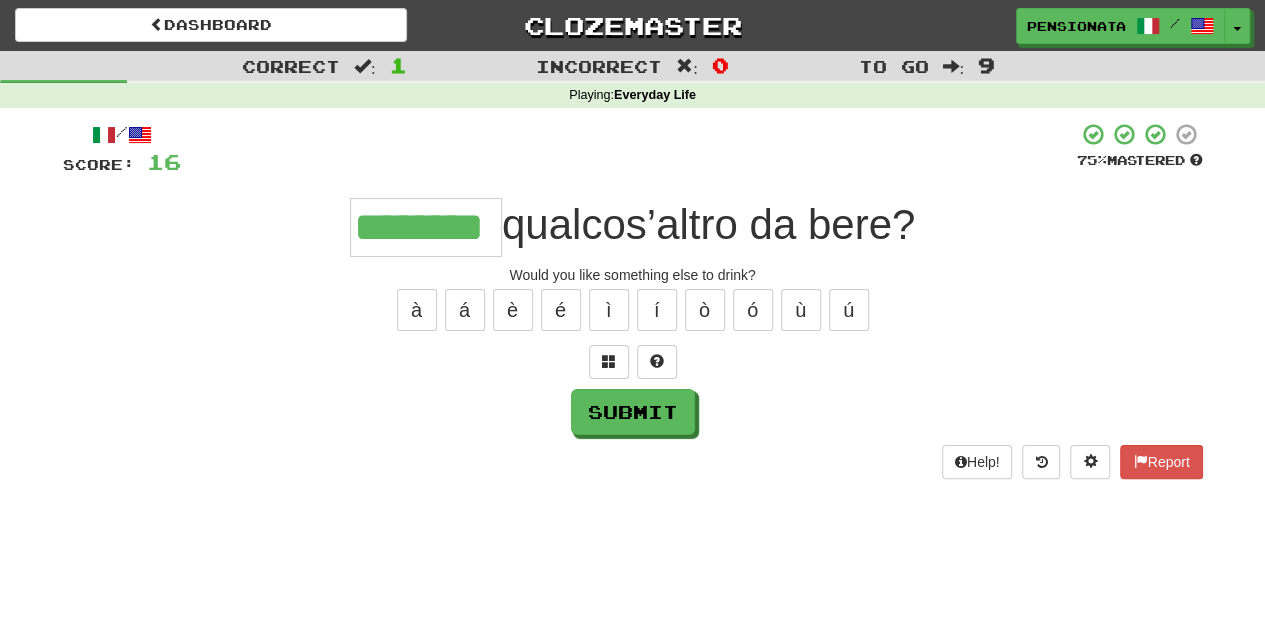 type on "********" 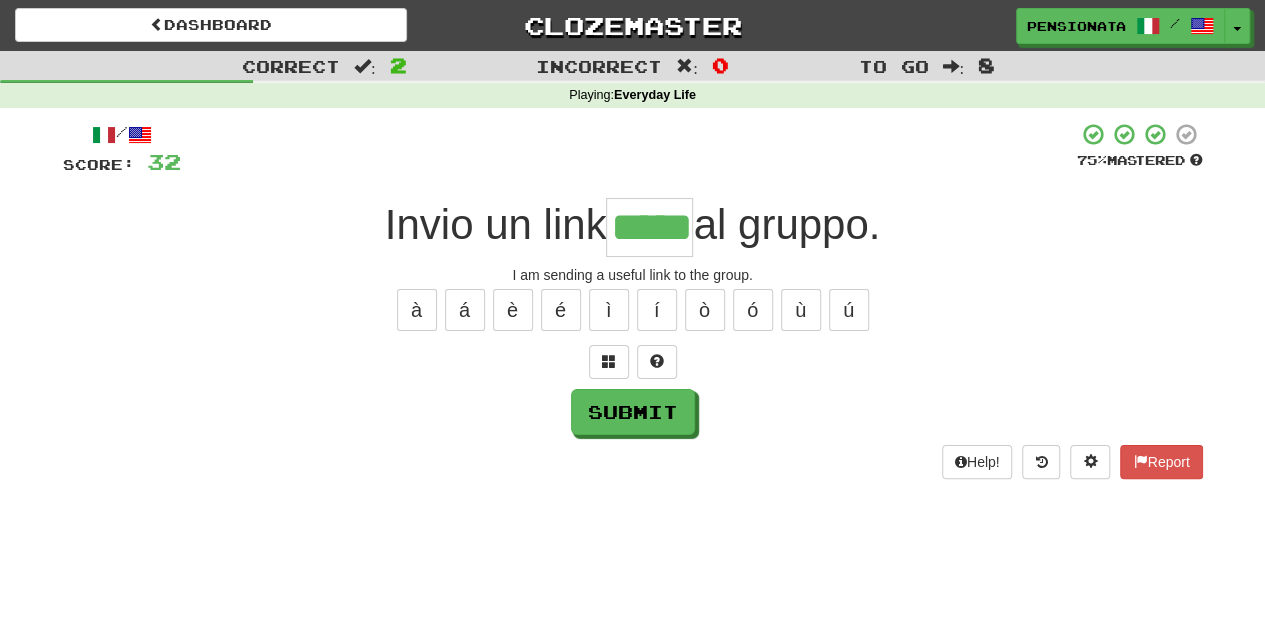 type on "*****" 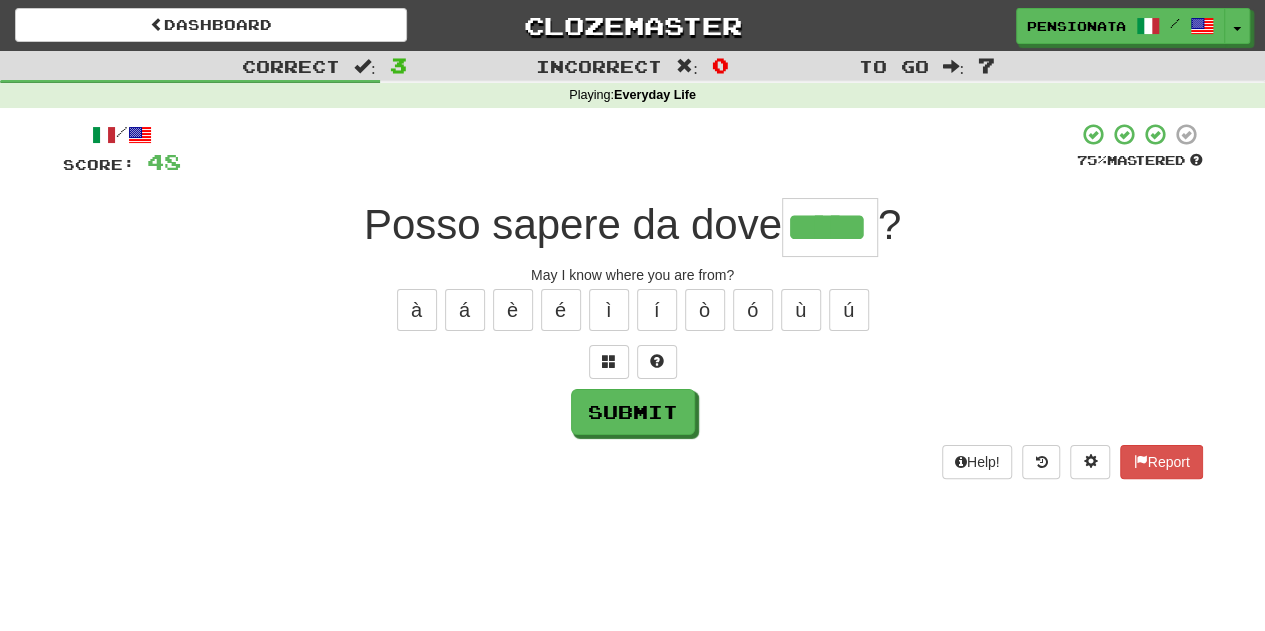 type on "*****" 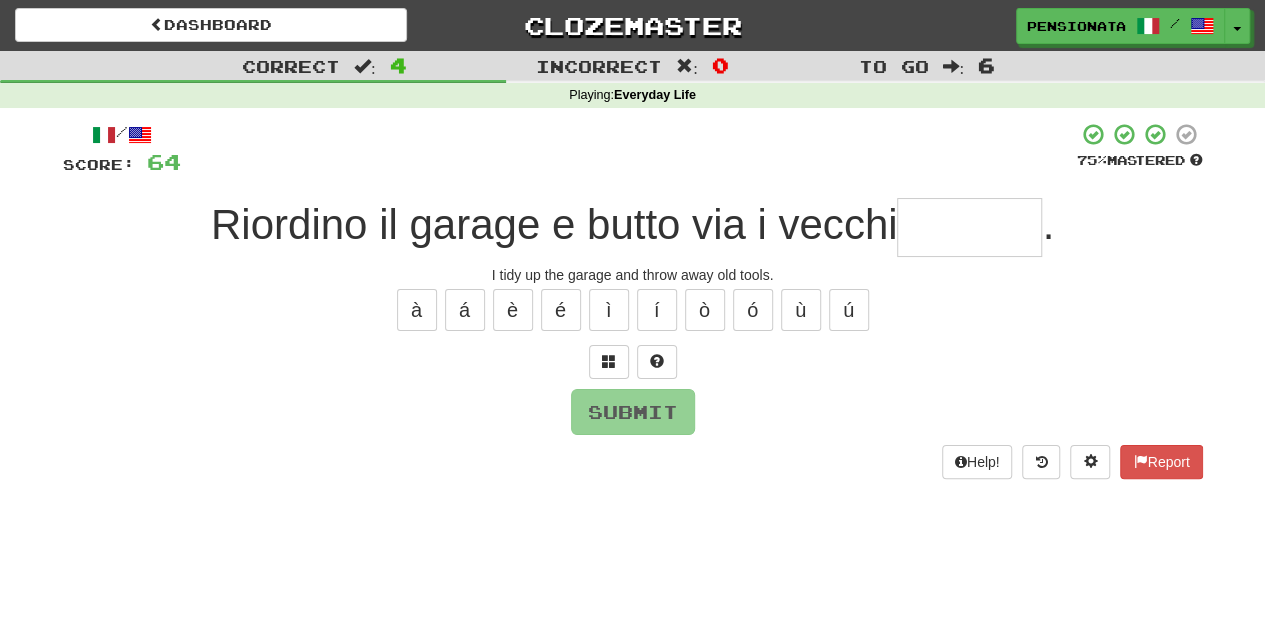 type on "*" 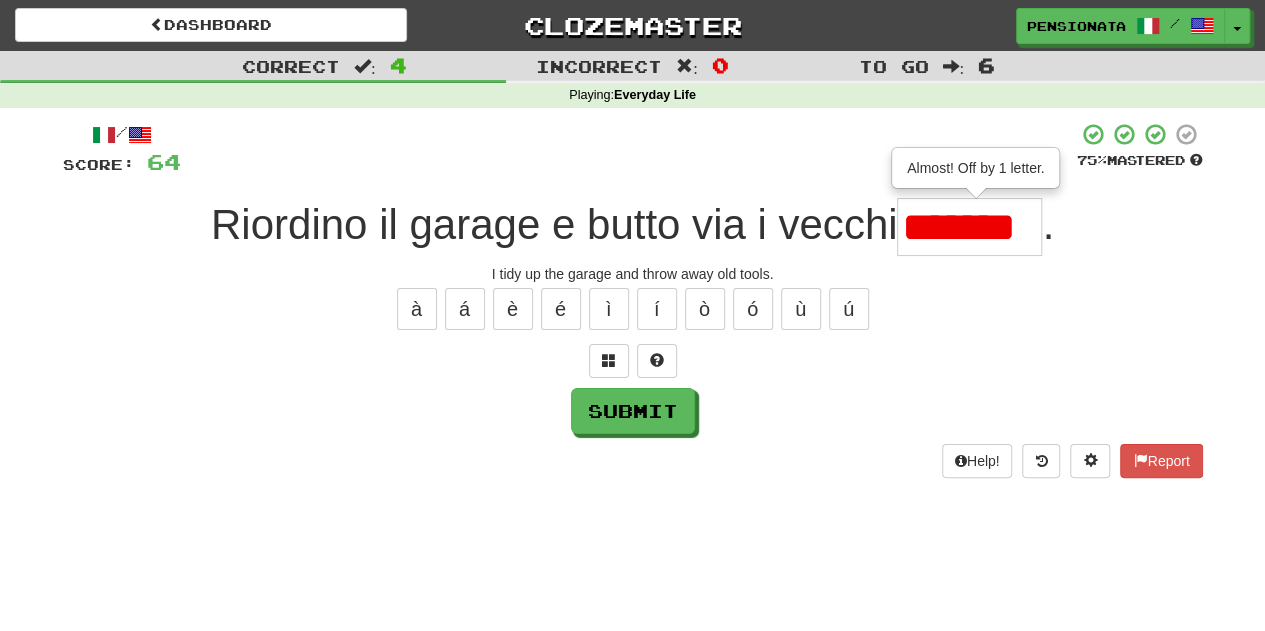 scroll, scrollTop: 0, scrollLeft: 0, axis: both 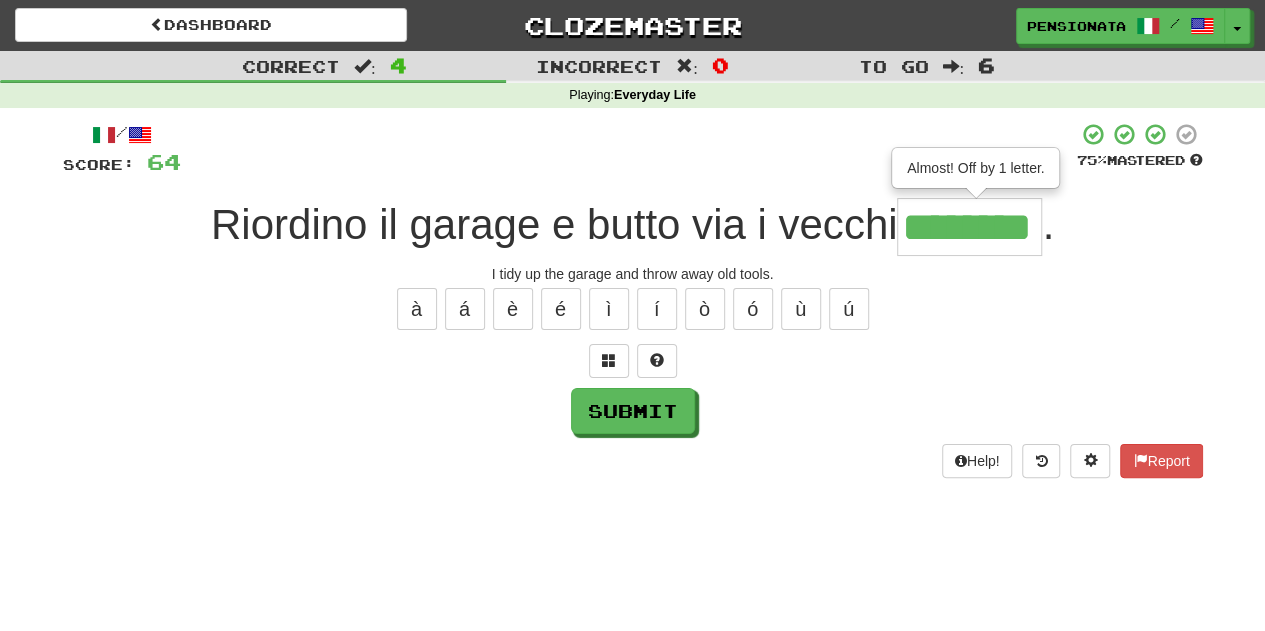type on "********" 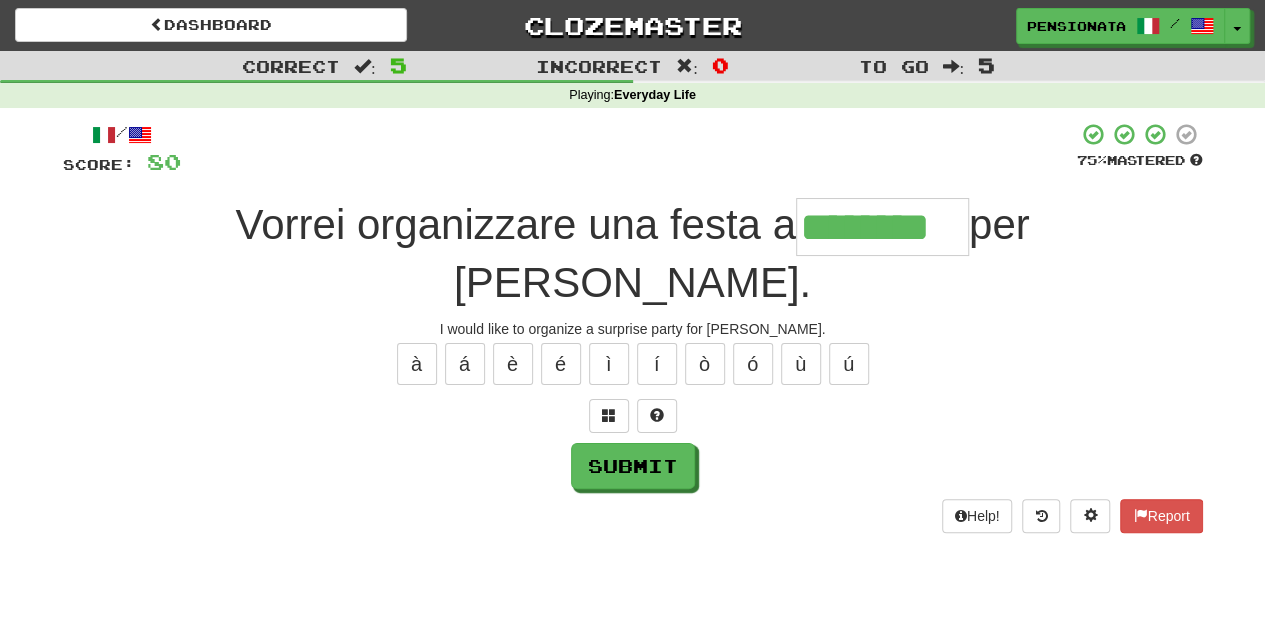 type on "********" 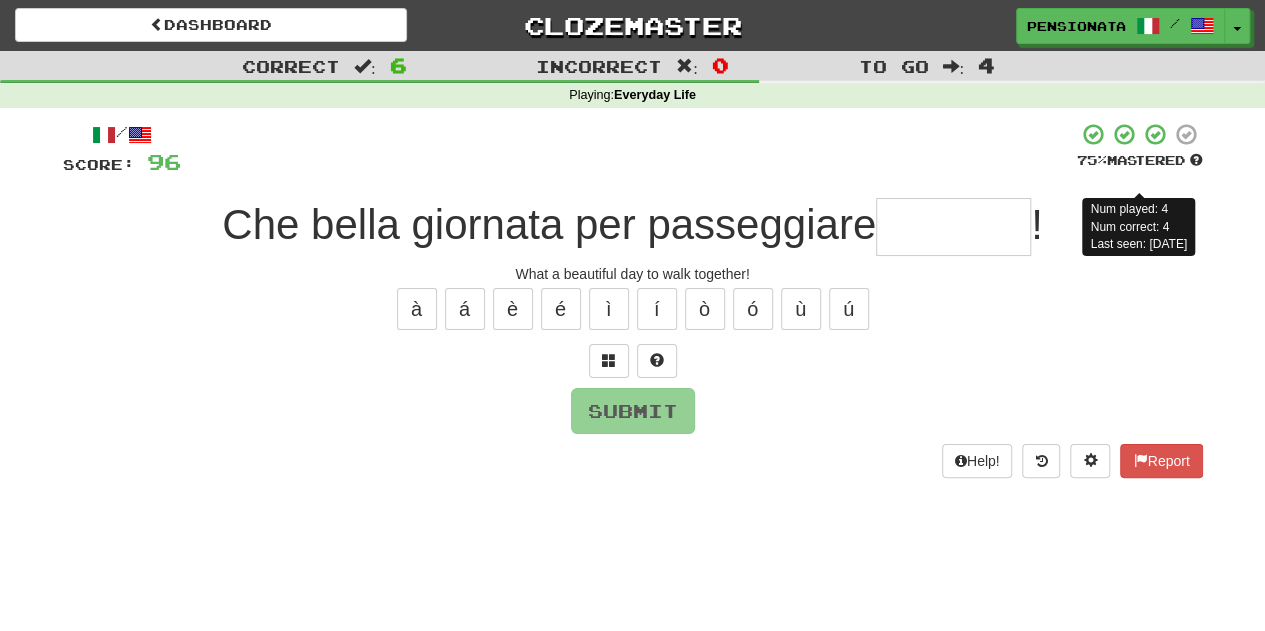 click on "Submit" at bounding box center (633, 411) 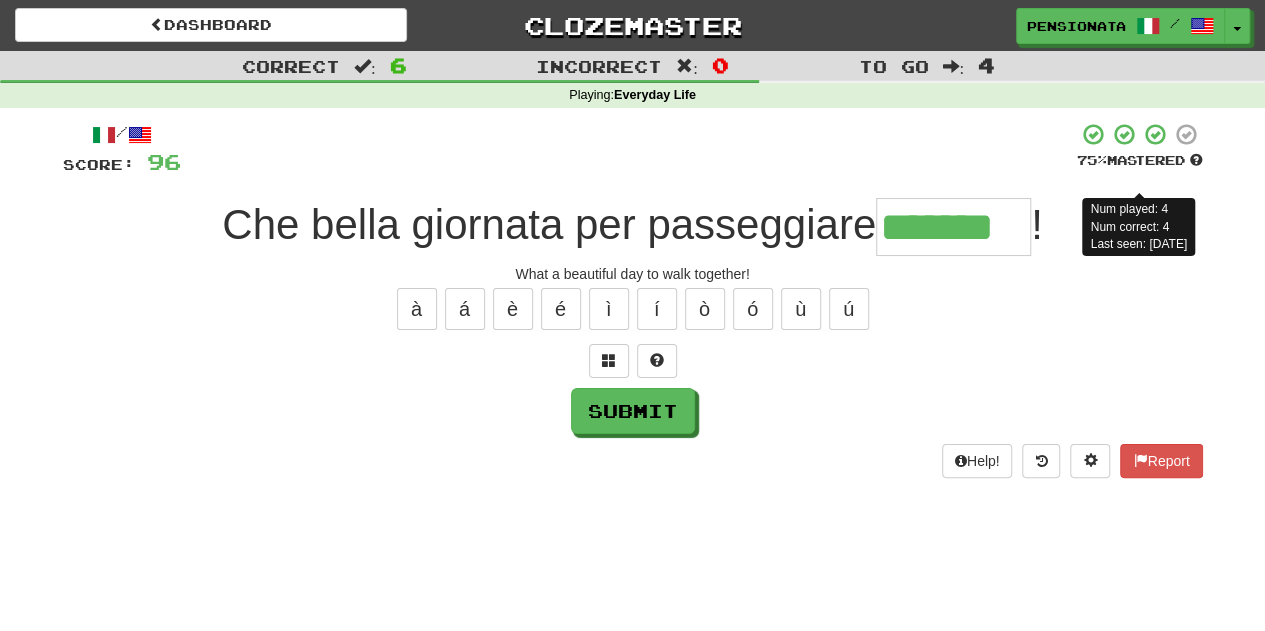type on "*******" 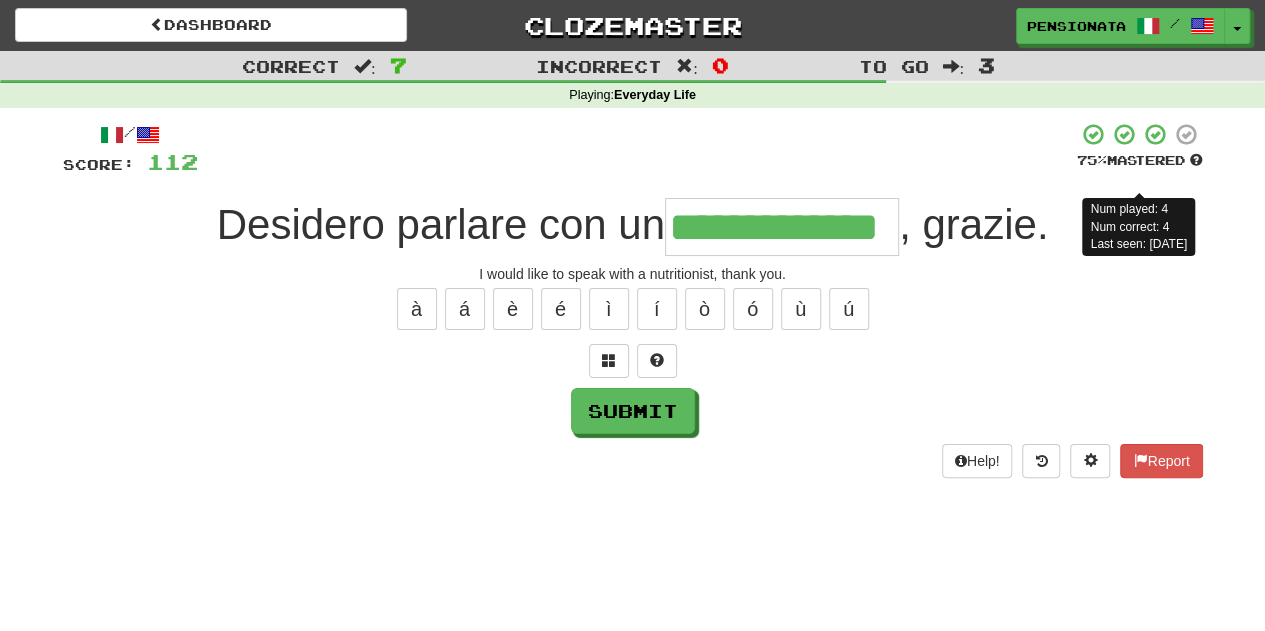 type on "**********" 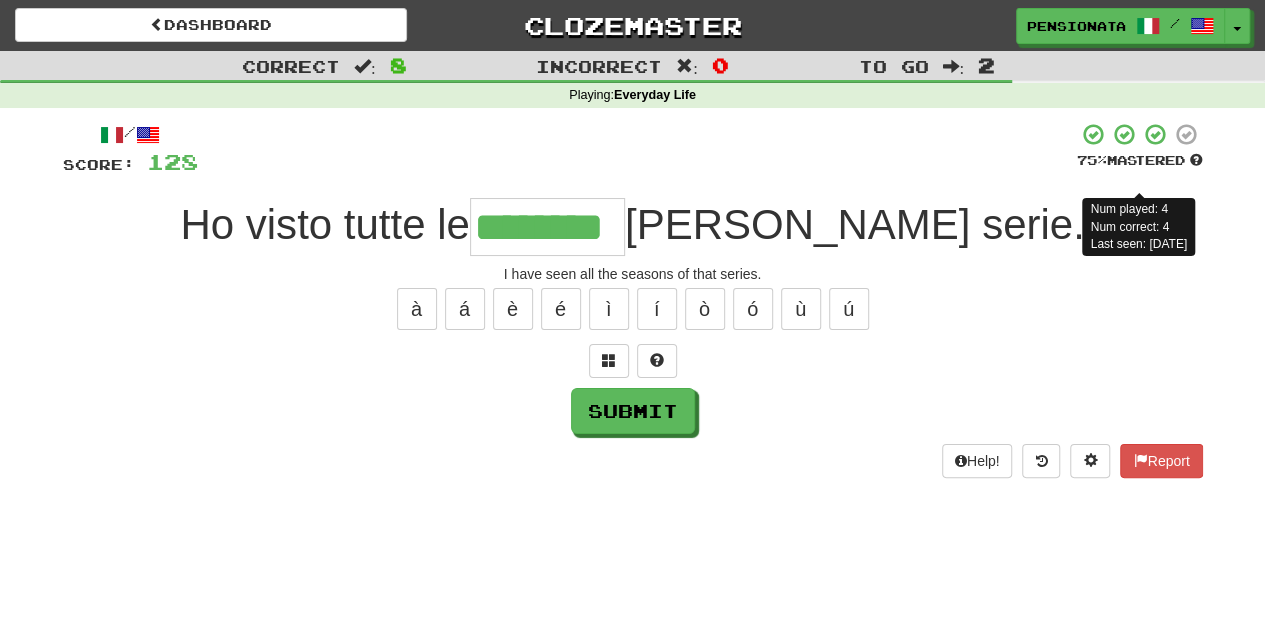 type on "********" 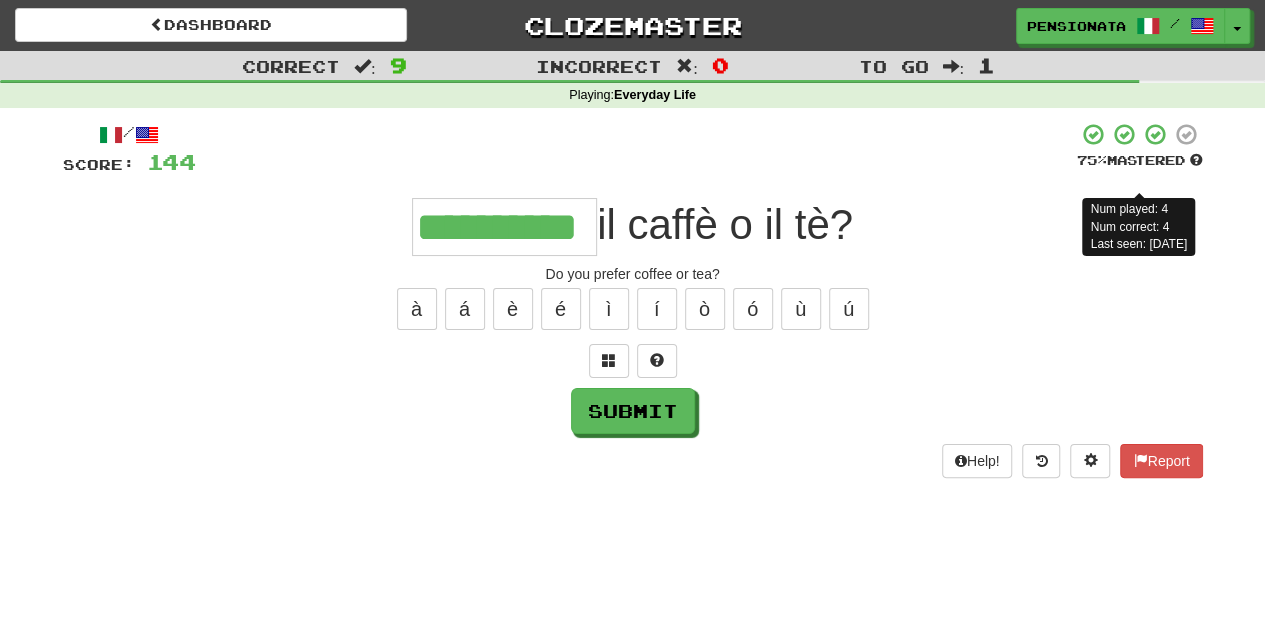 type on "**********" 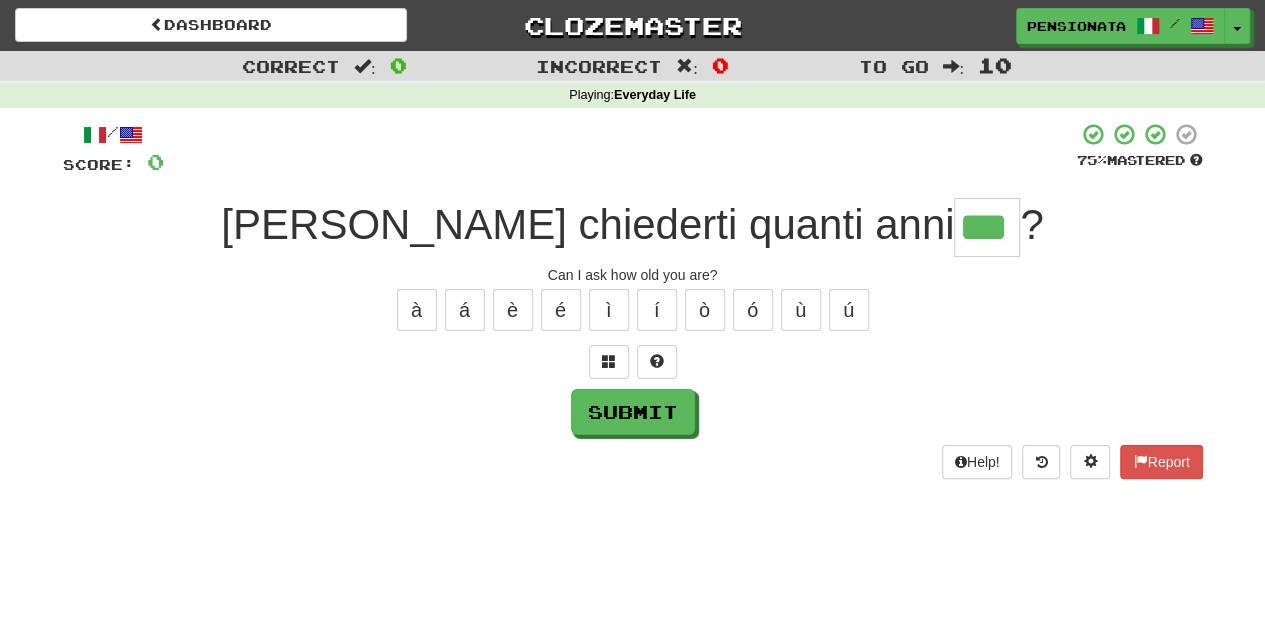 type on "***" 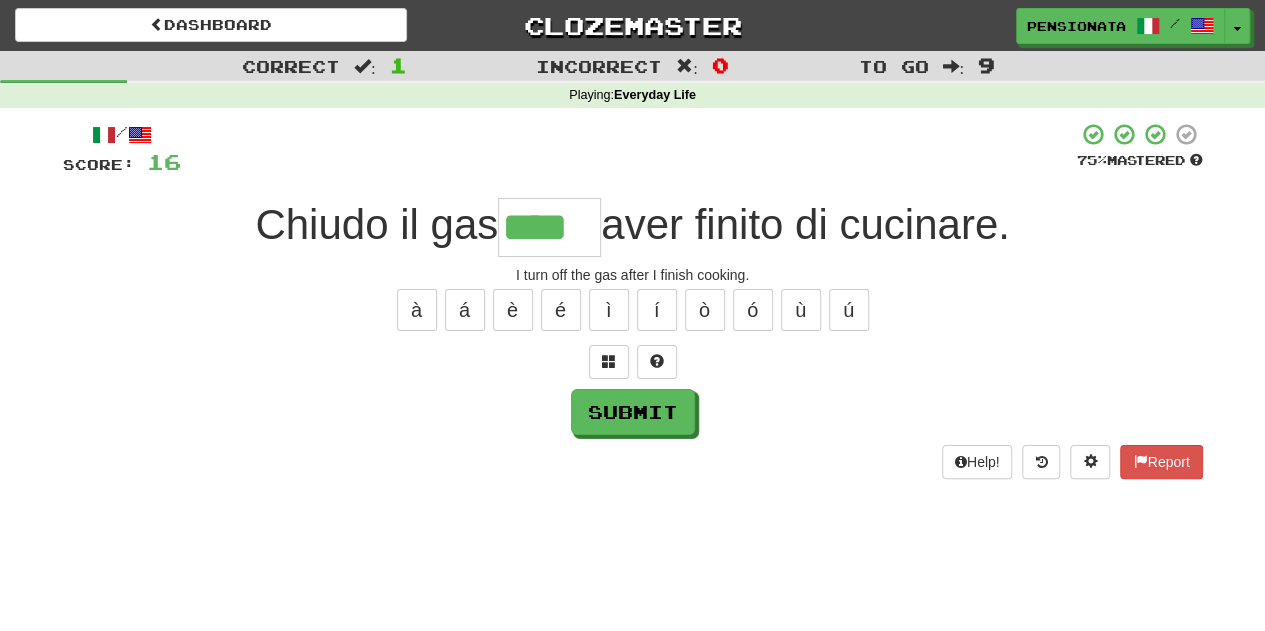 type on "****" 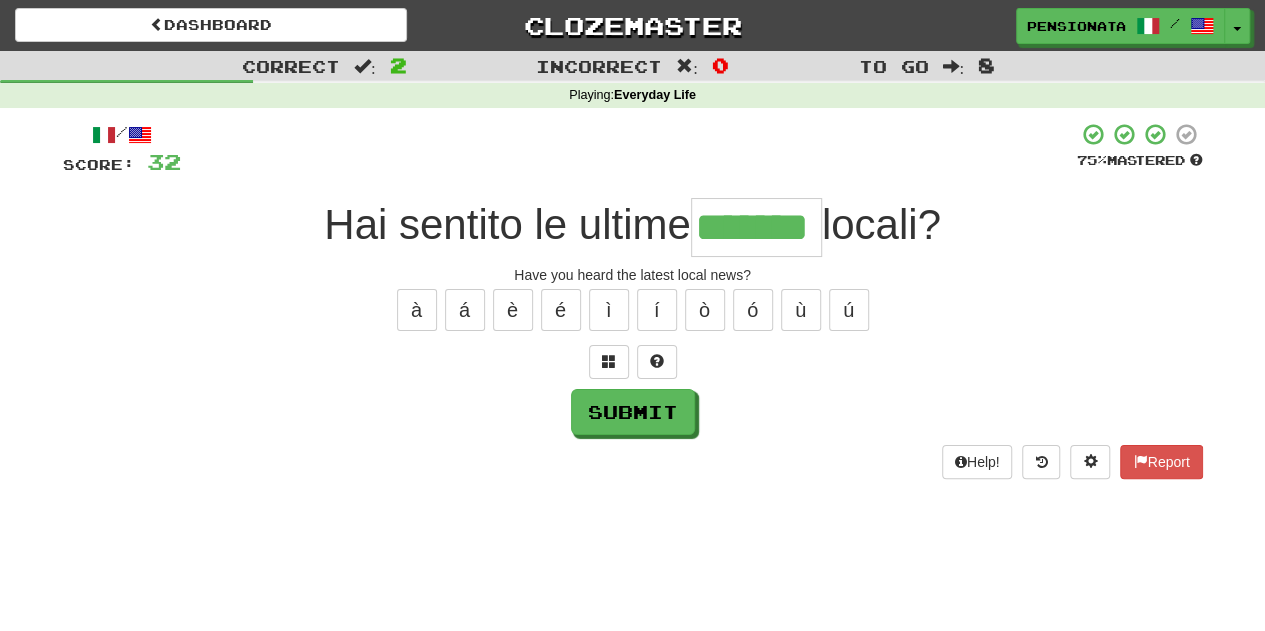 type on "*******" 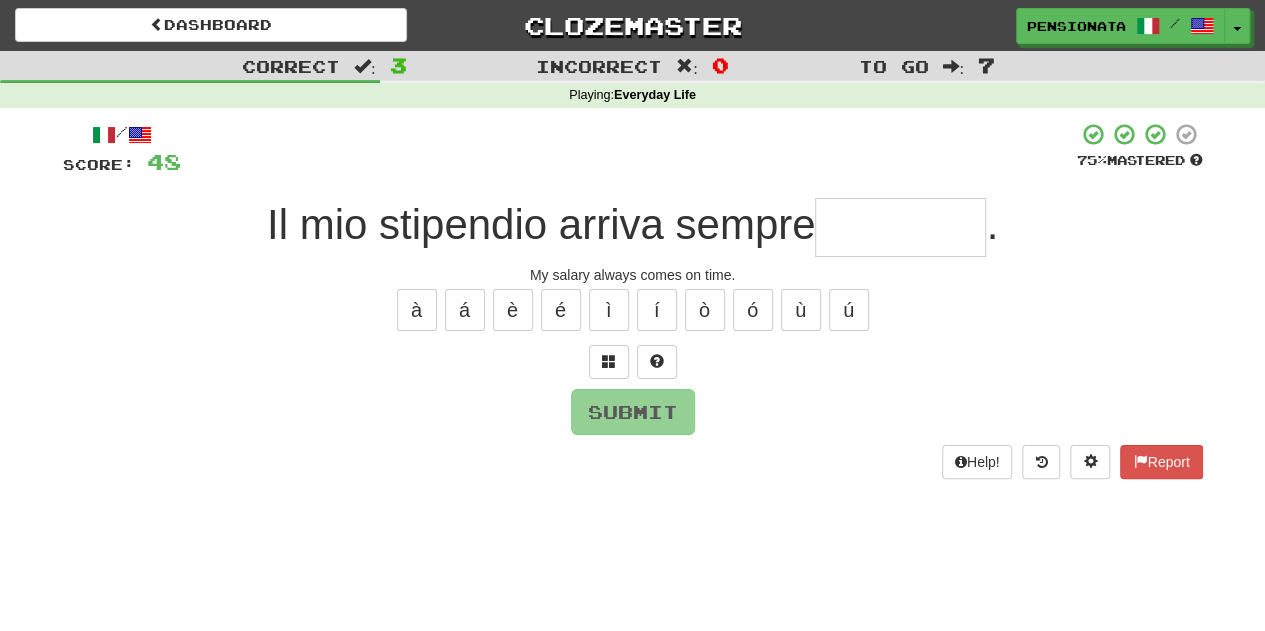 type on "*" 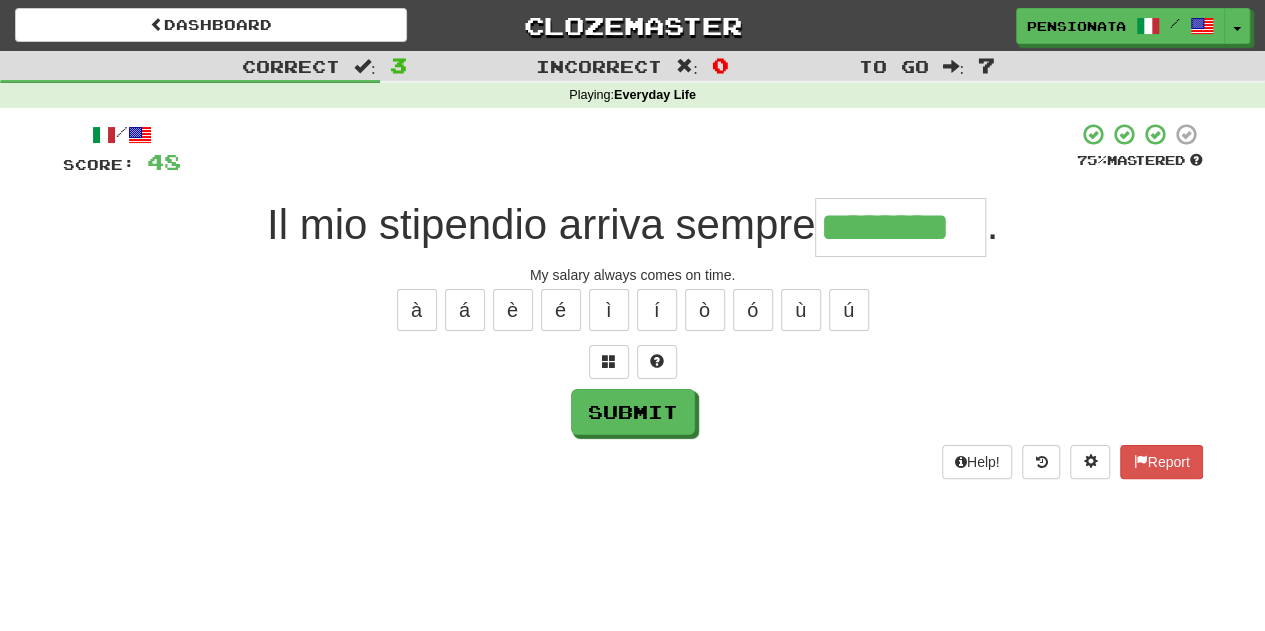 type on "********" 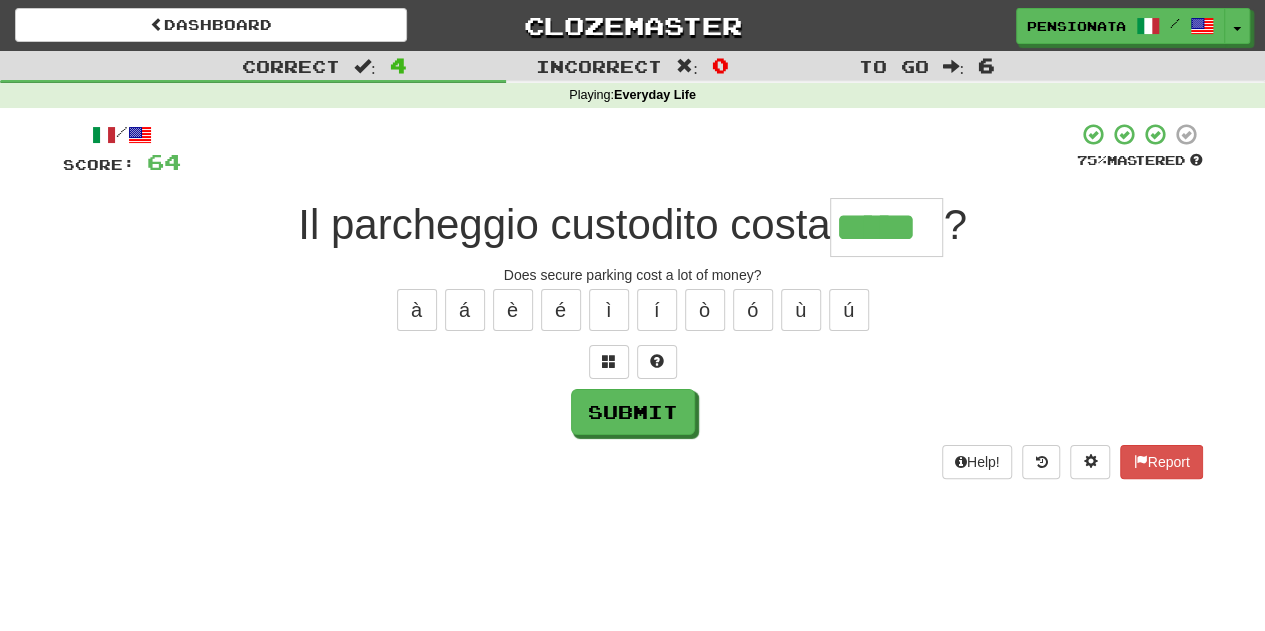 type on "*****" 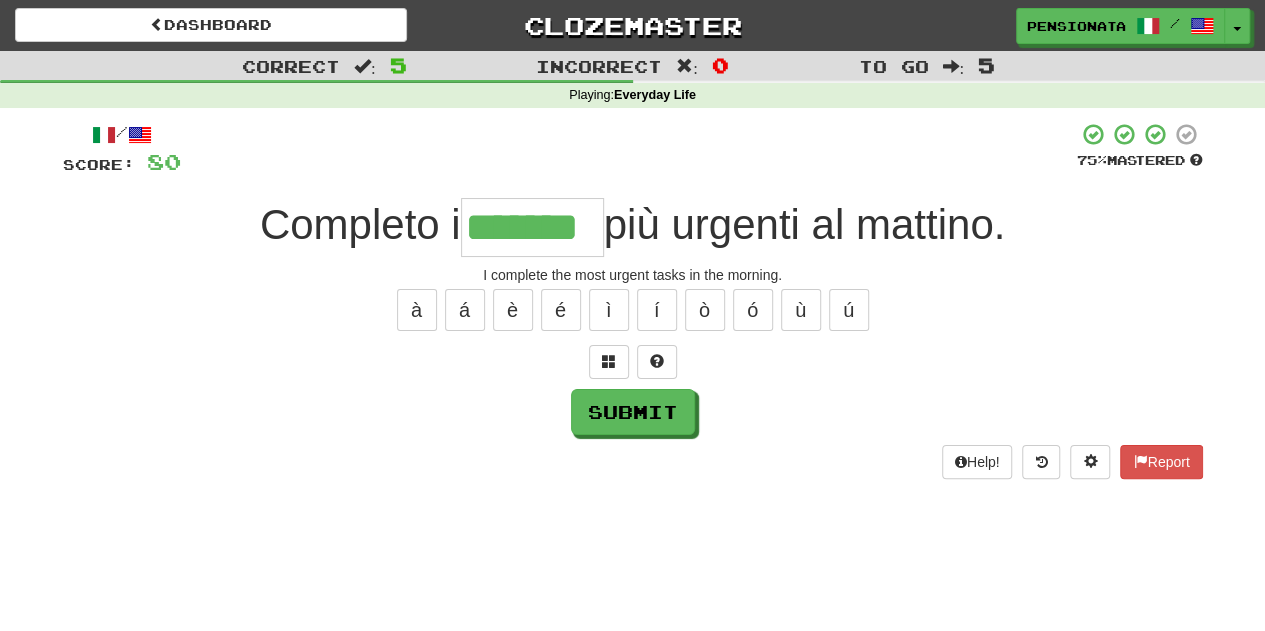 type on "*******" 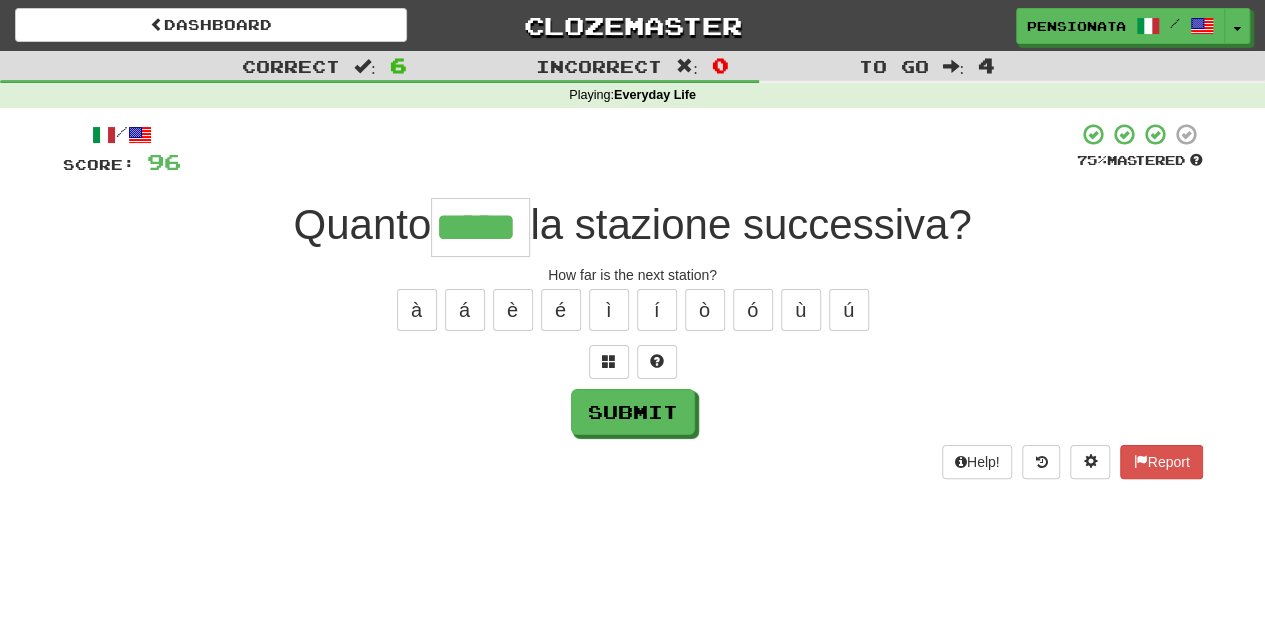 type on "*****" 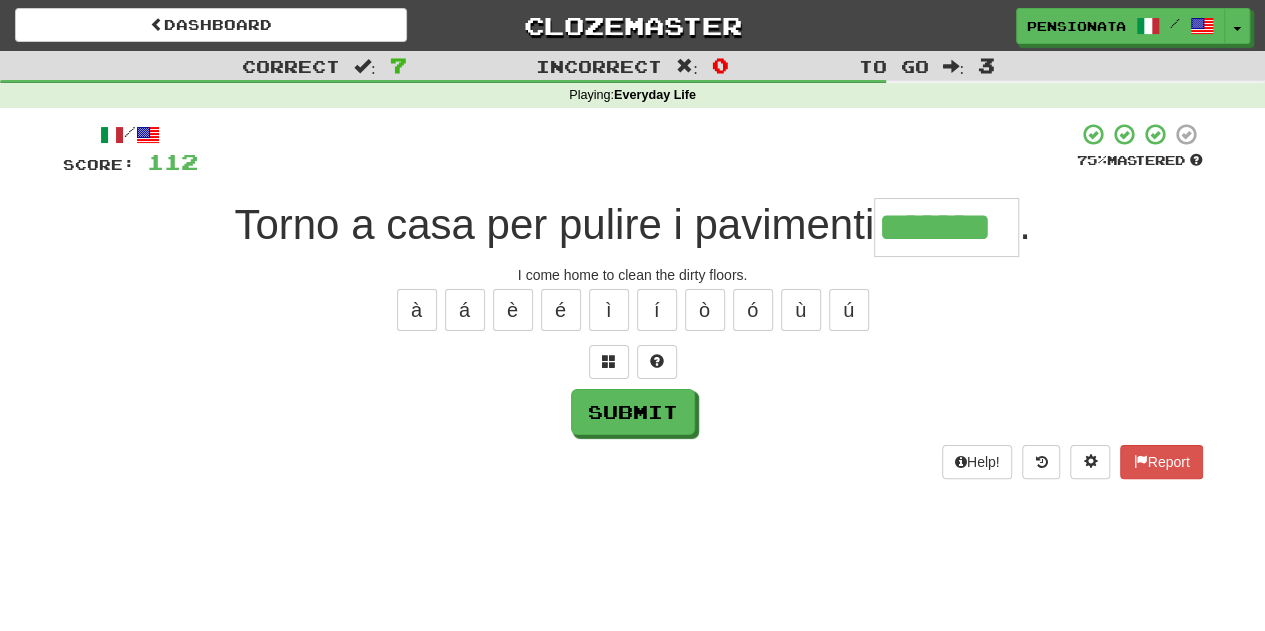 type on "*******" 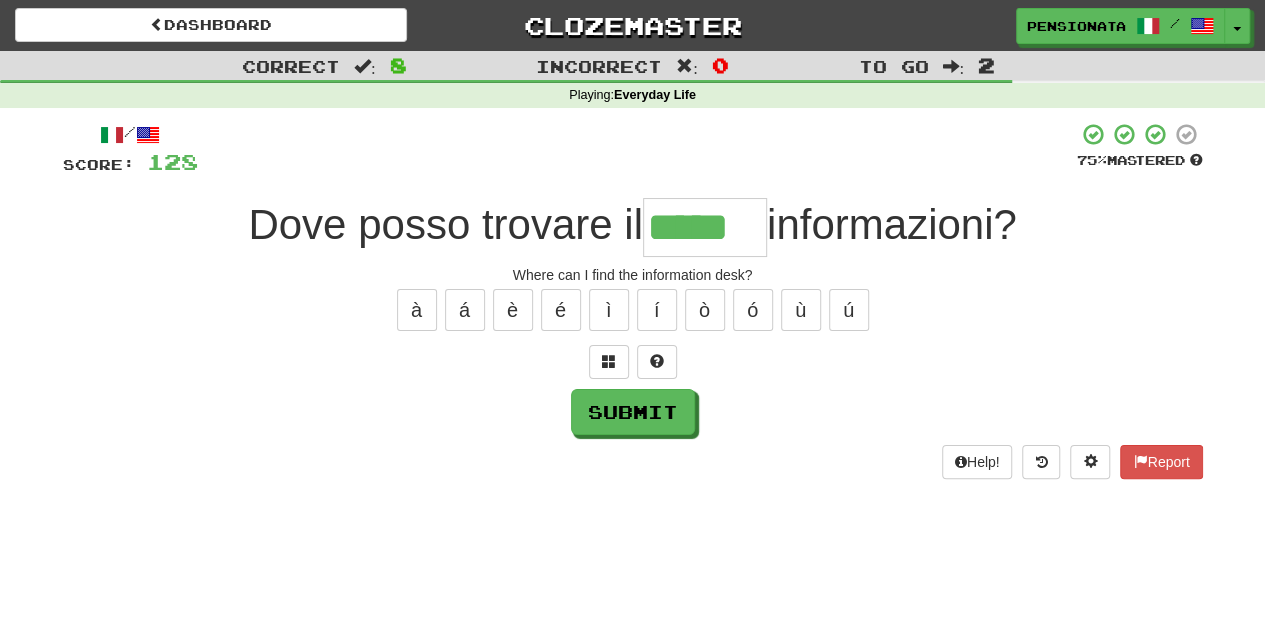 type on "*****" 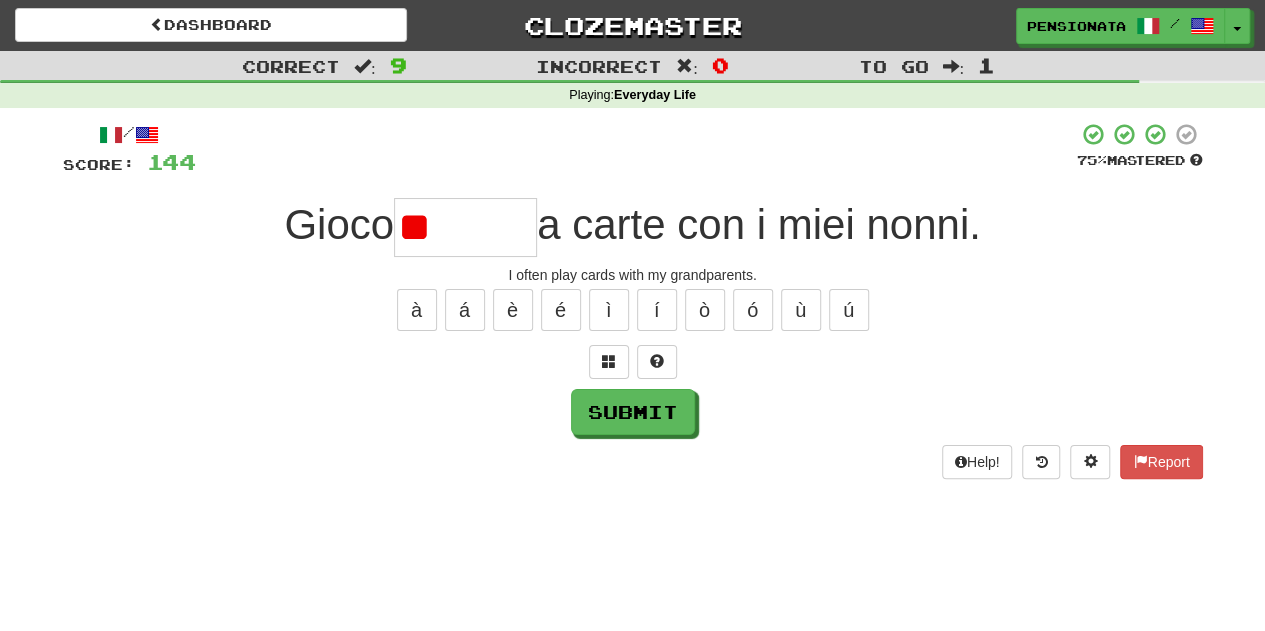 type on "*" 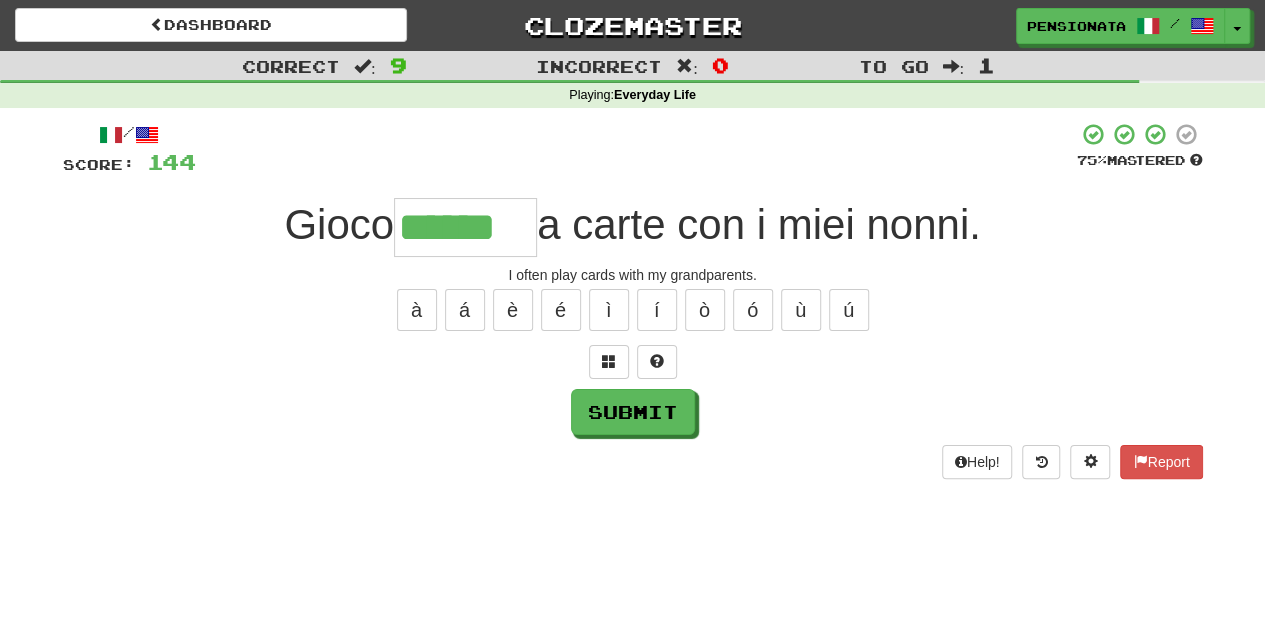 type on "******" 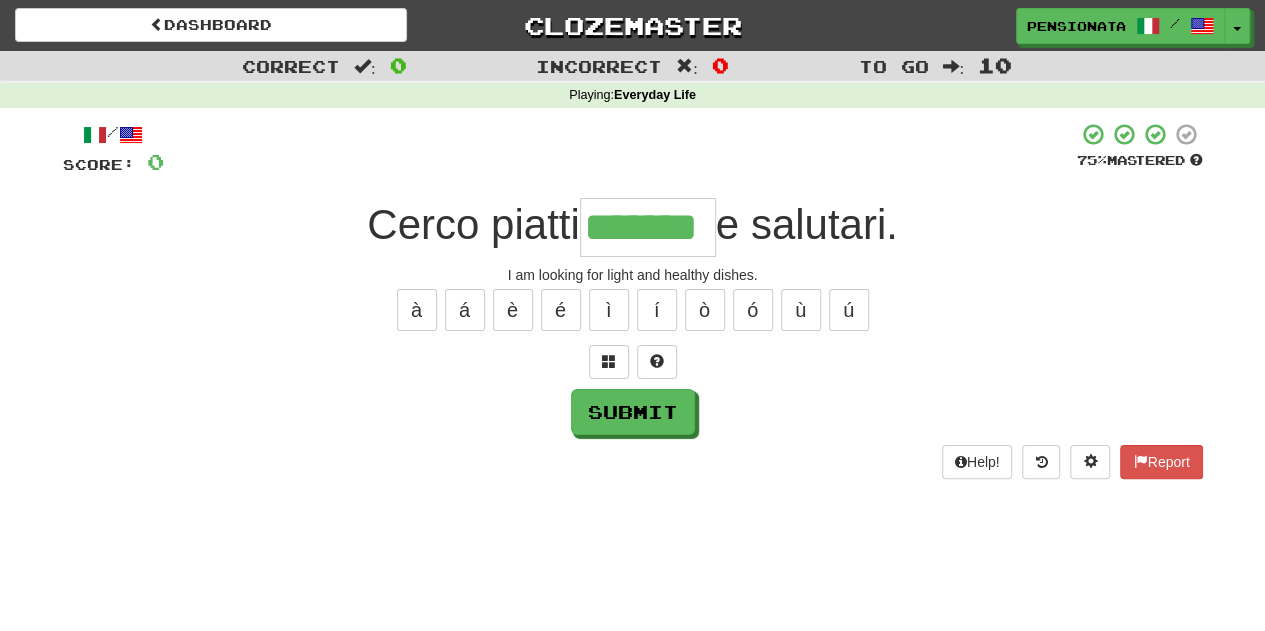 type on "*******" 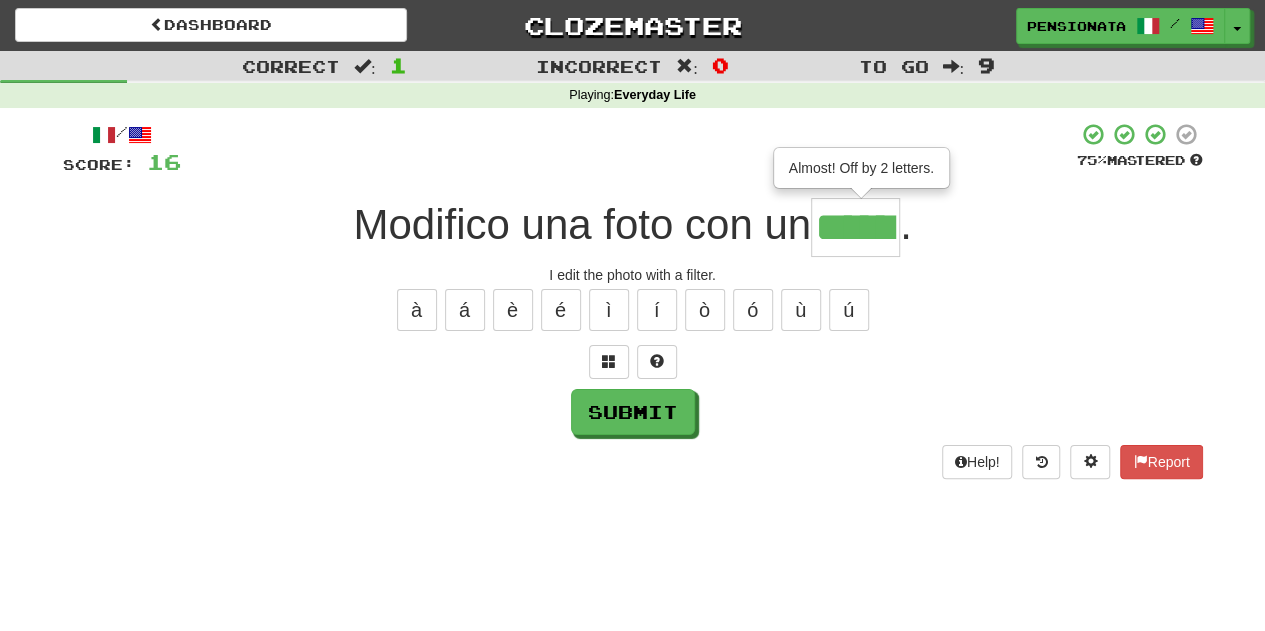 type on "******" 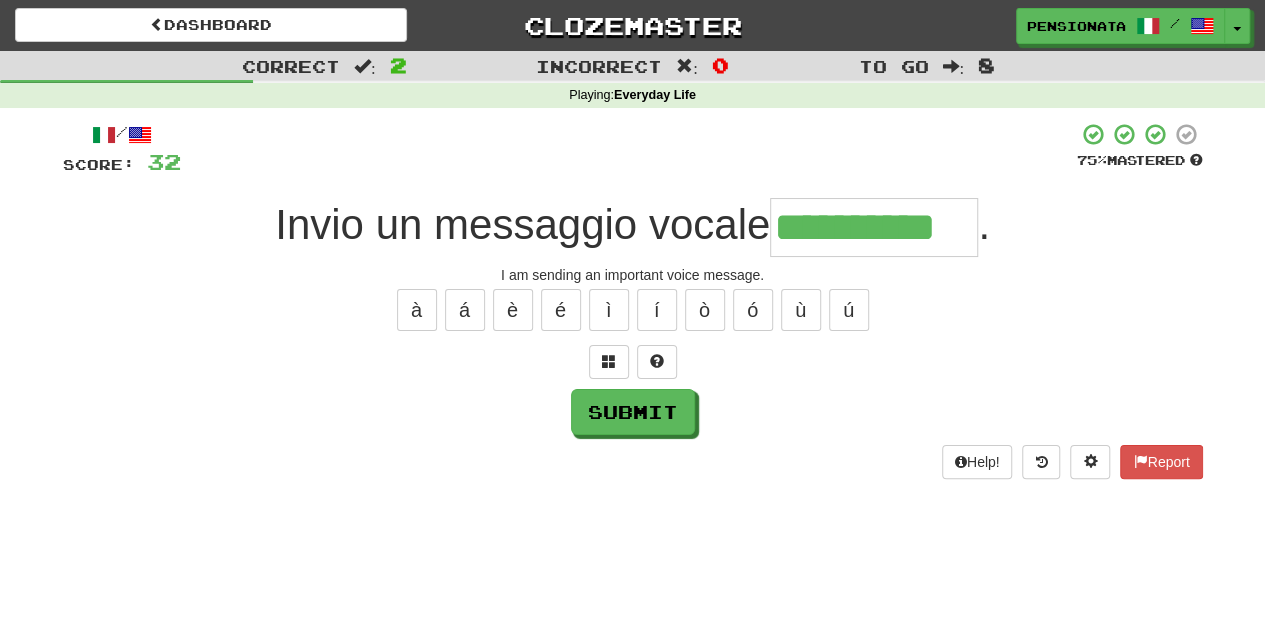 type on "**********" 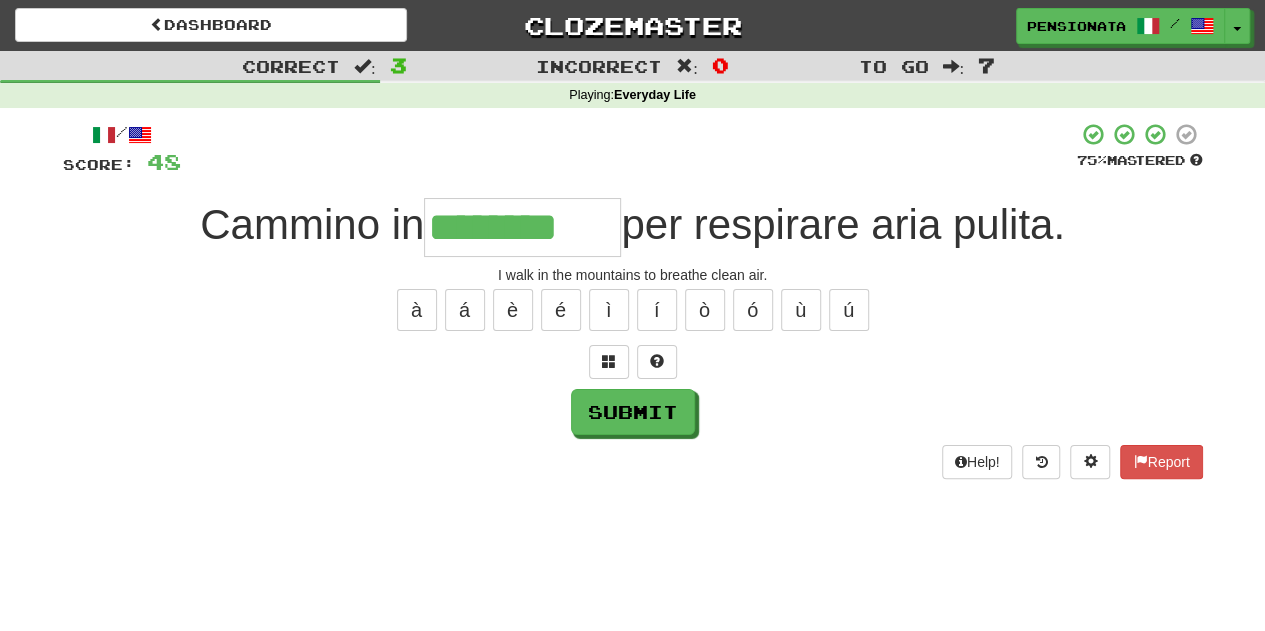 type on "********" 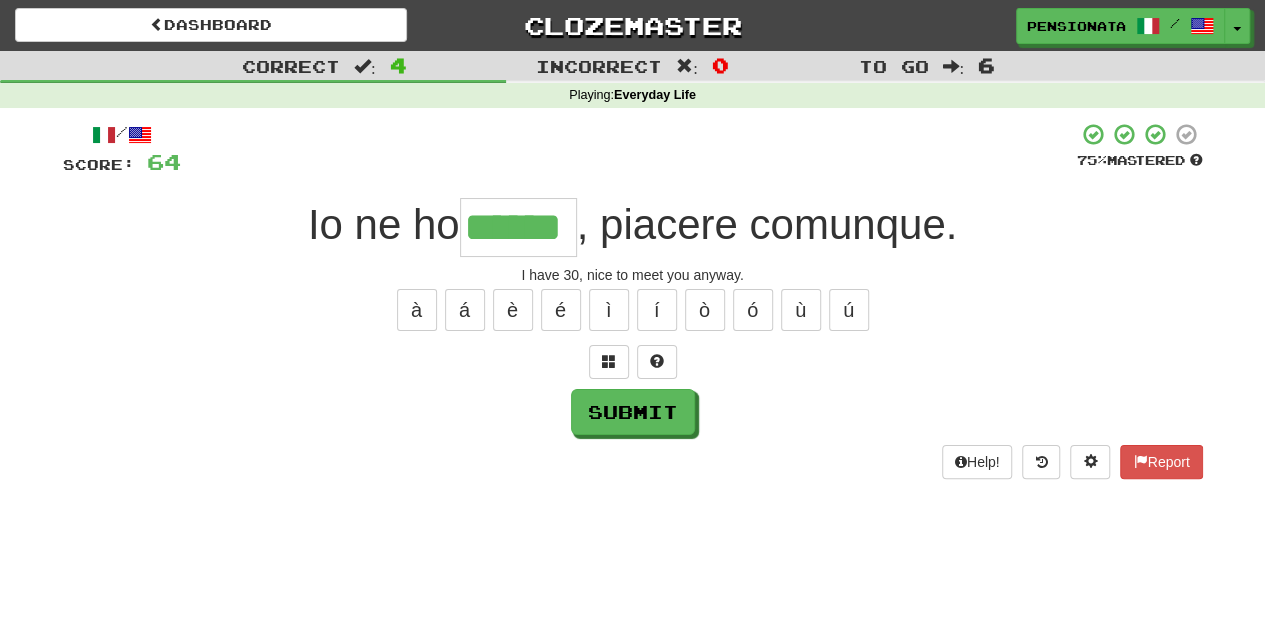 type on "******" 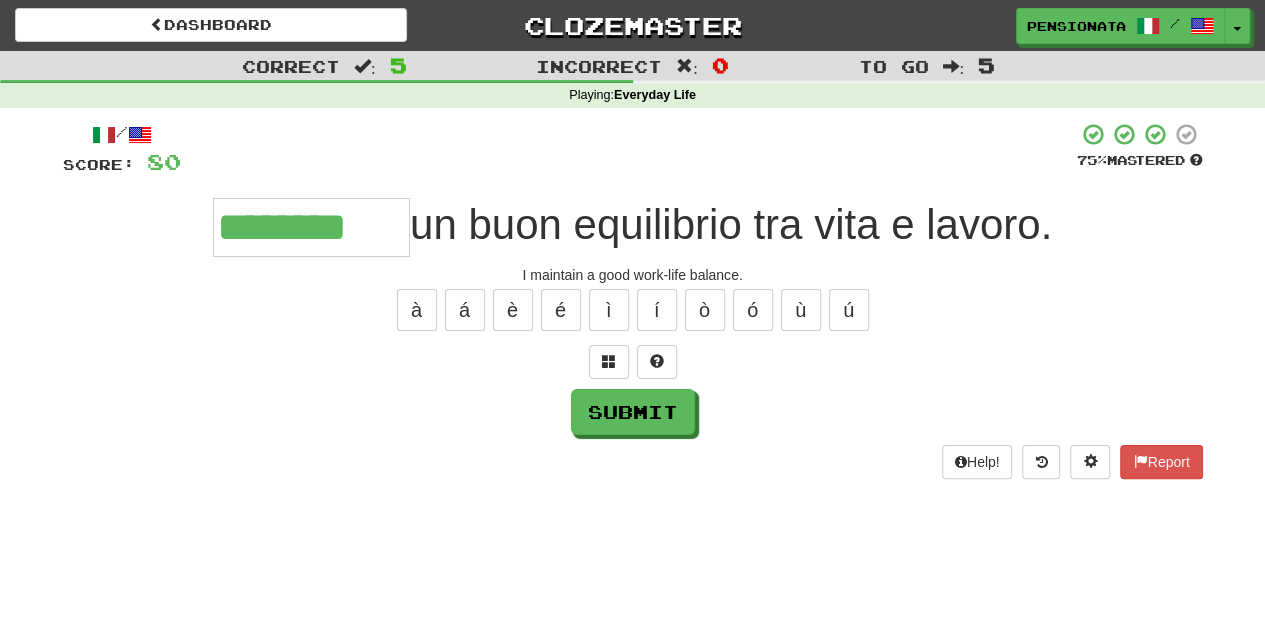 type on "********" 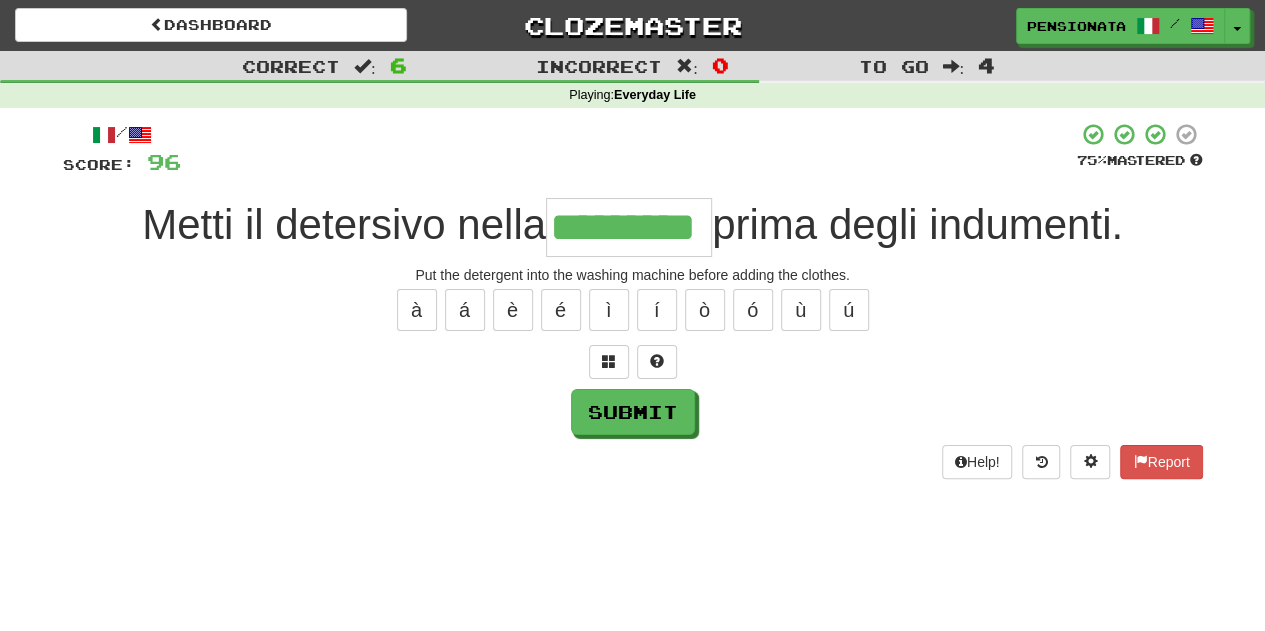 type on "*********" 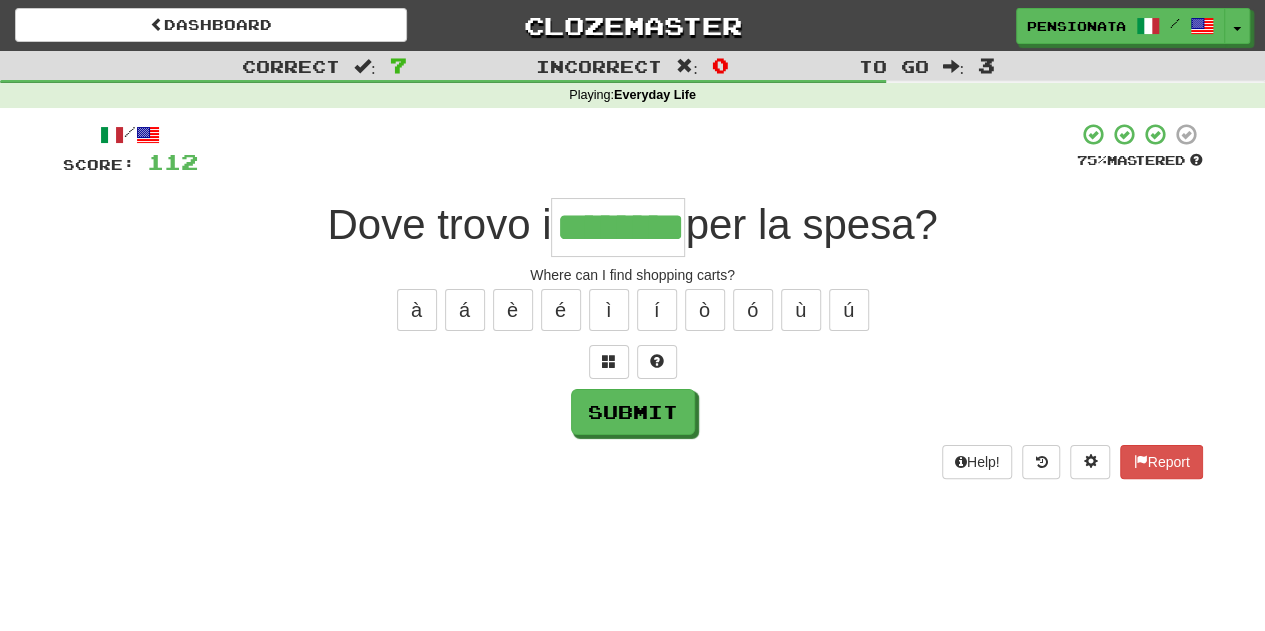 type on "********" 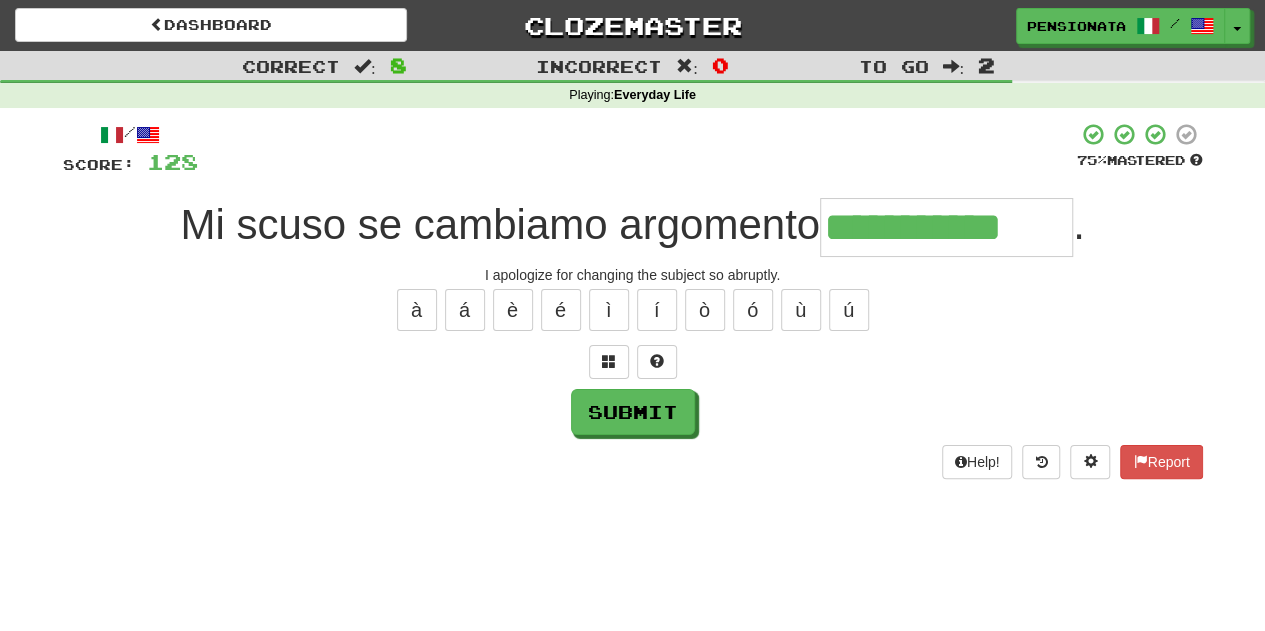 type on "**********" 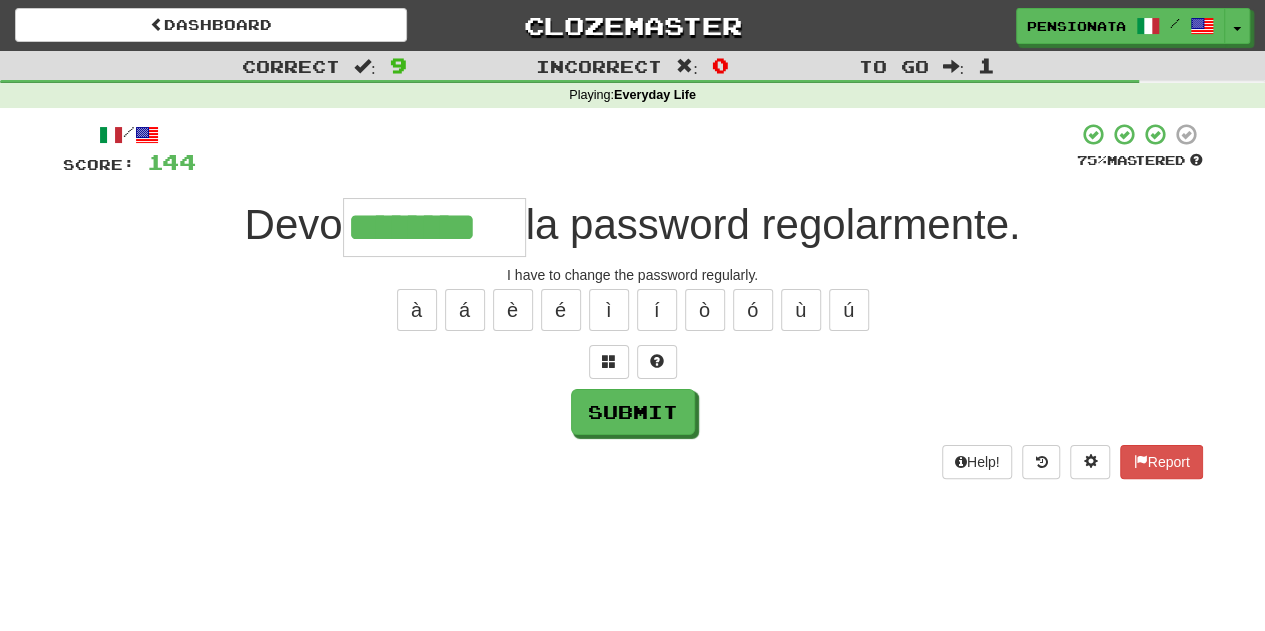 type on "********" 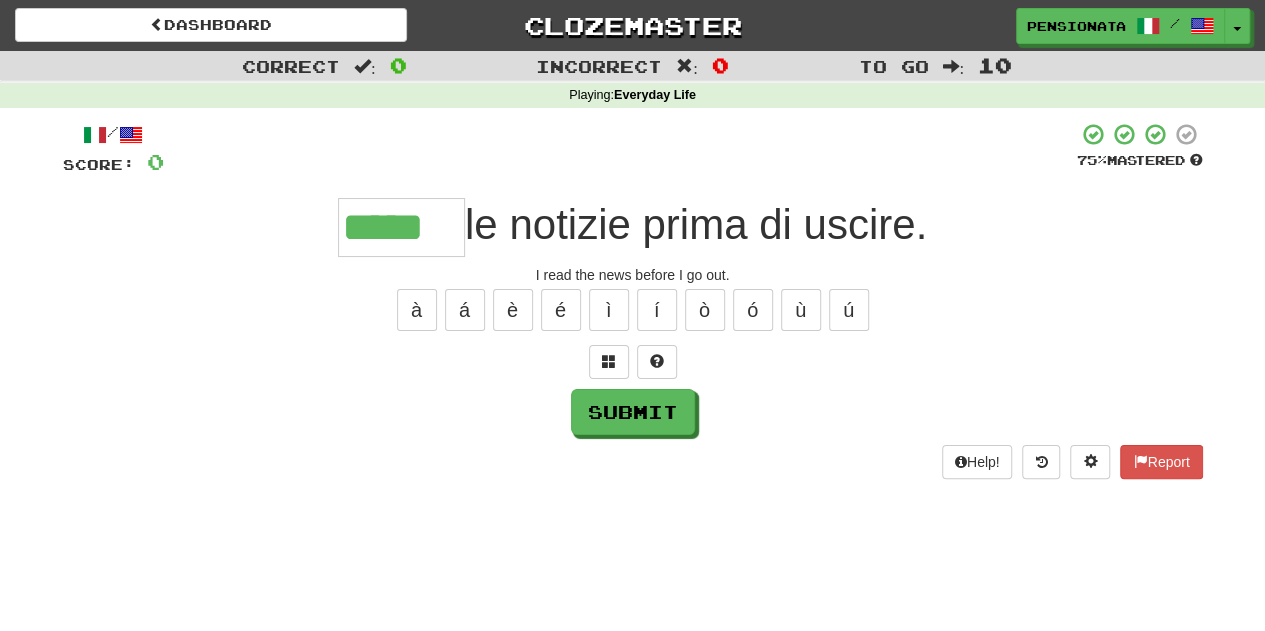 type on "*****" 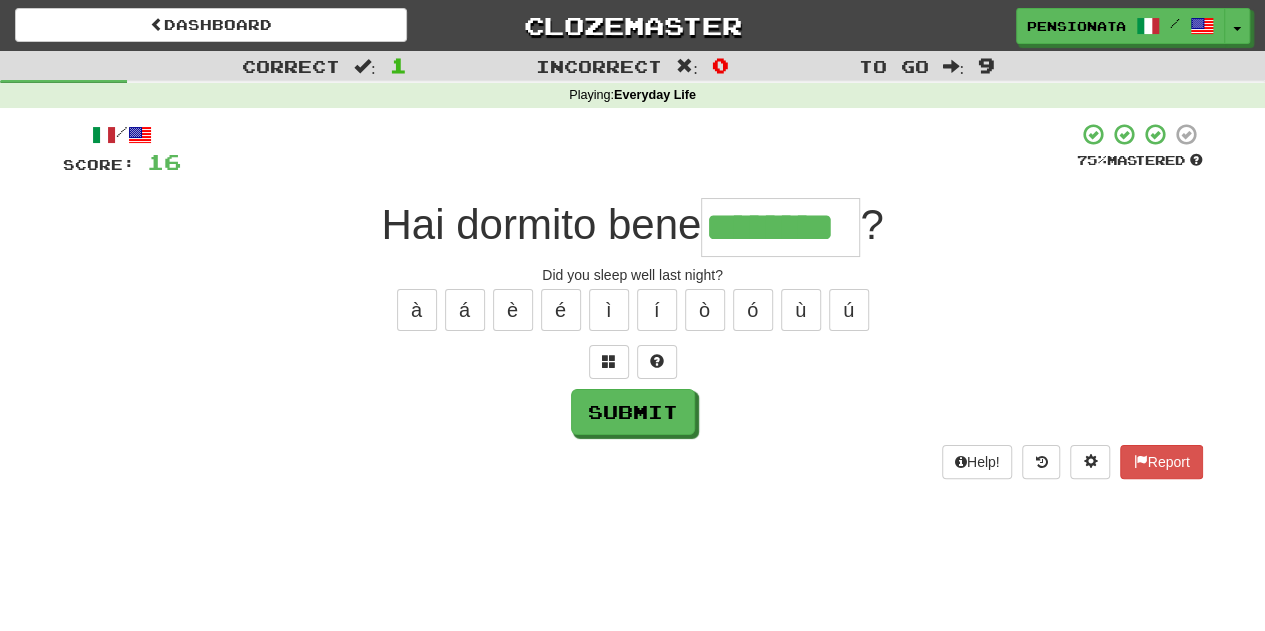 type on "********" 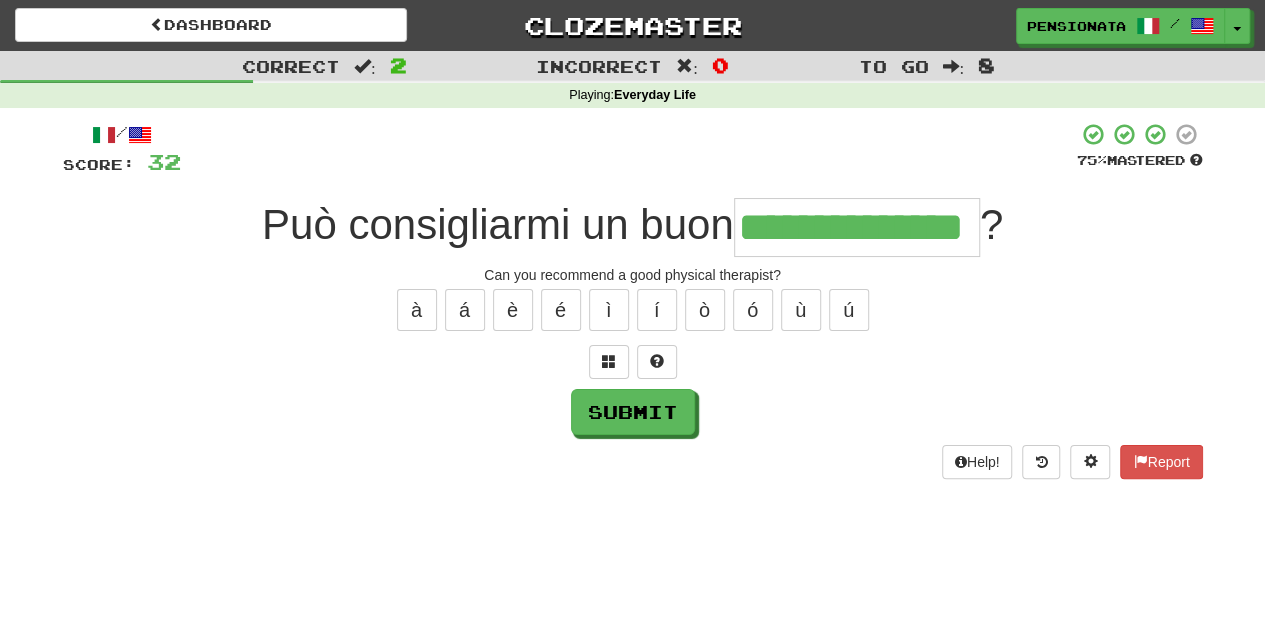 type on "**********" 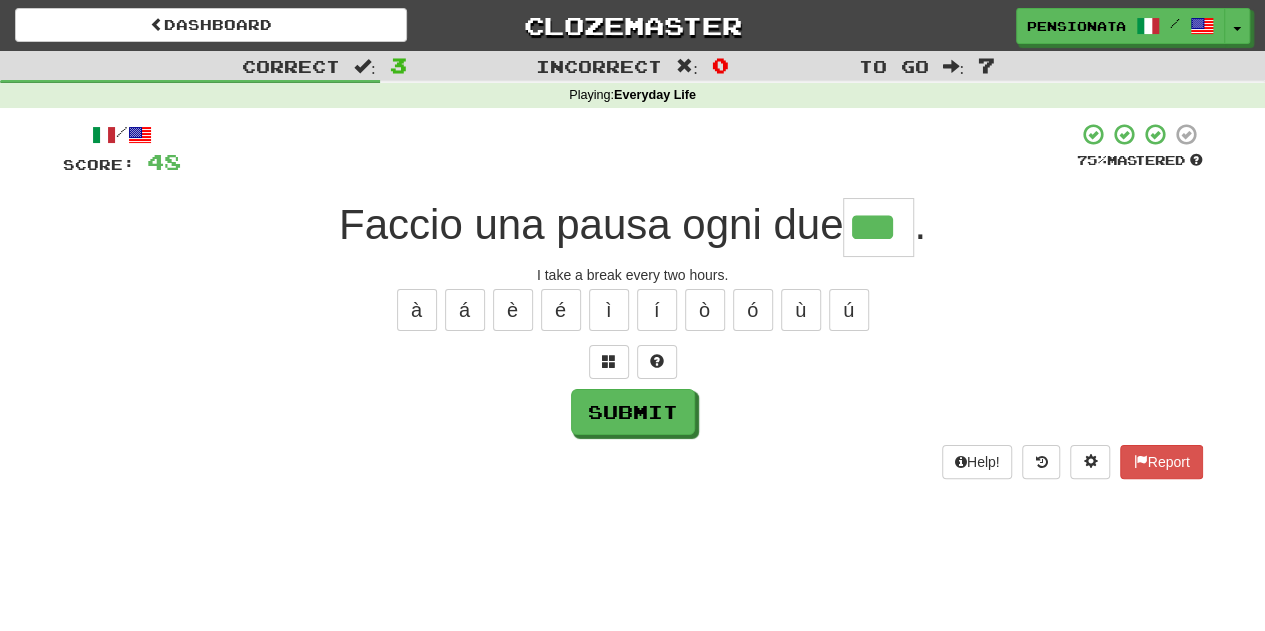 type on "***" 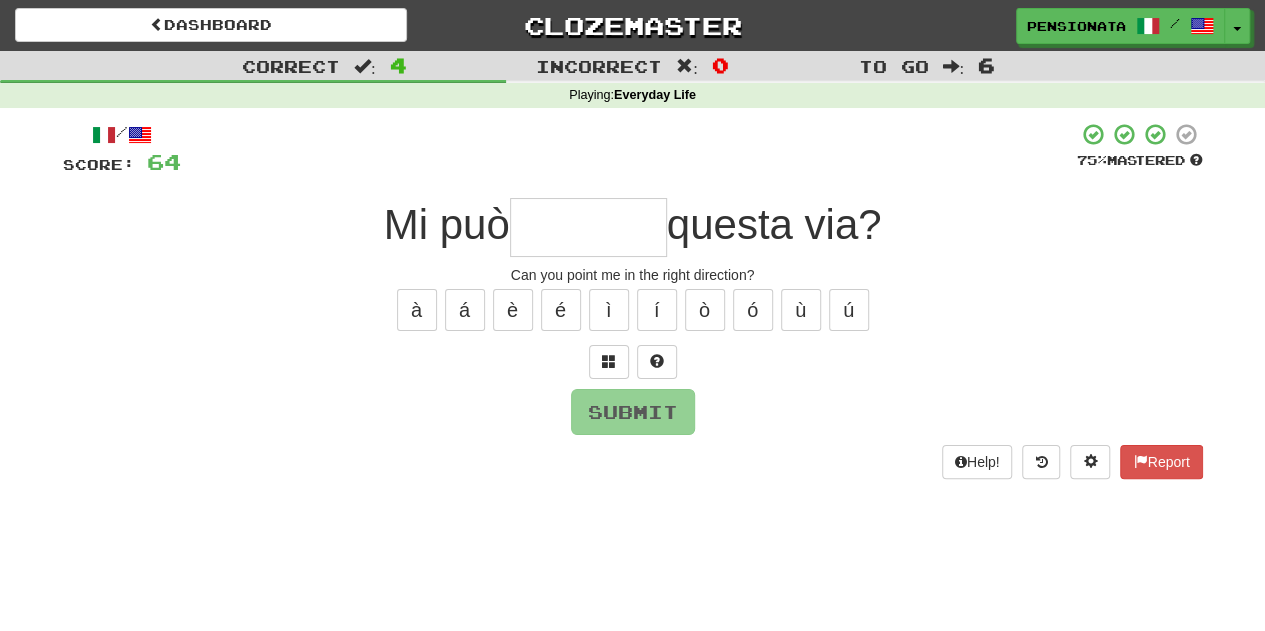 type on "*" 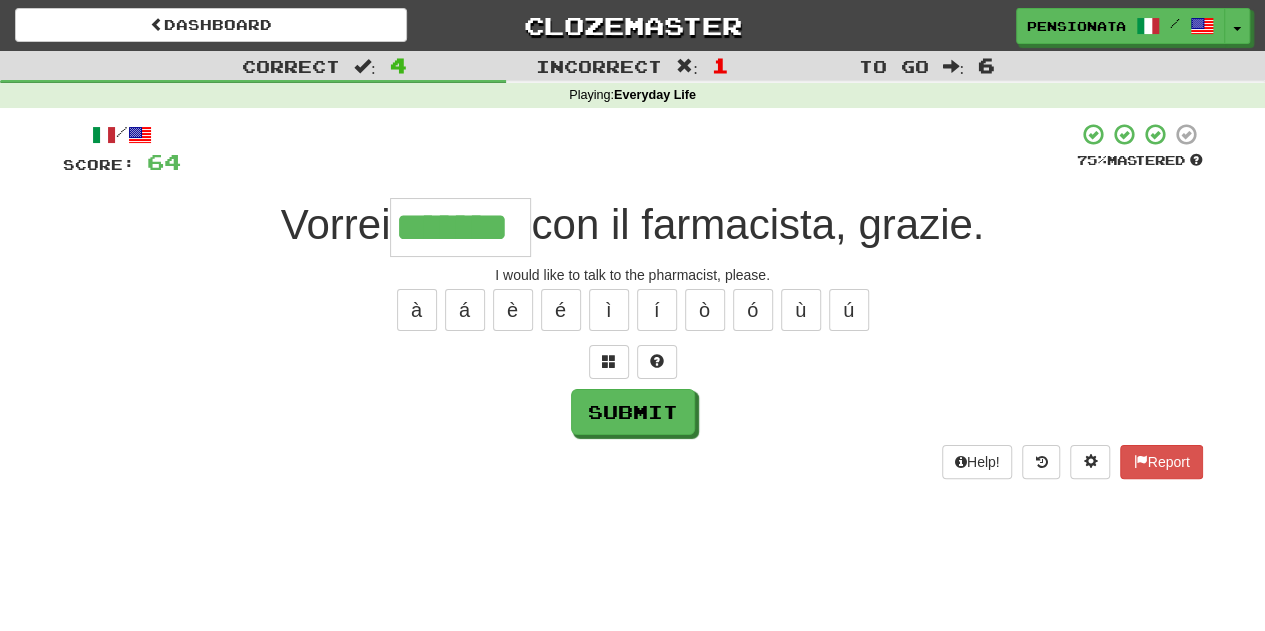 type on "*******" 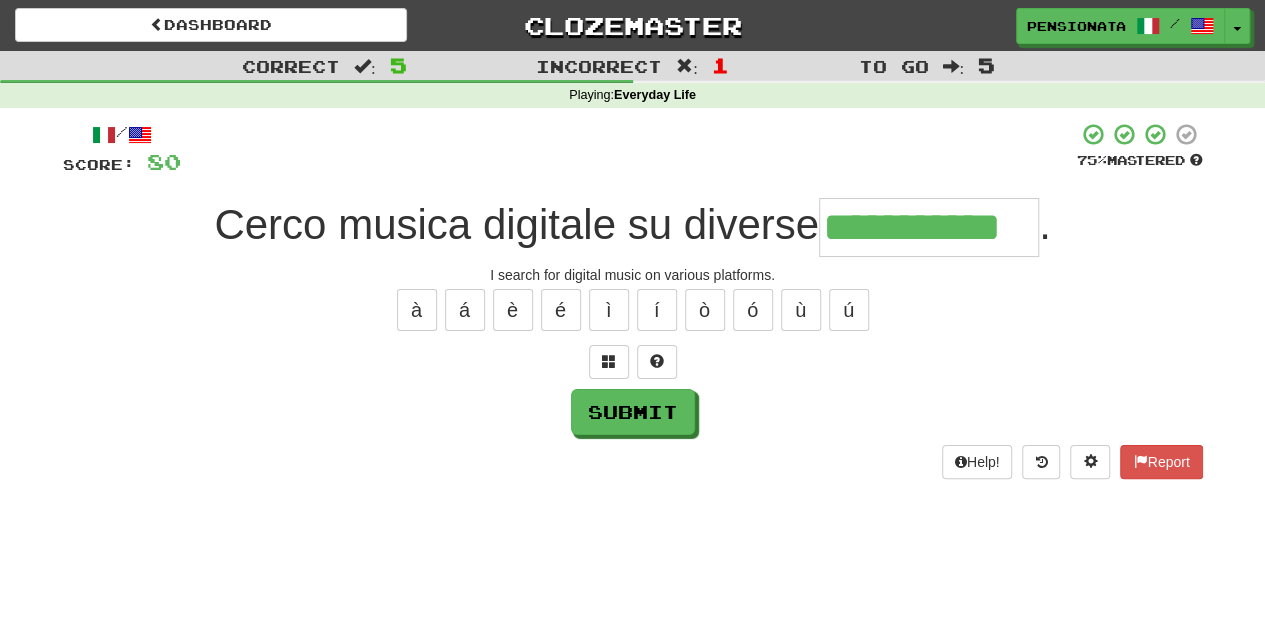 type on "**********" 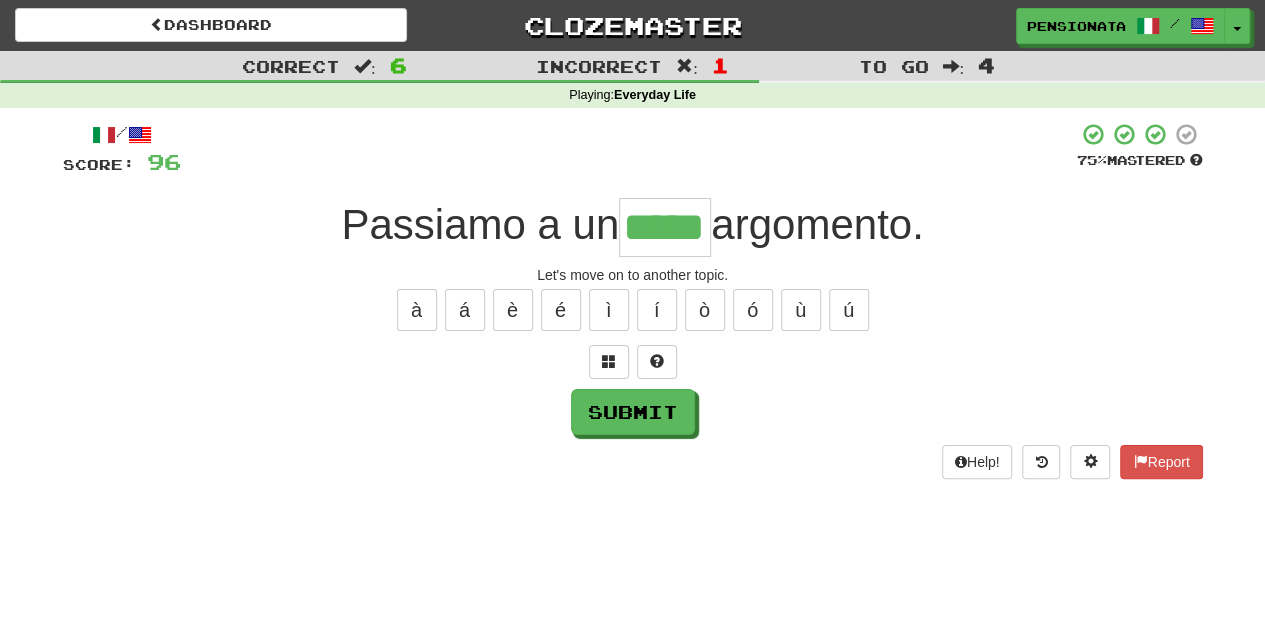 type on "*****" 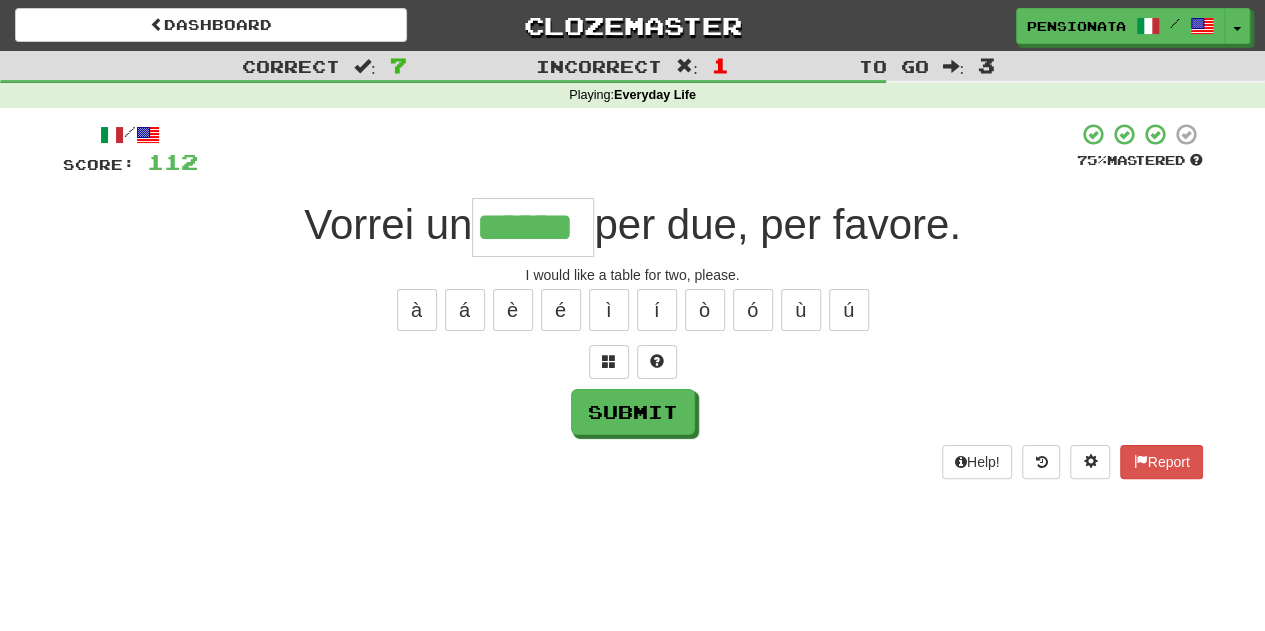 type on "******" 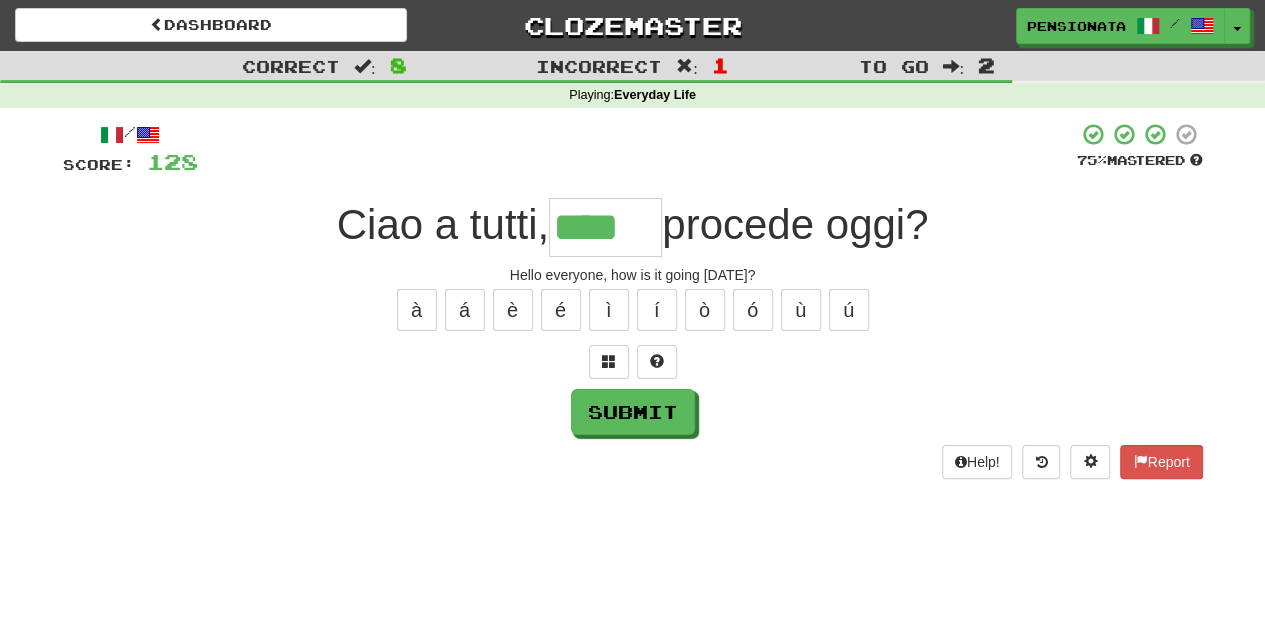 type on "****" 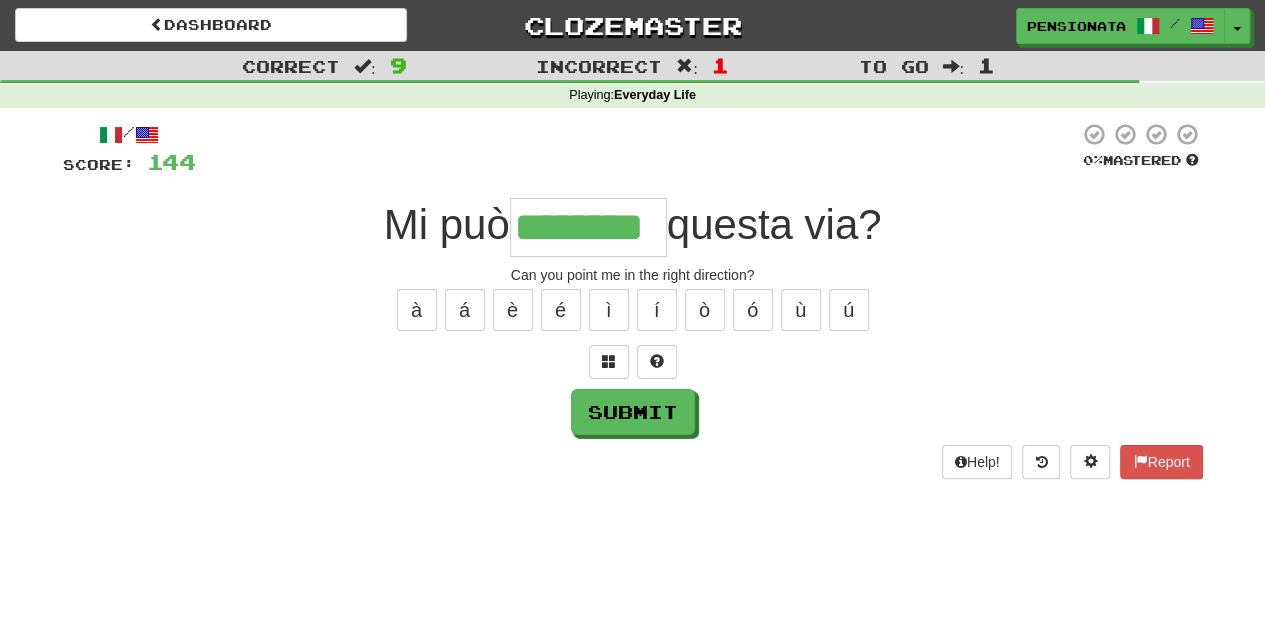 type on "********" 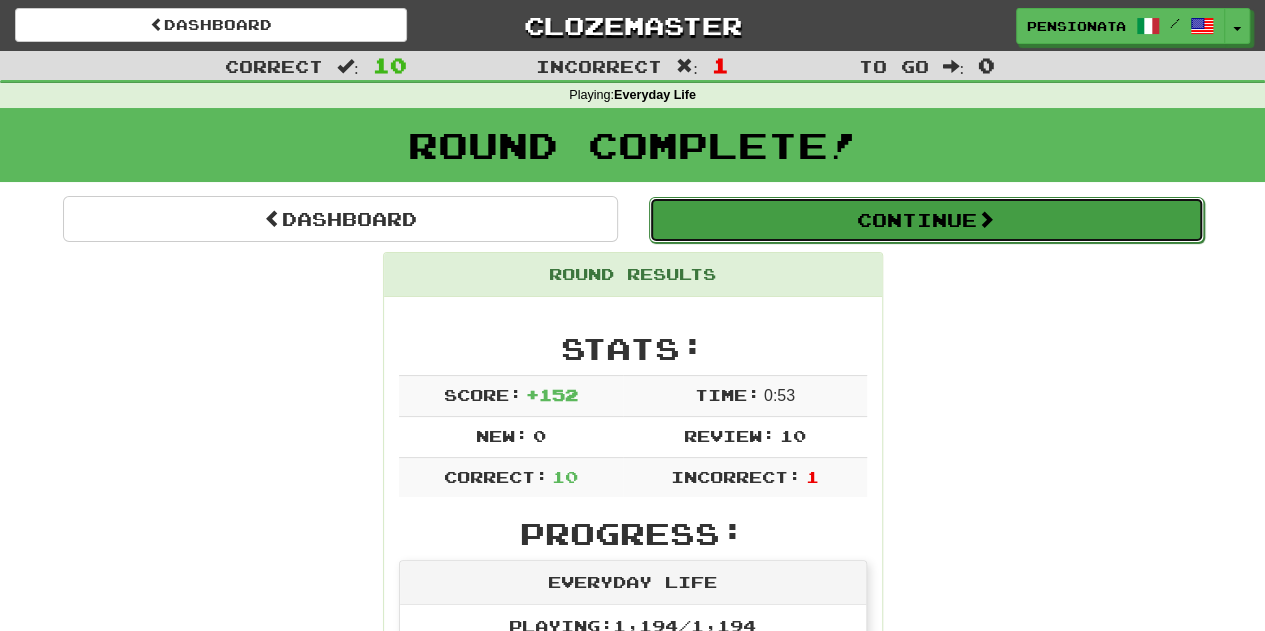 click on "Continue" at bounding box center [926, 220] 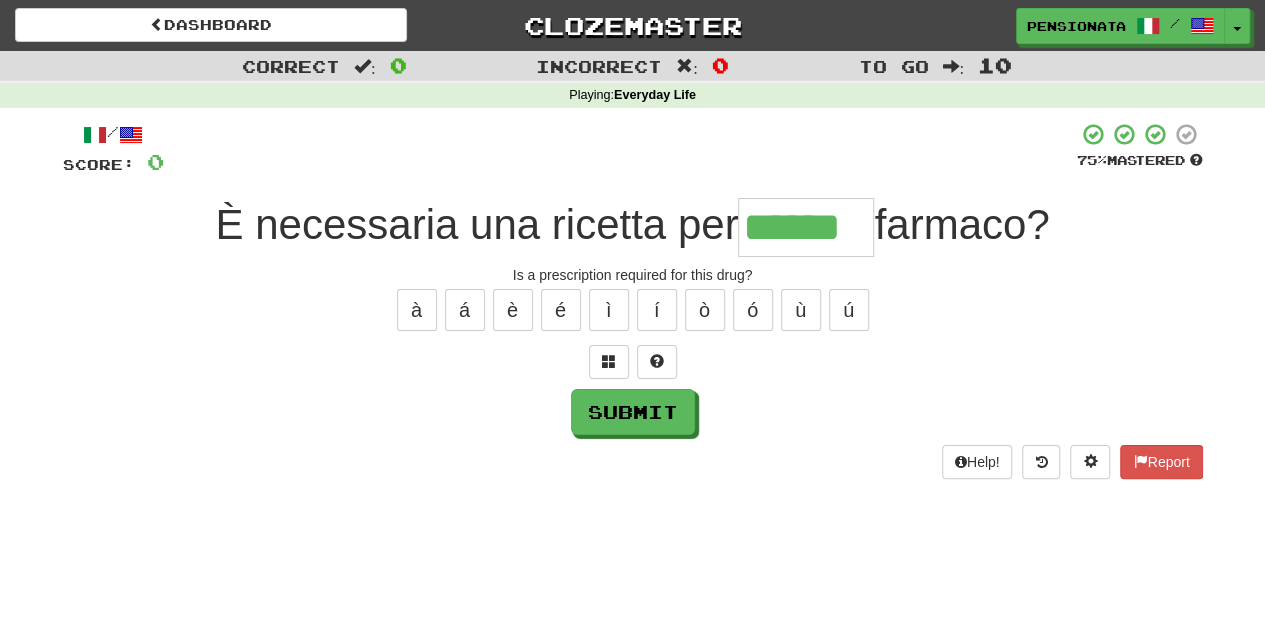type on "******" 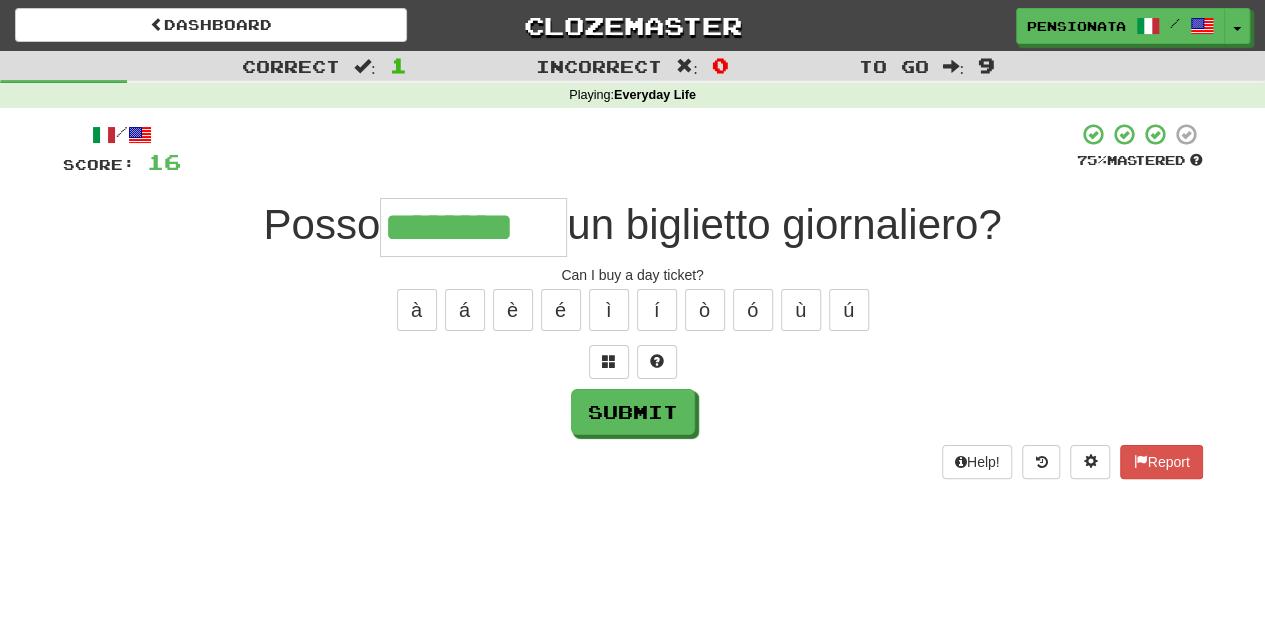 type on "********" 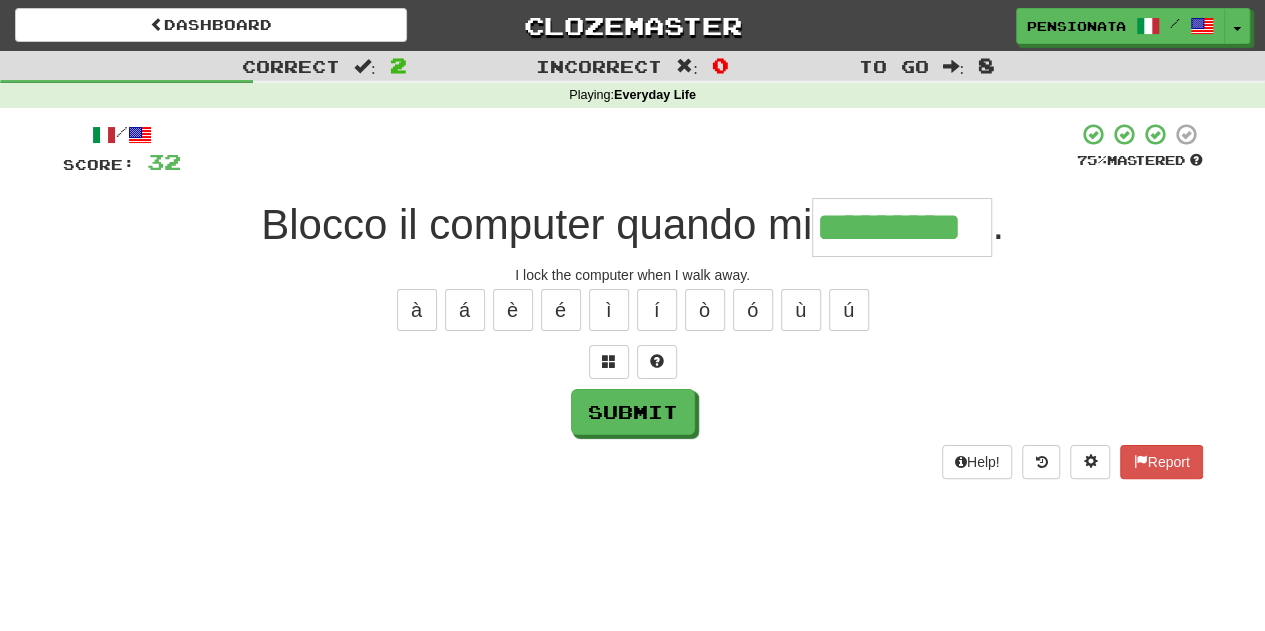 type on "*********" 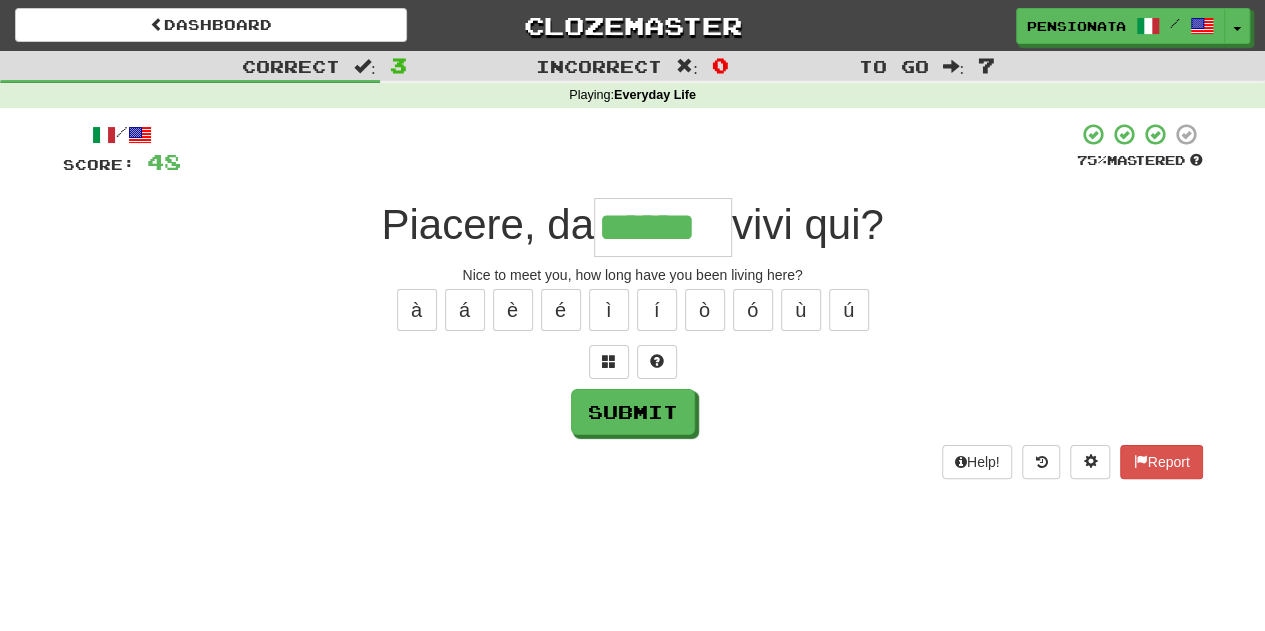 type on "******" 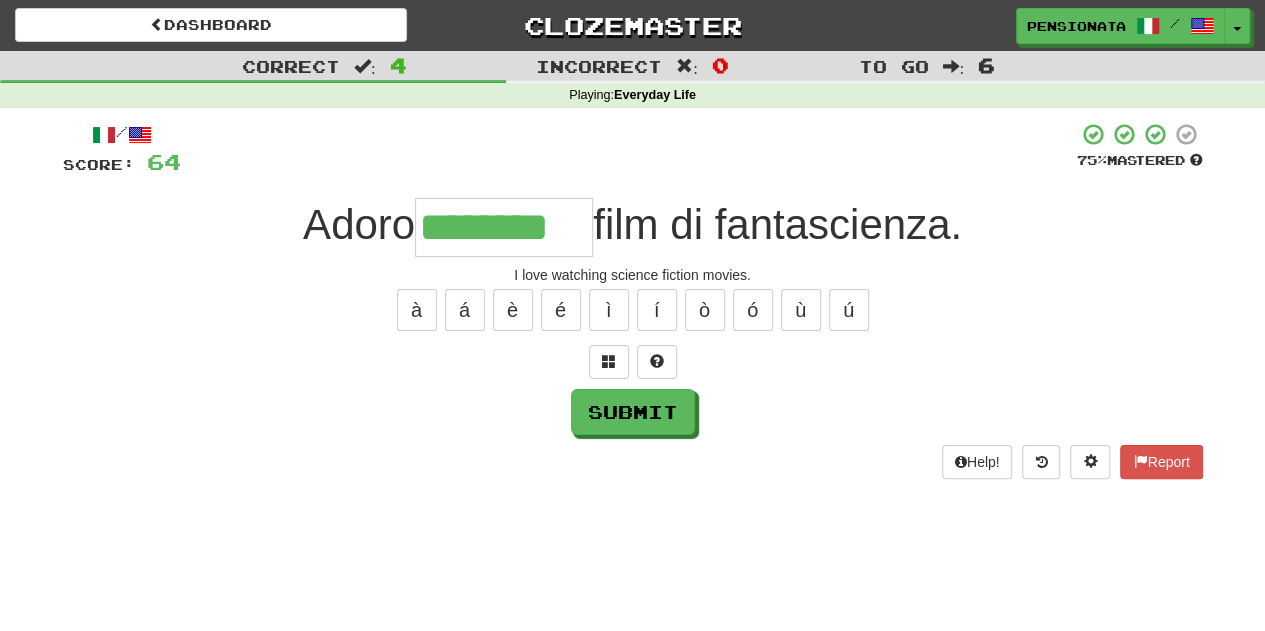 type on "********" 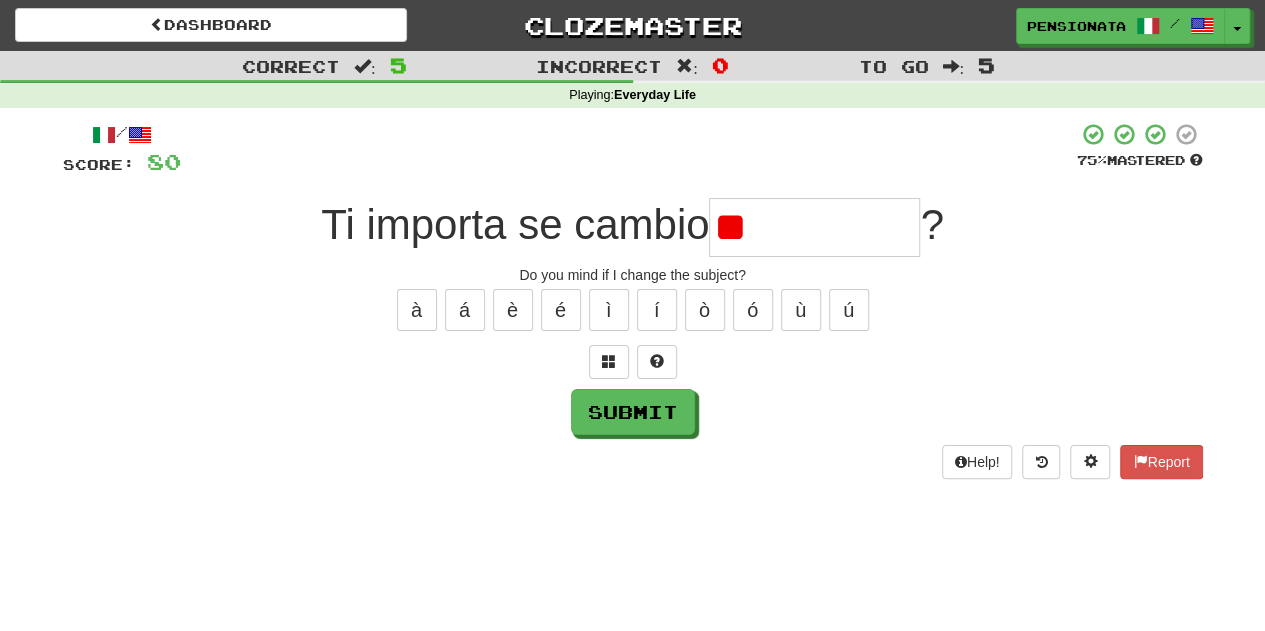 type on "*" 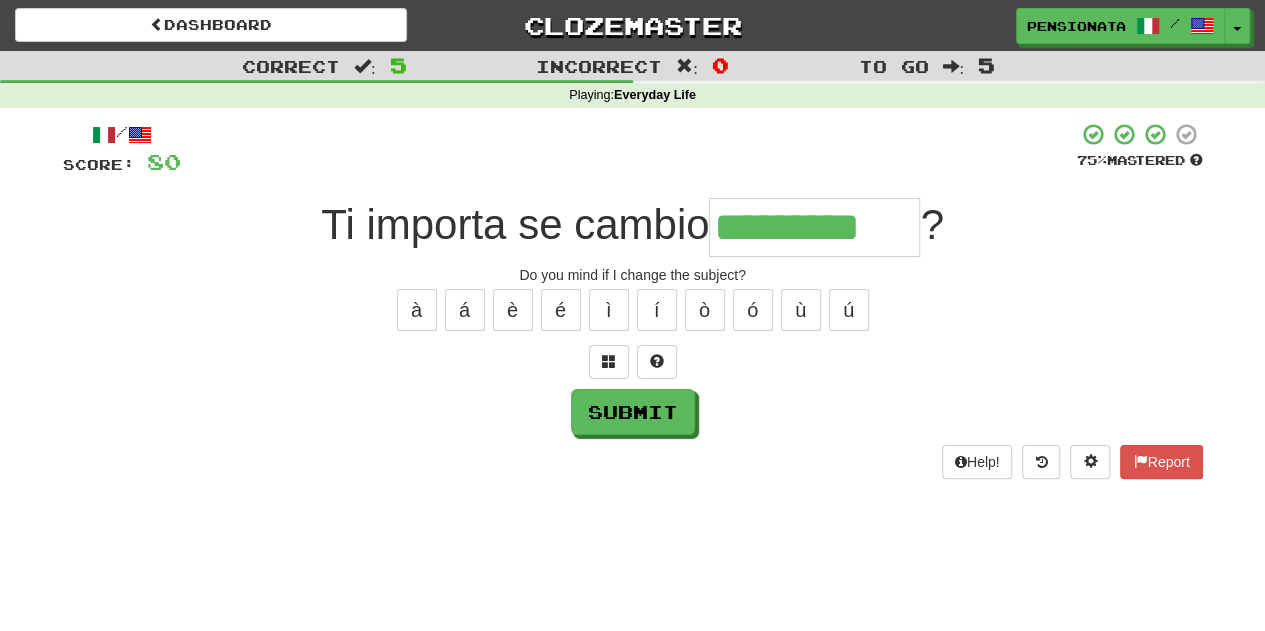 type on "*********" 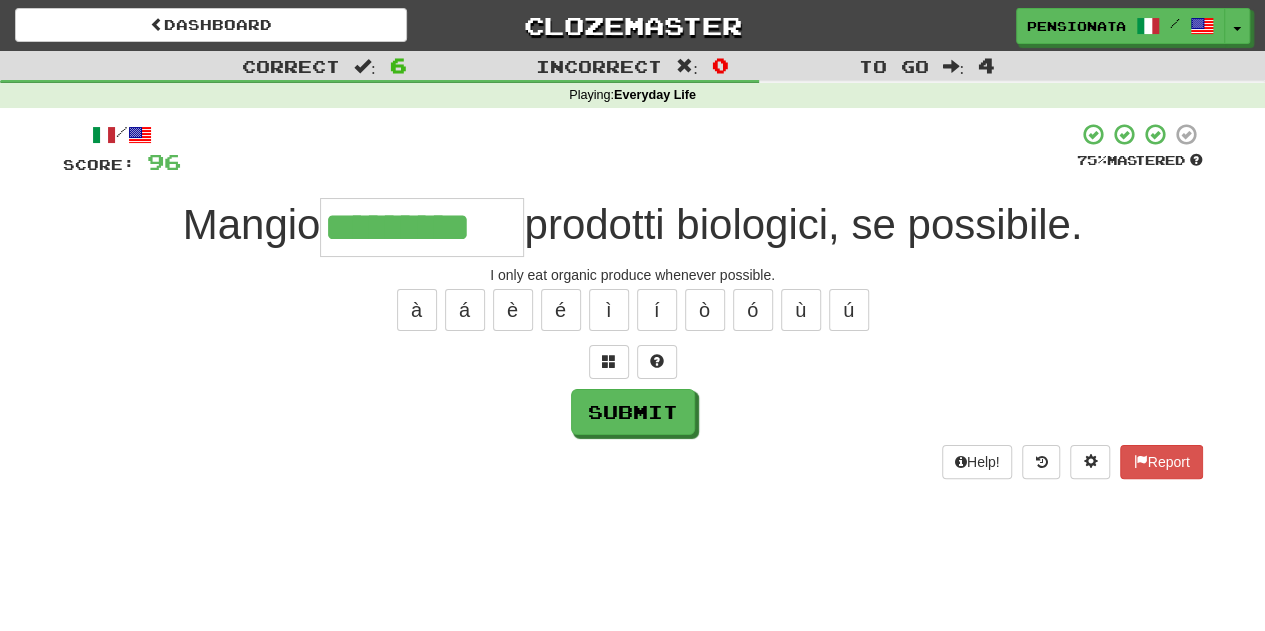 type on "*********" 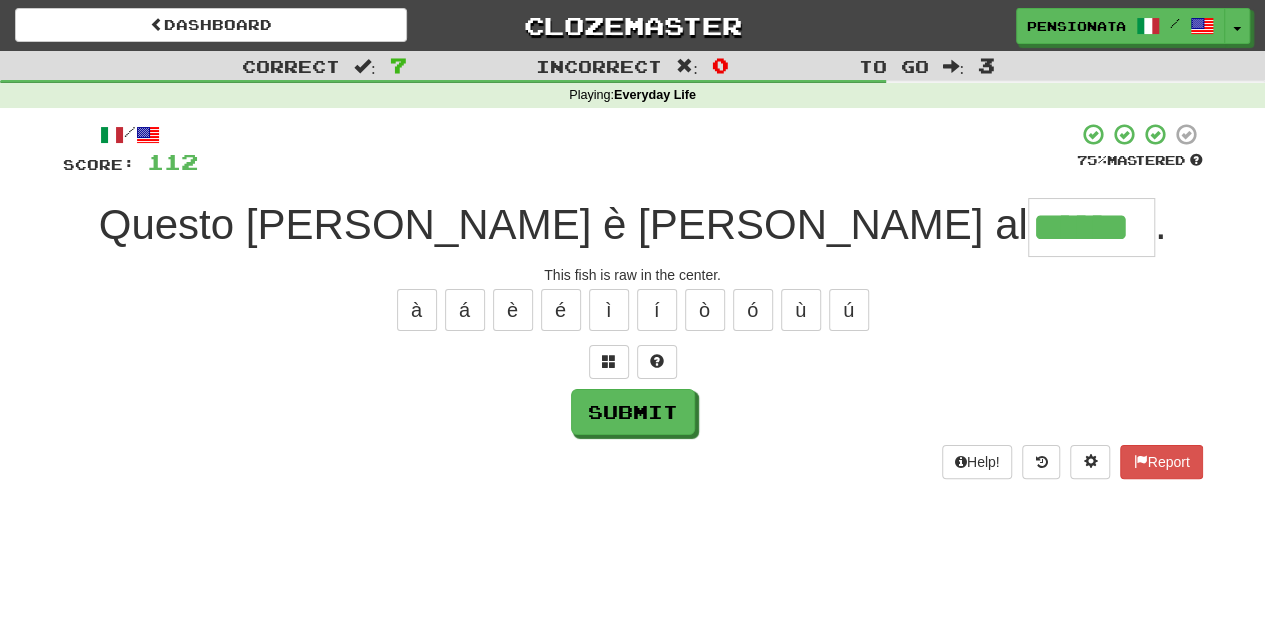 type on "******" 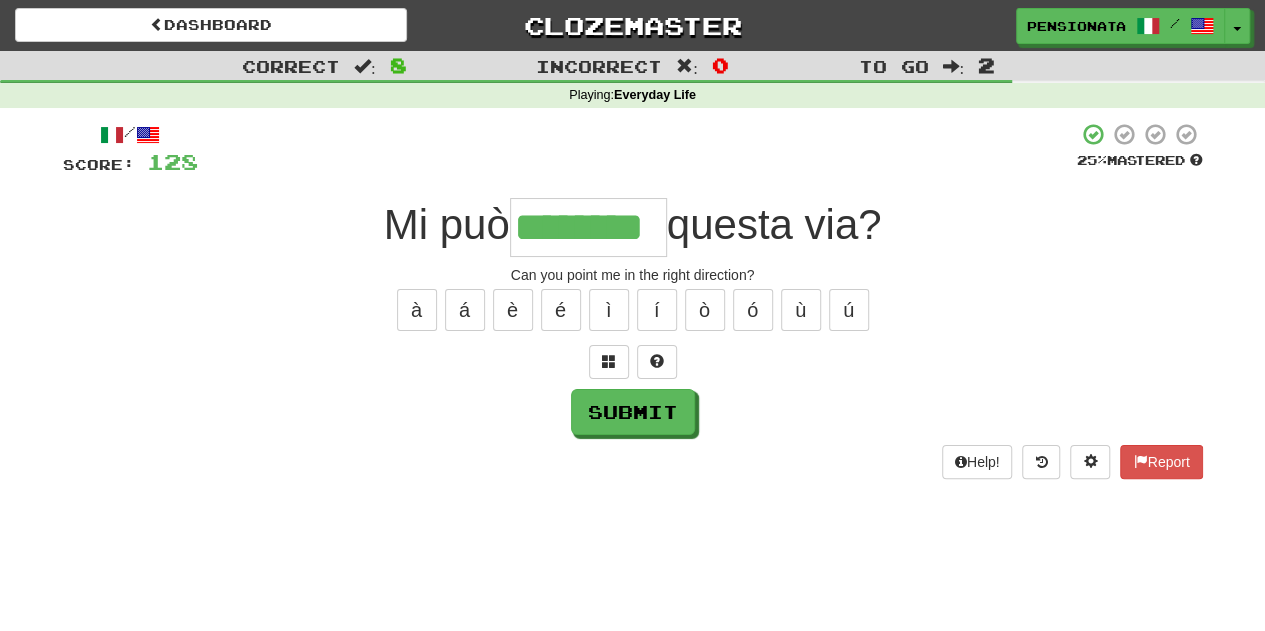 type on "********" 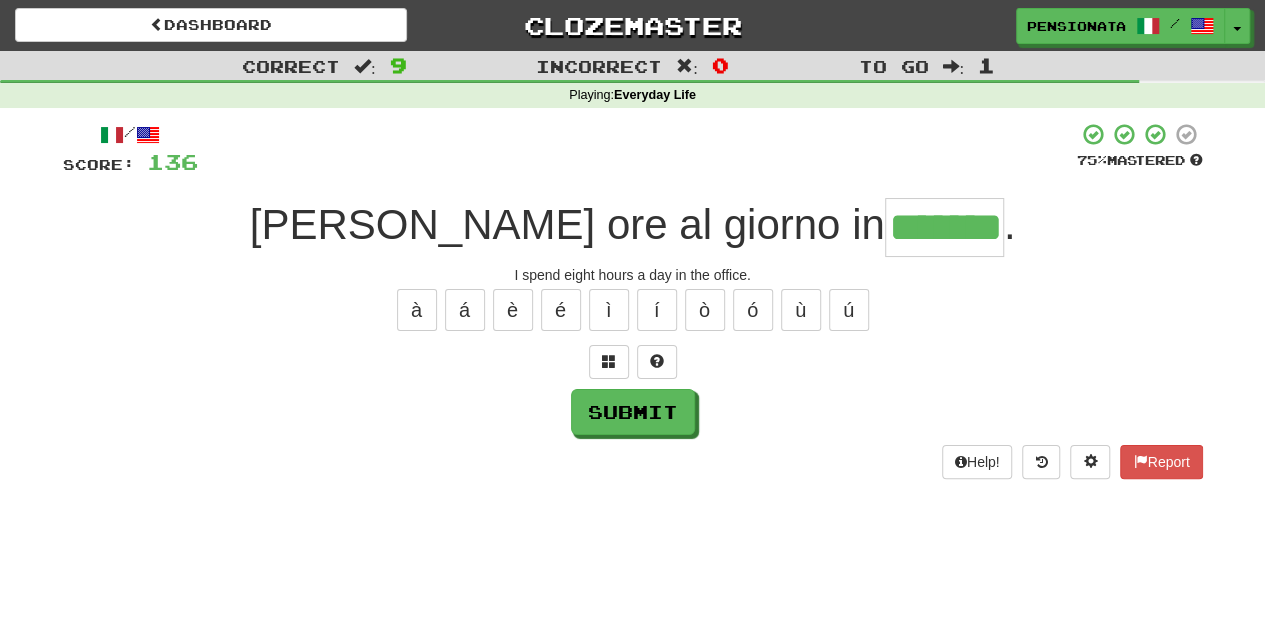type on "*******" 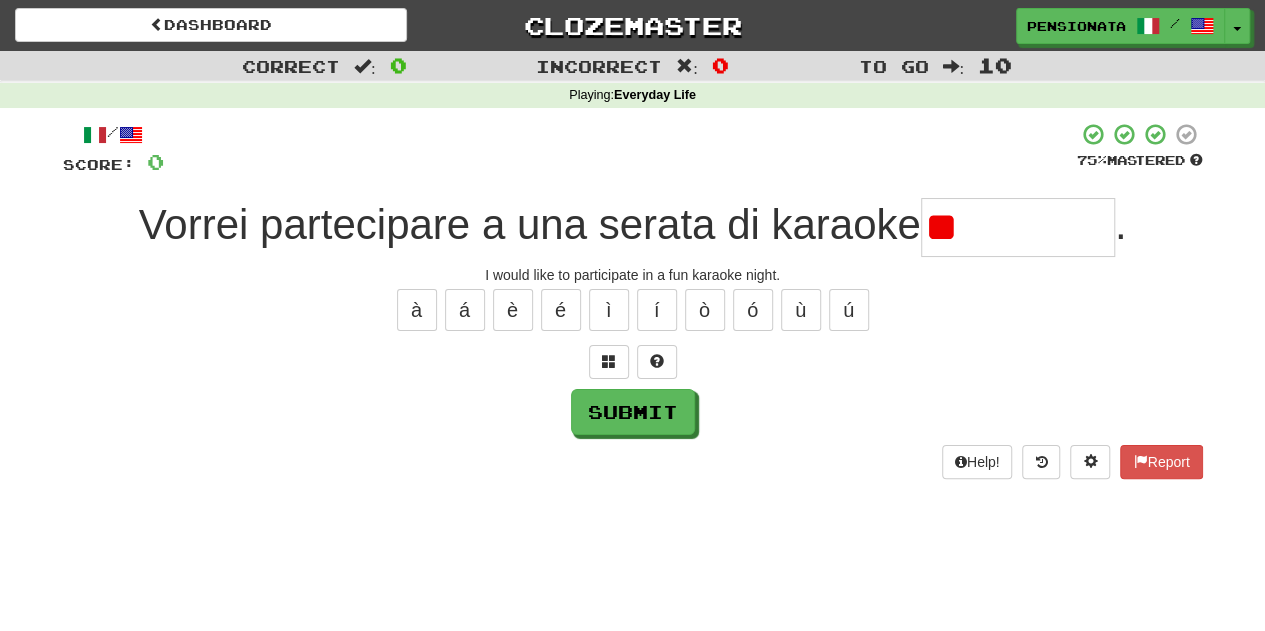 type on "*" 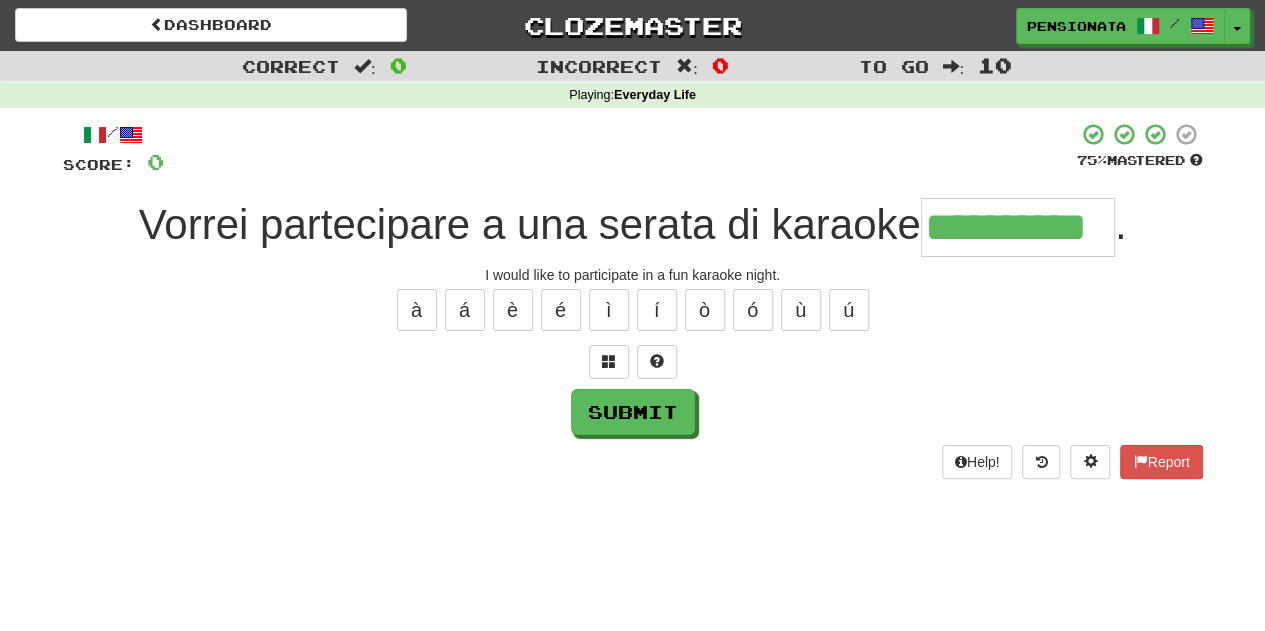 type on "**********" 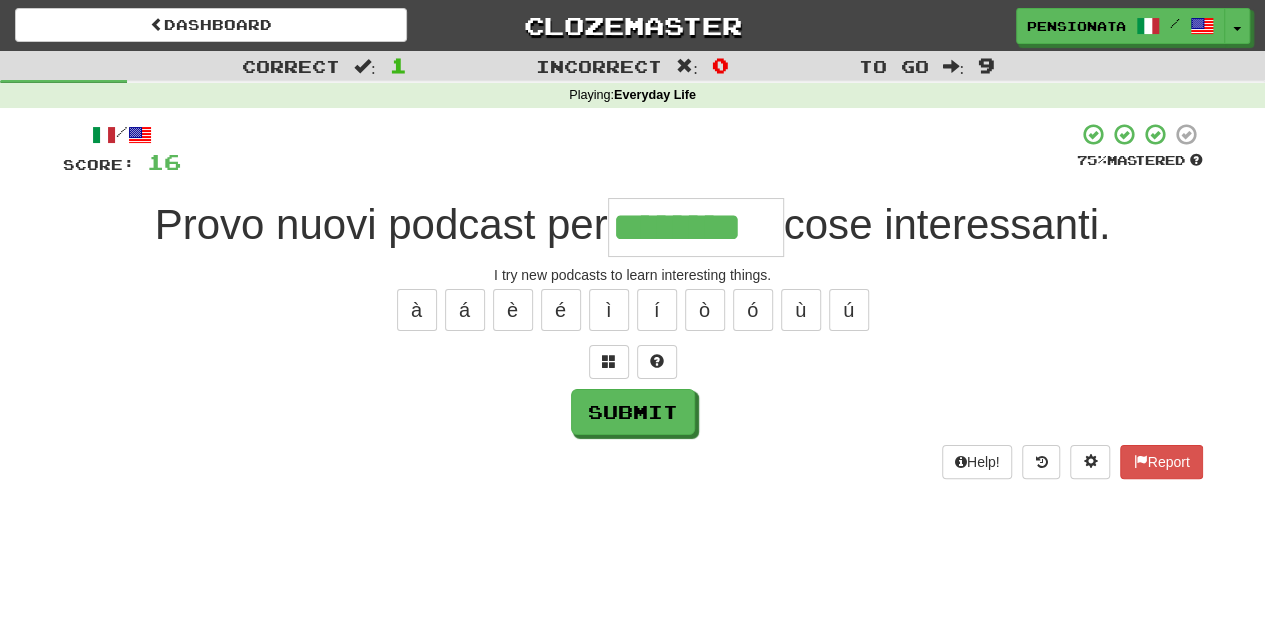 type on "********" 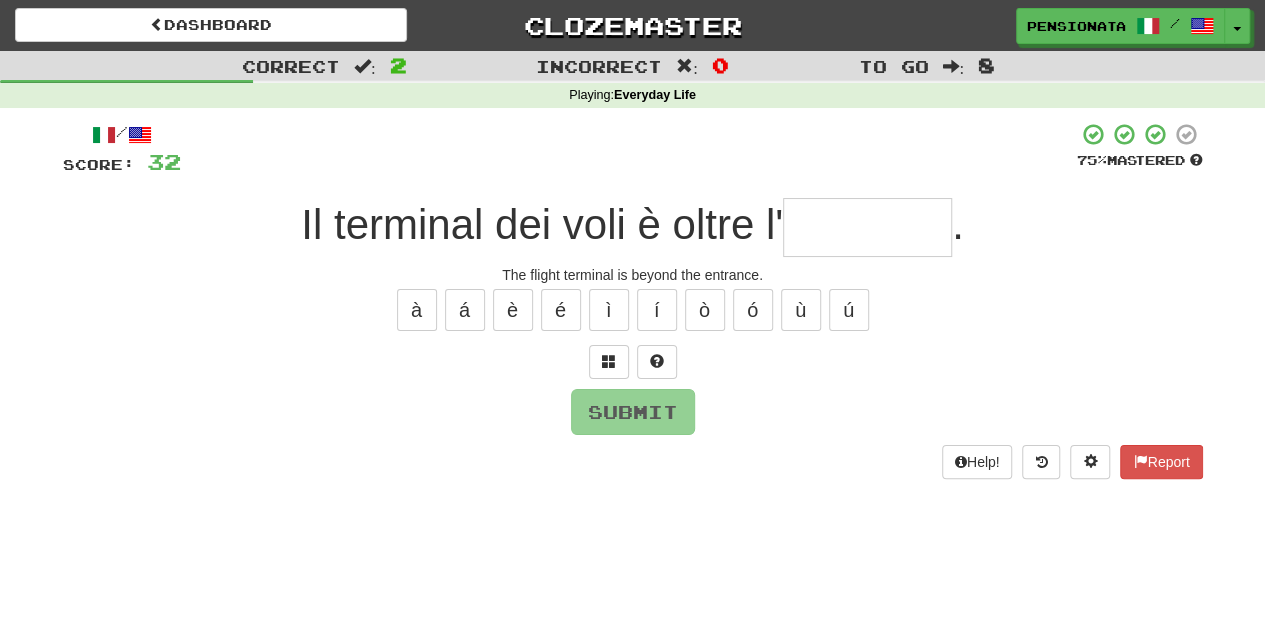 type on "*" 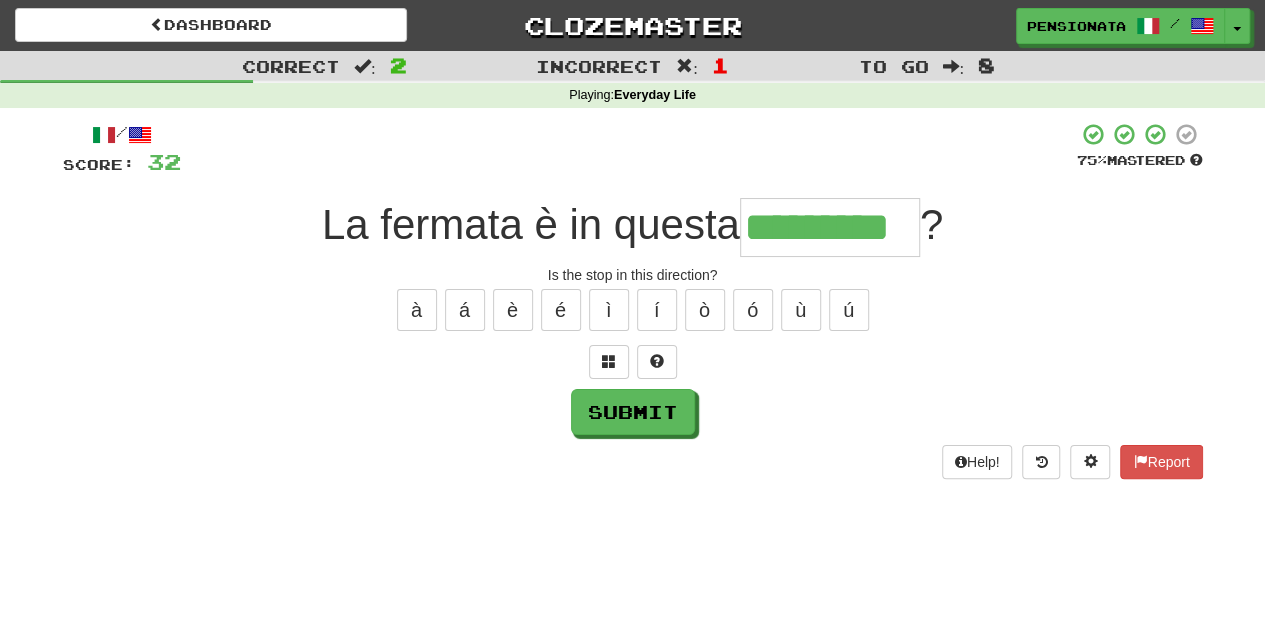type on "*********" 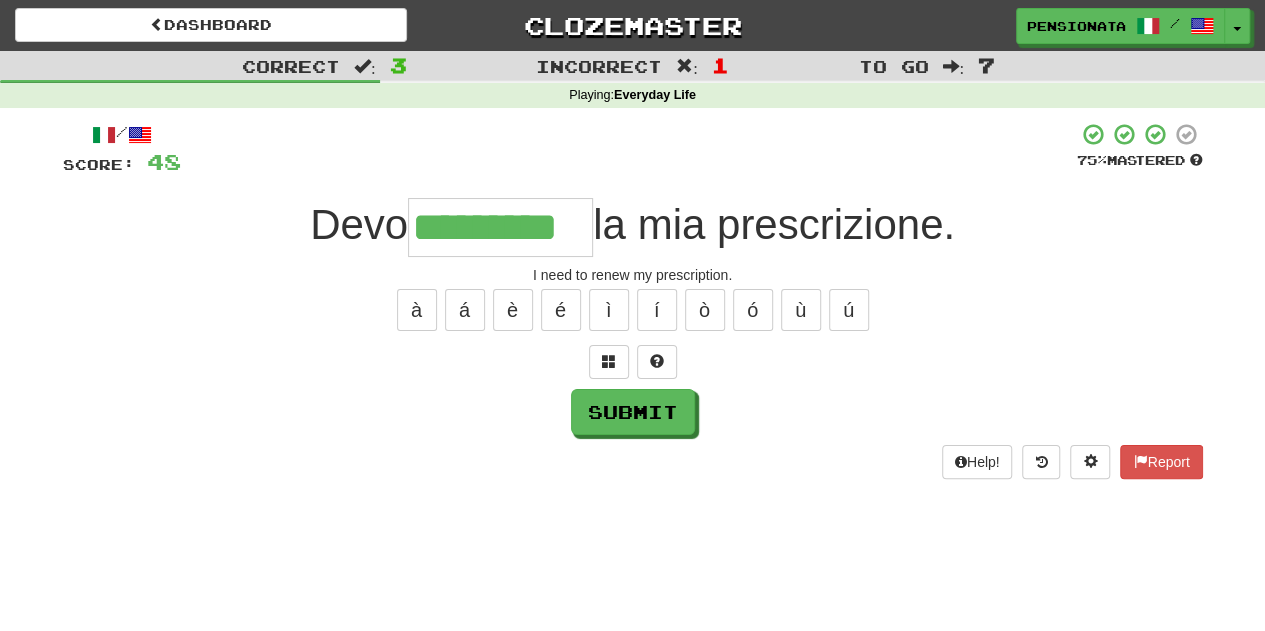 type on "*********" 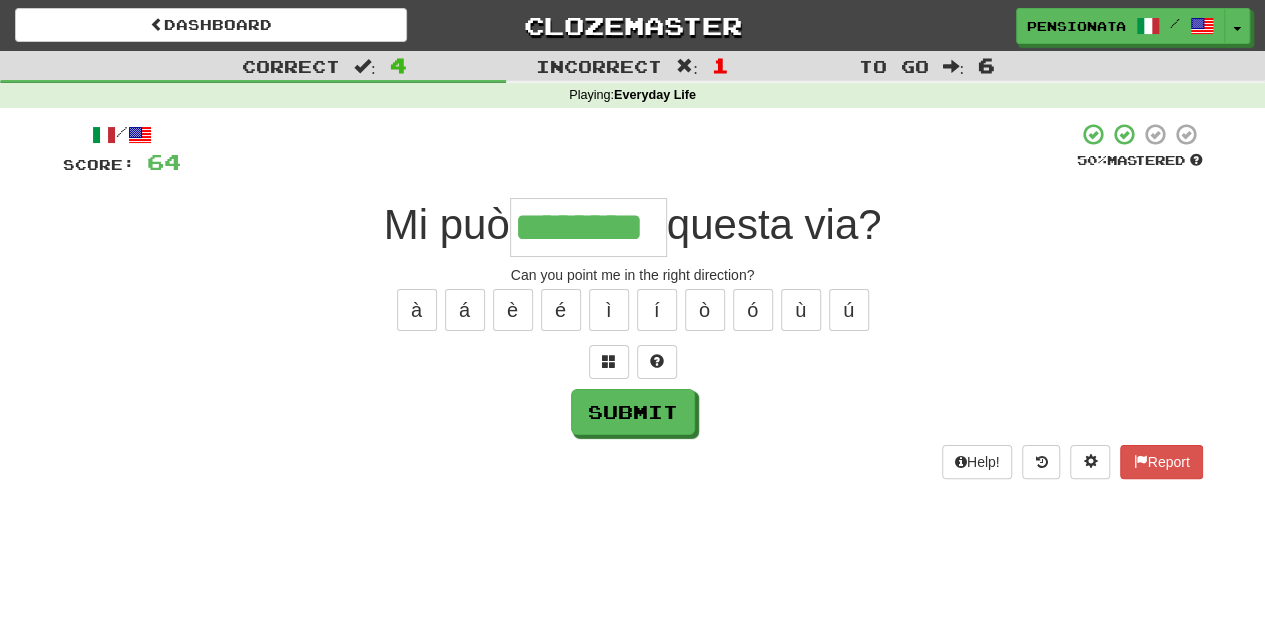 type on "********" 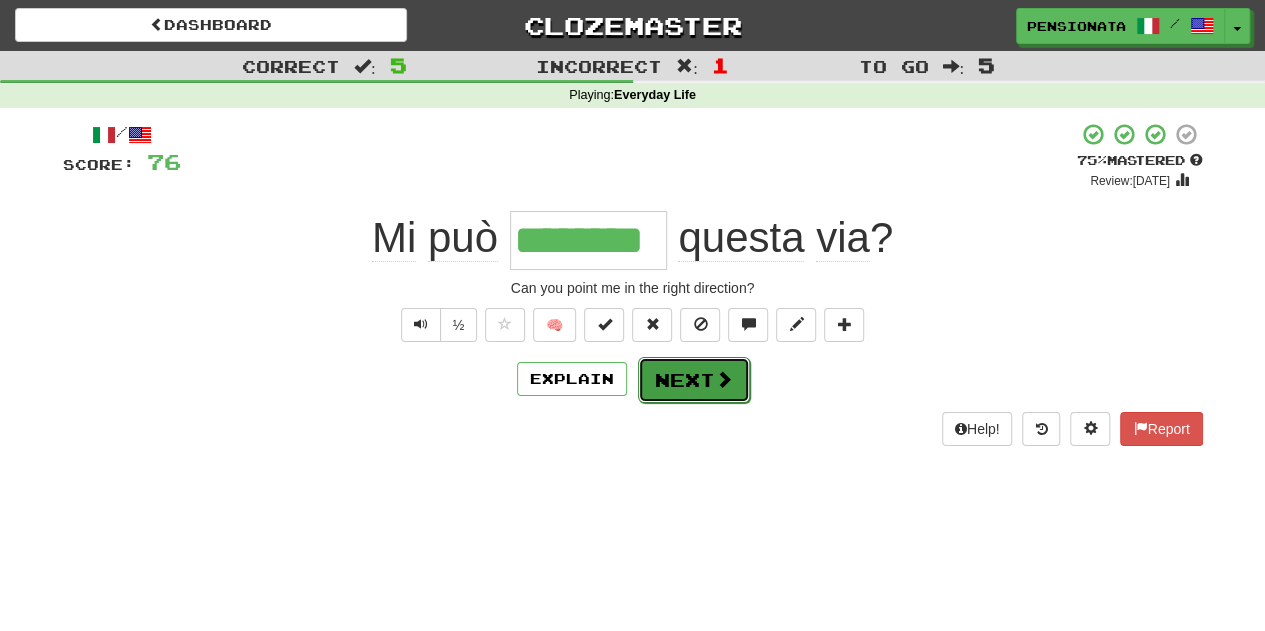 click on "Next" at bounding box center [694, 380] 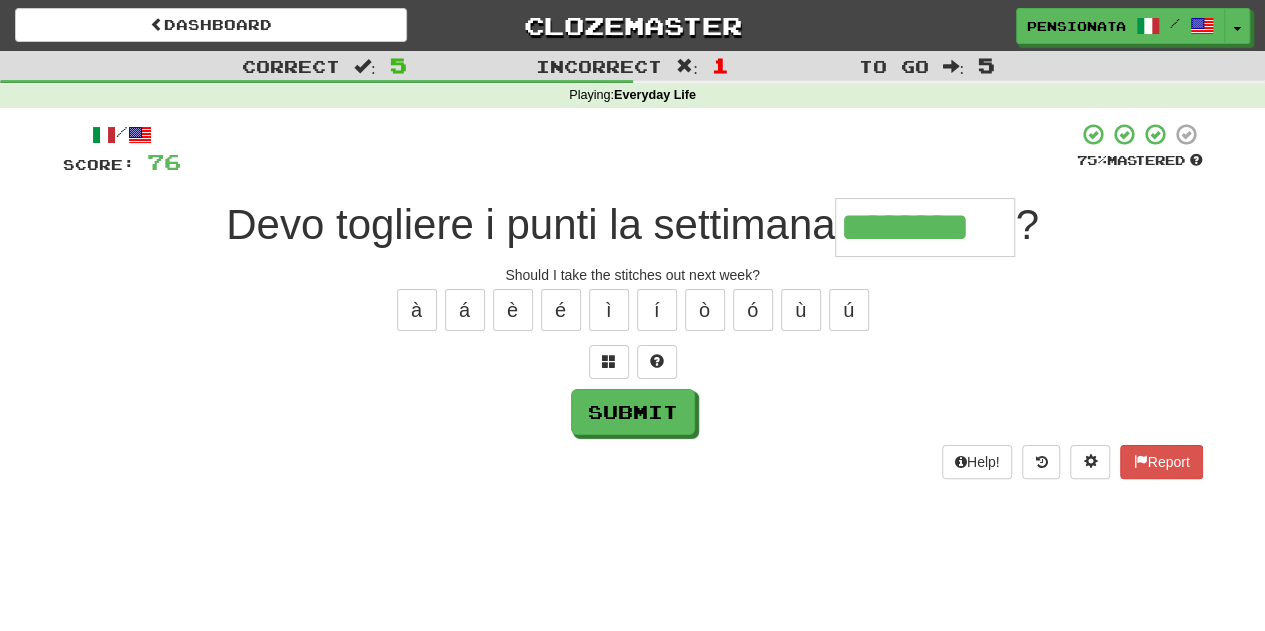 type on "********" 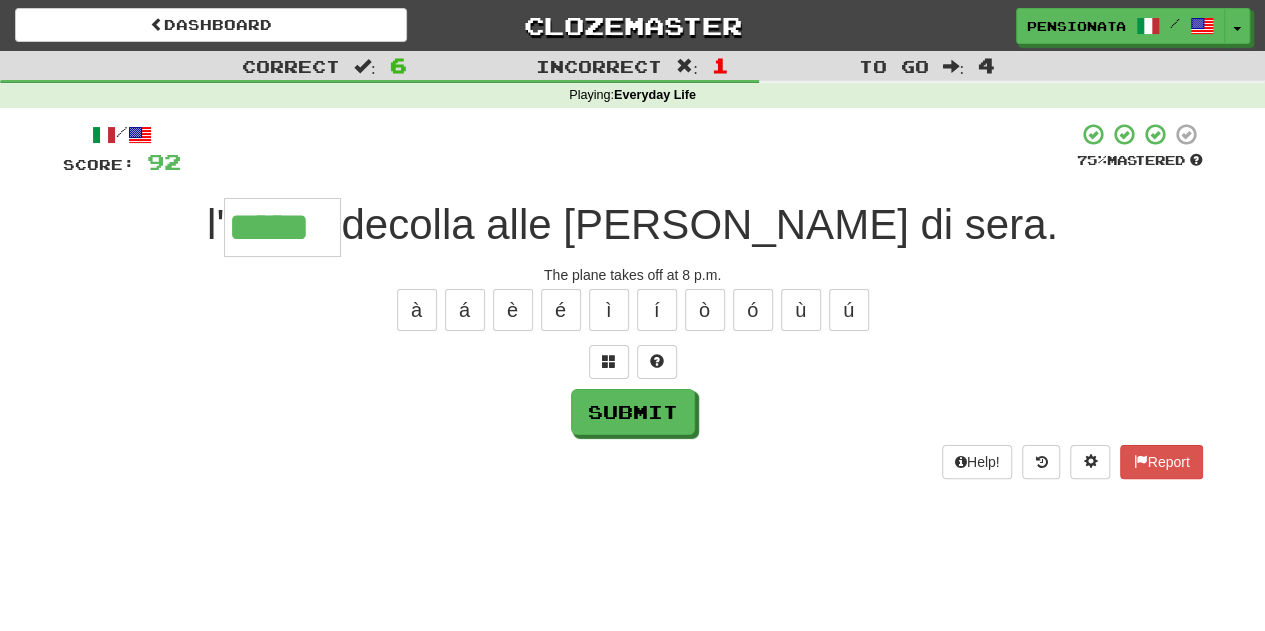 type on "*****" 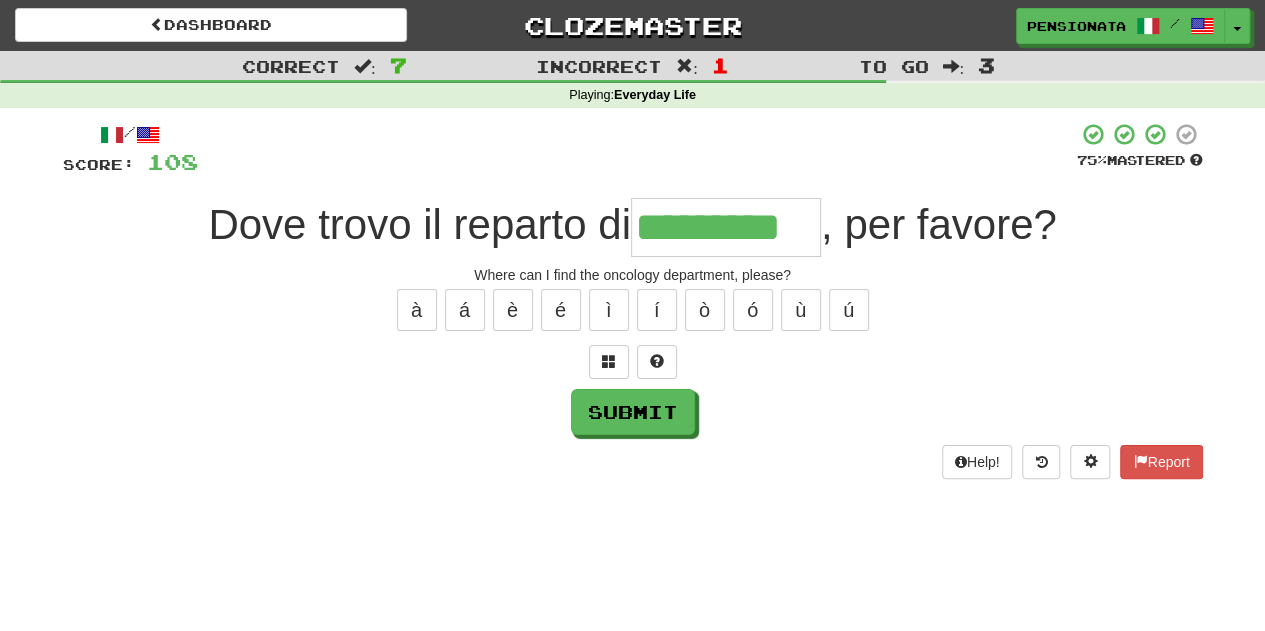type on "*********" 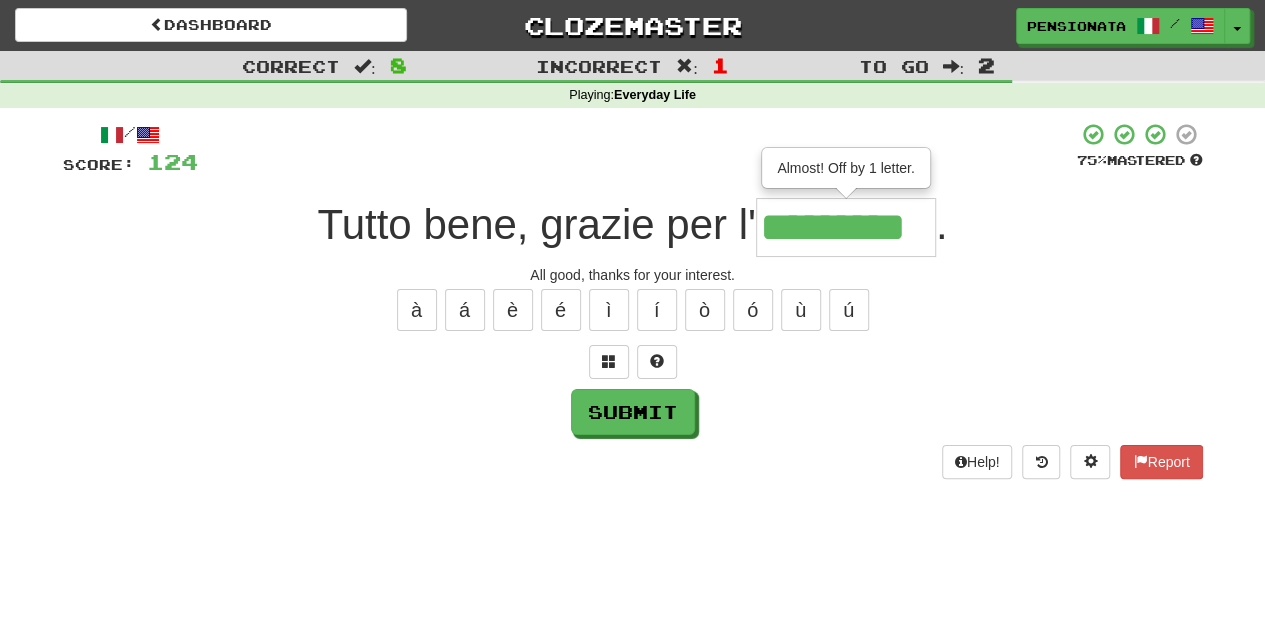 type on "*********" 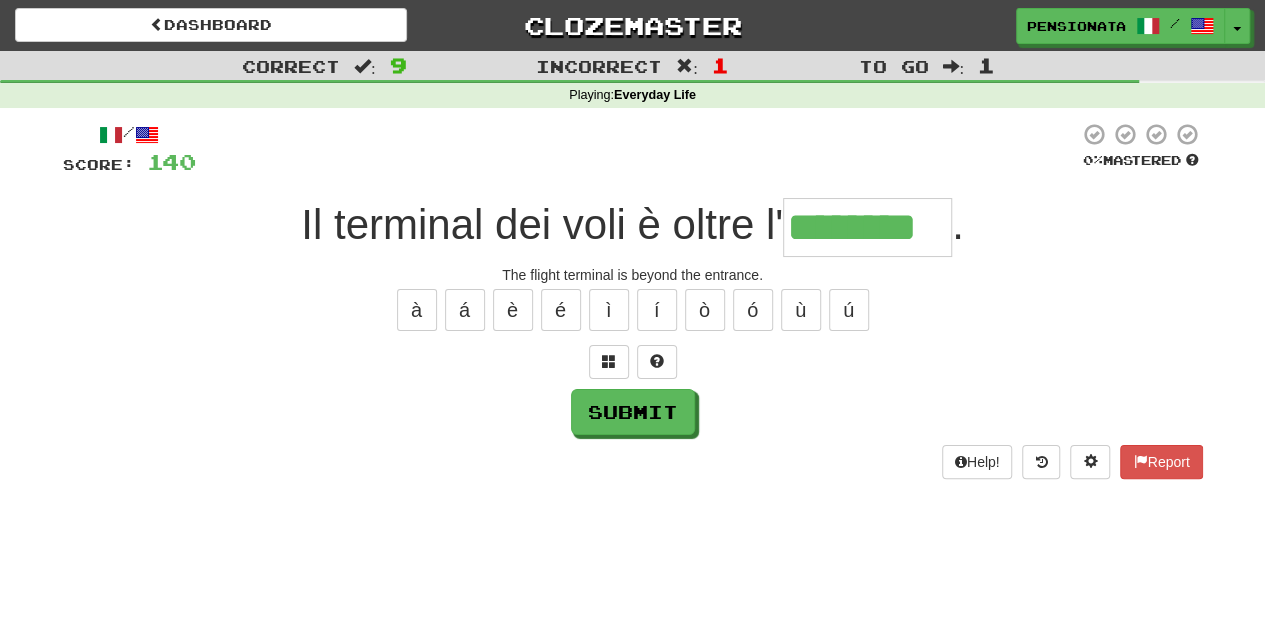 type on "********" 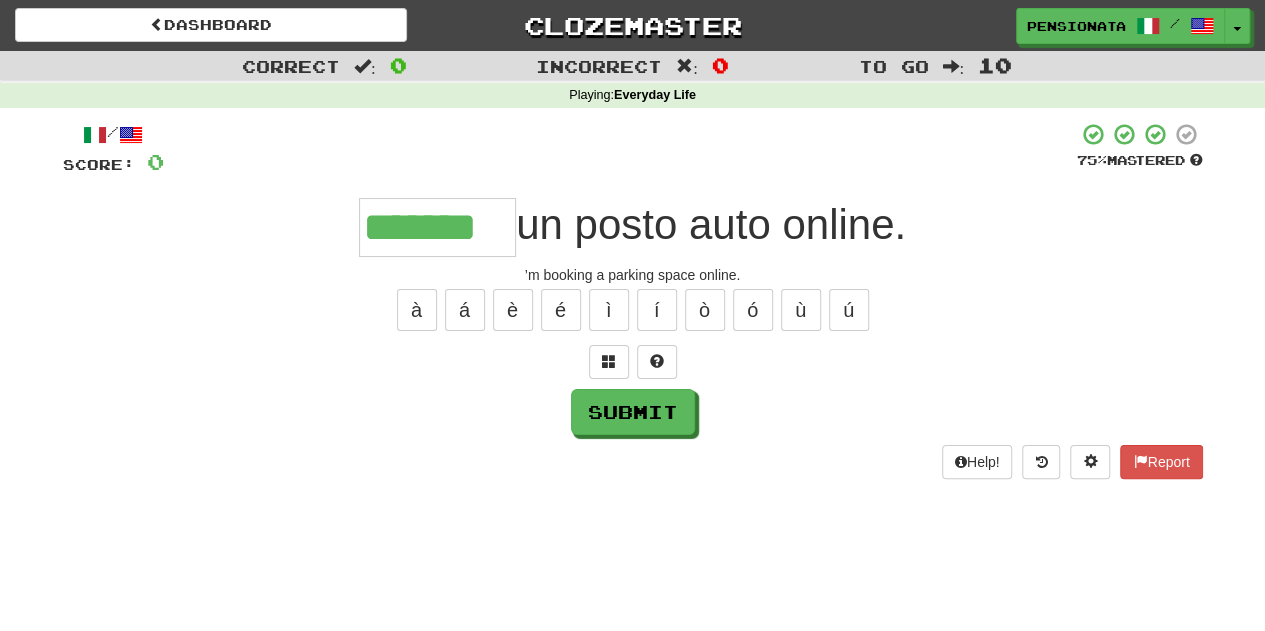 type on "*******" 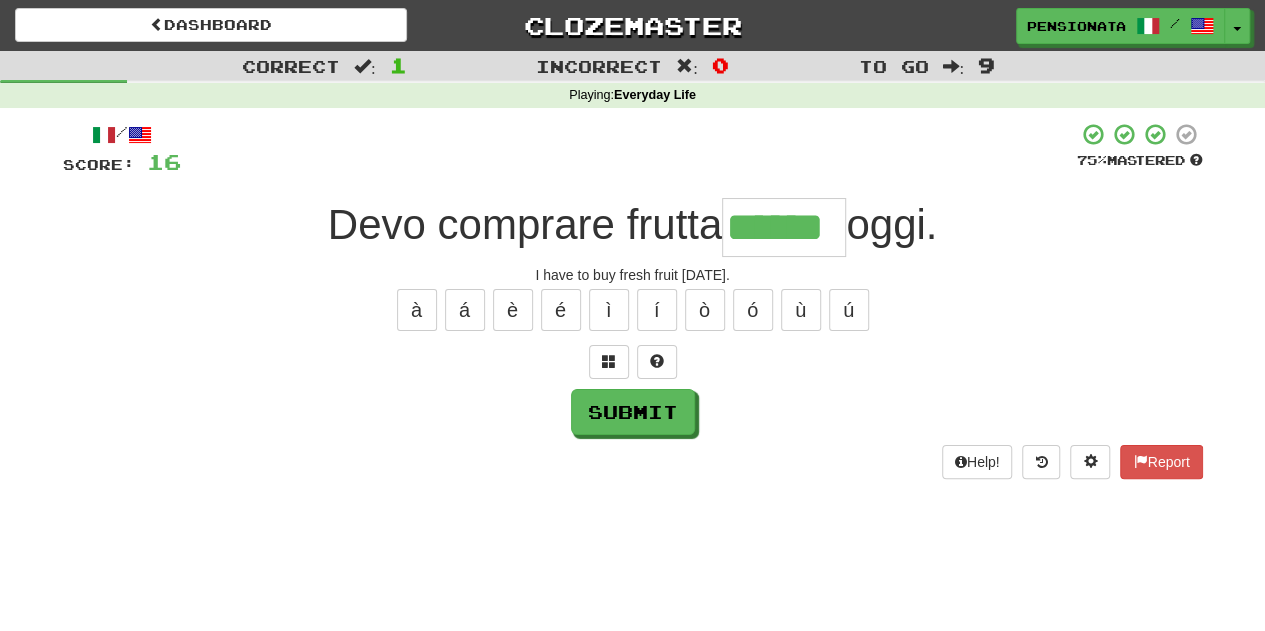 type on "******" 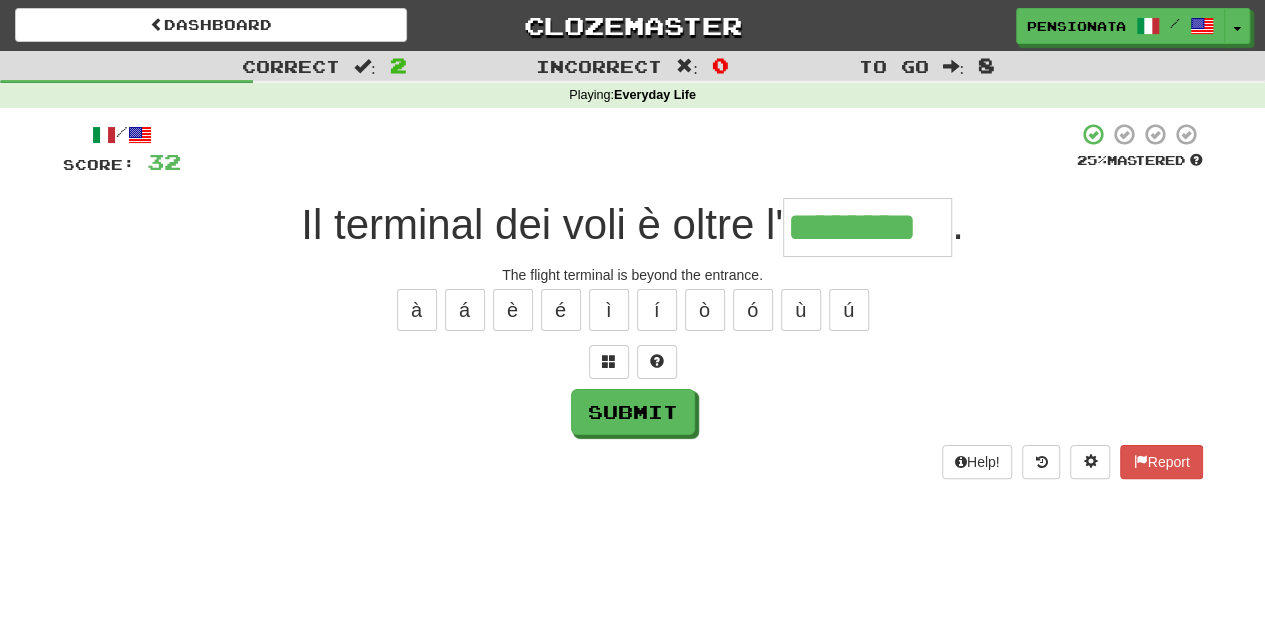 type on "********" 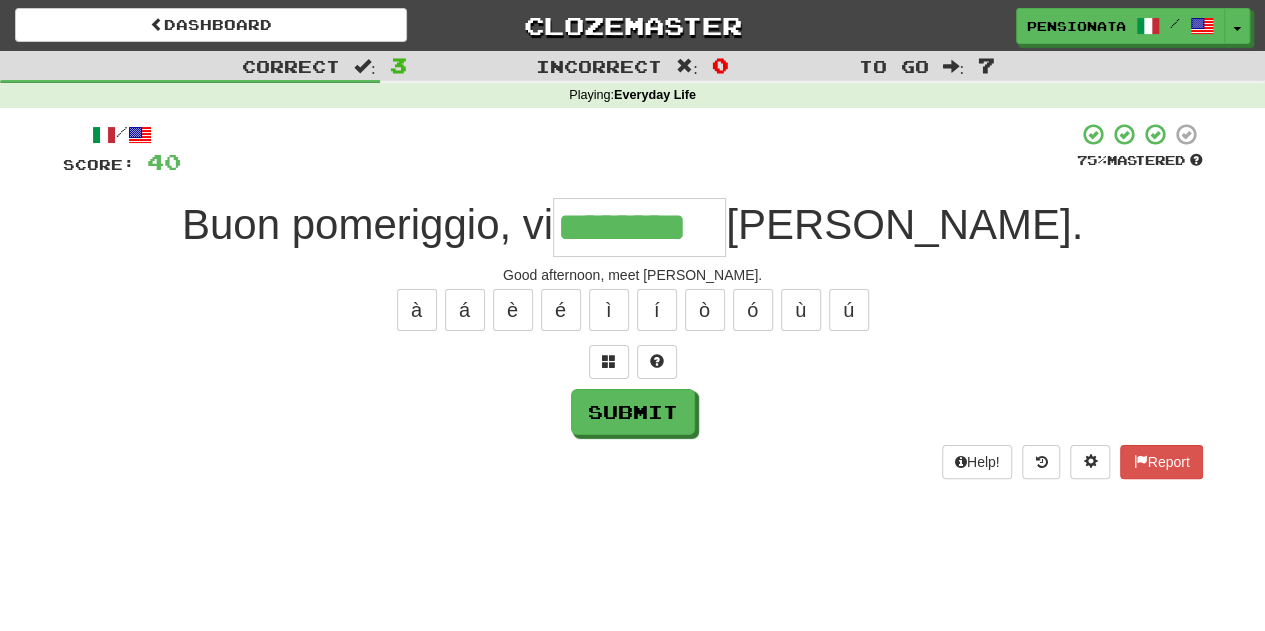 type on "********" 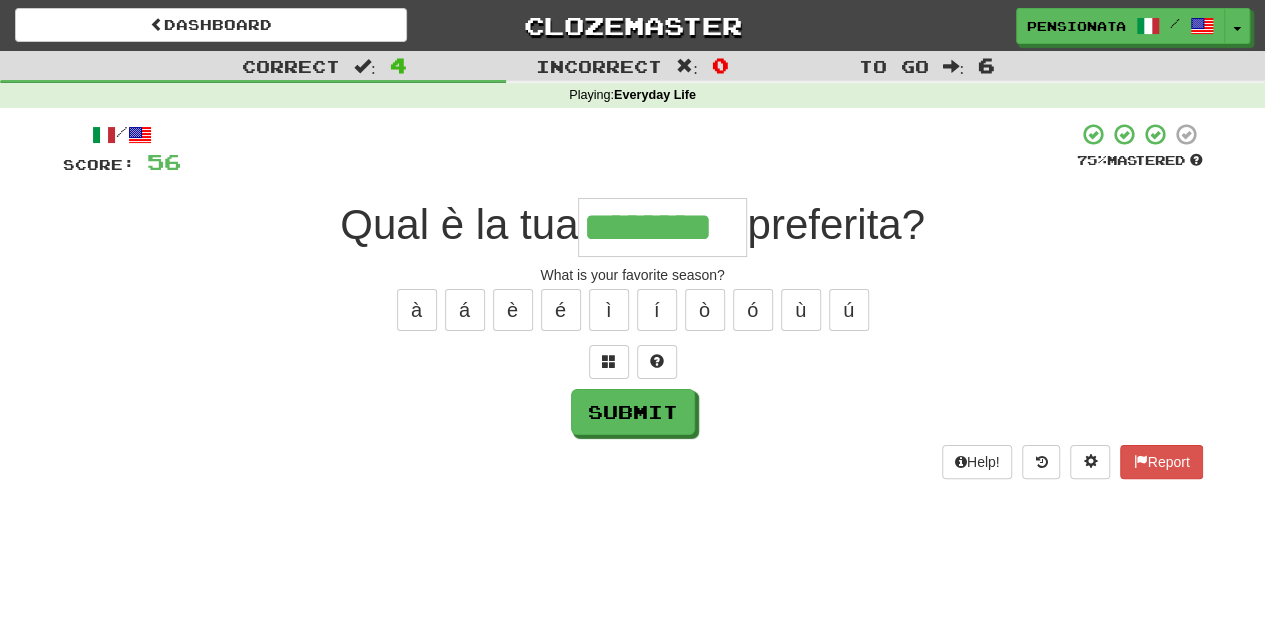 type on "********" 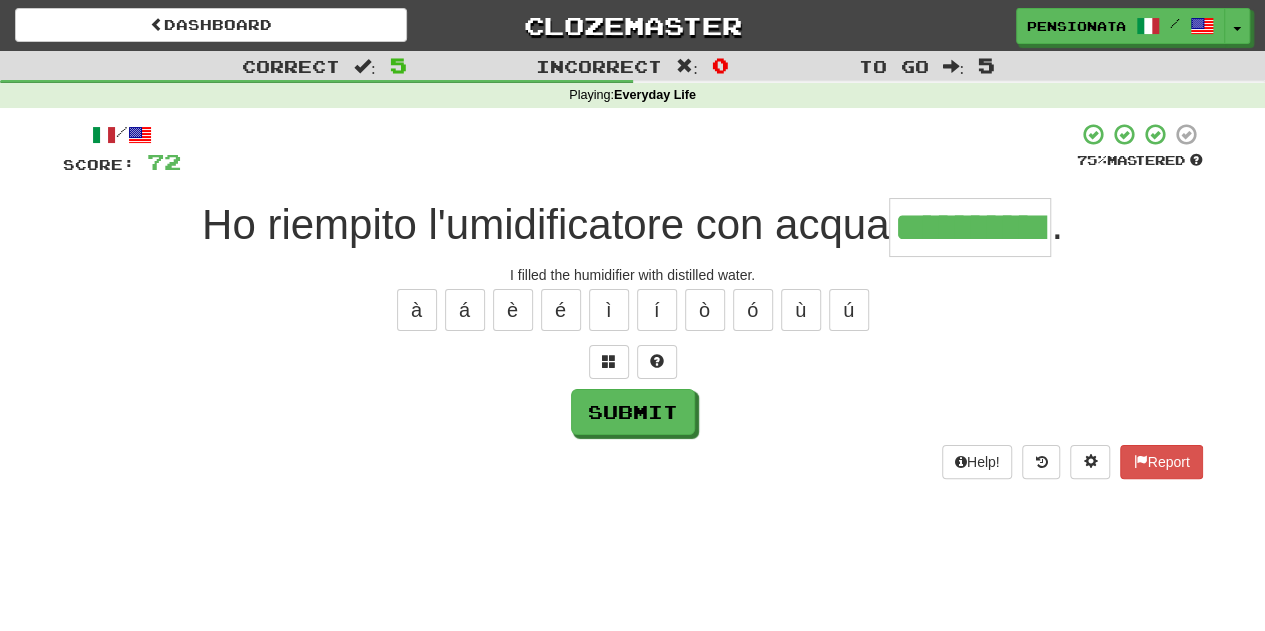 type on "**********" 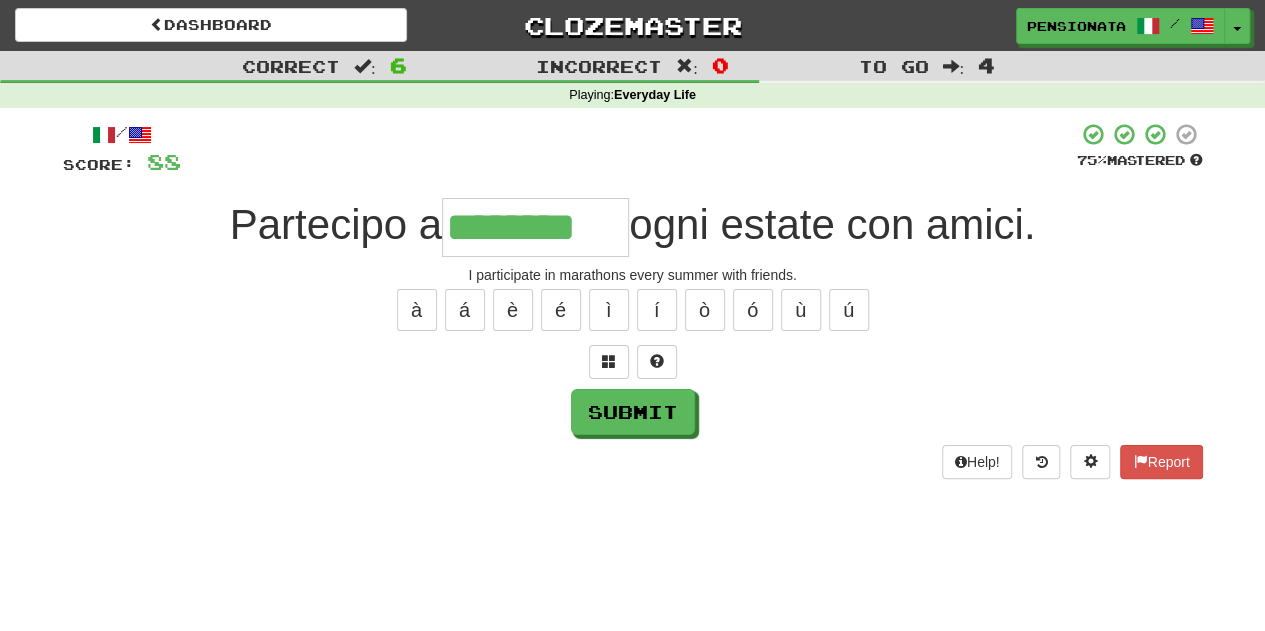 type on "********" 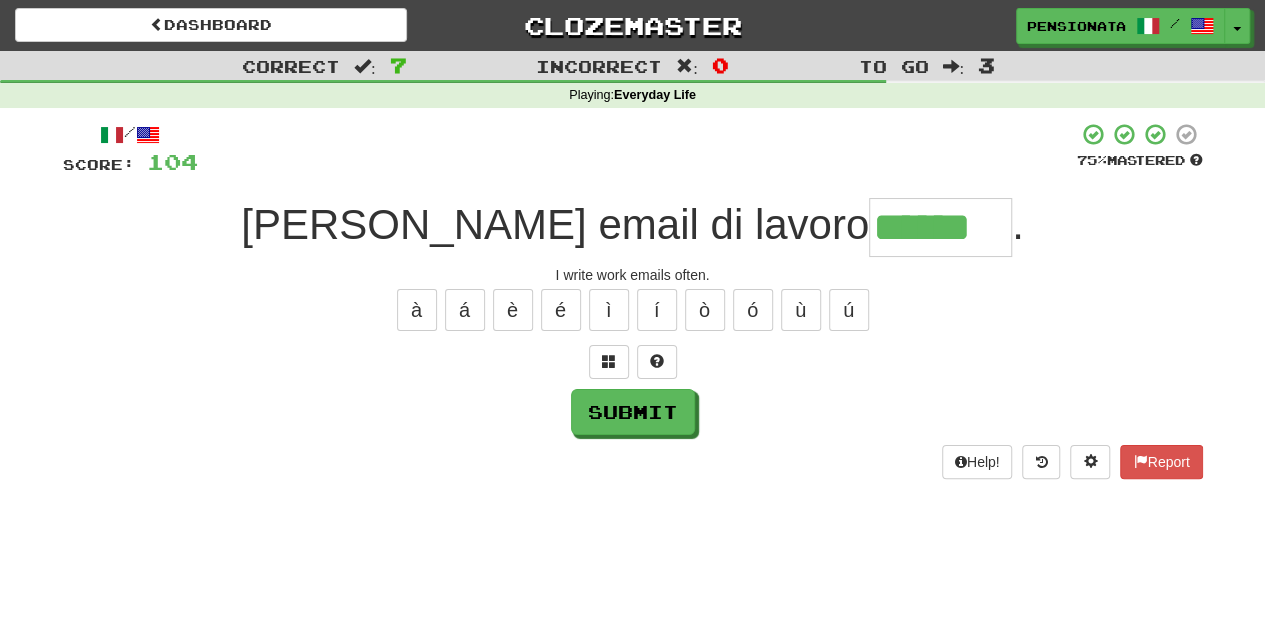 type on "******" 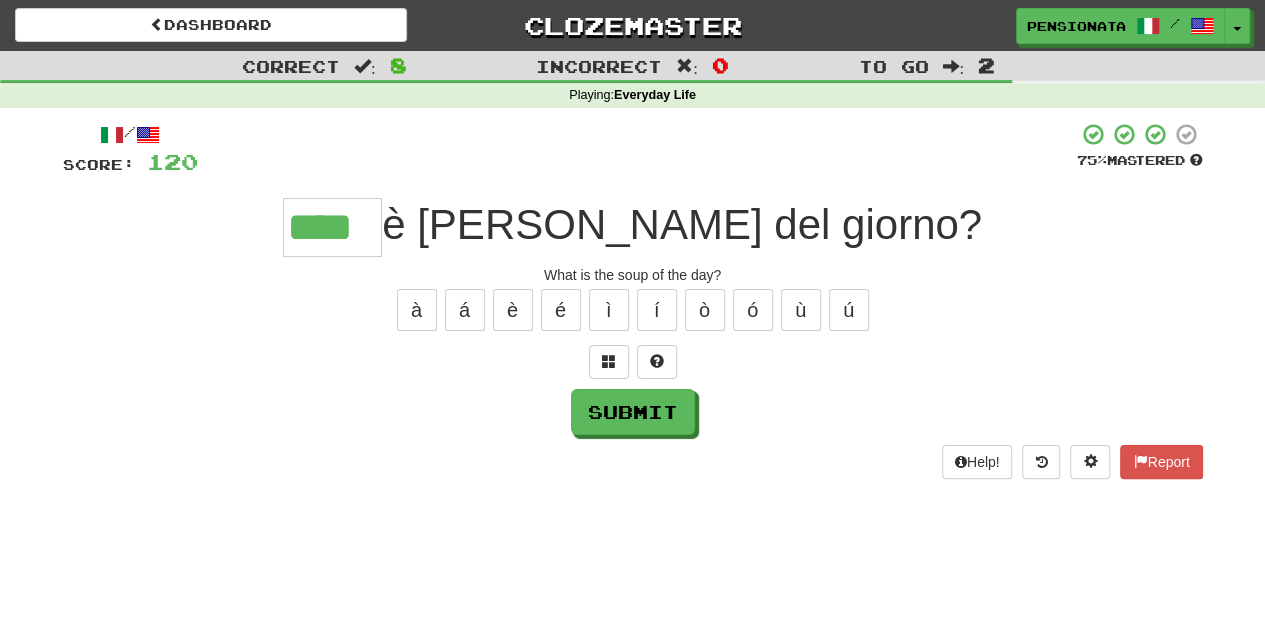 type on "****" 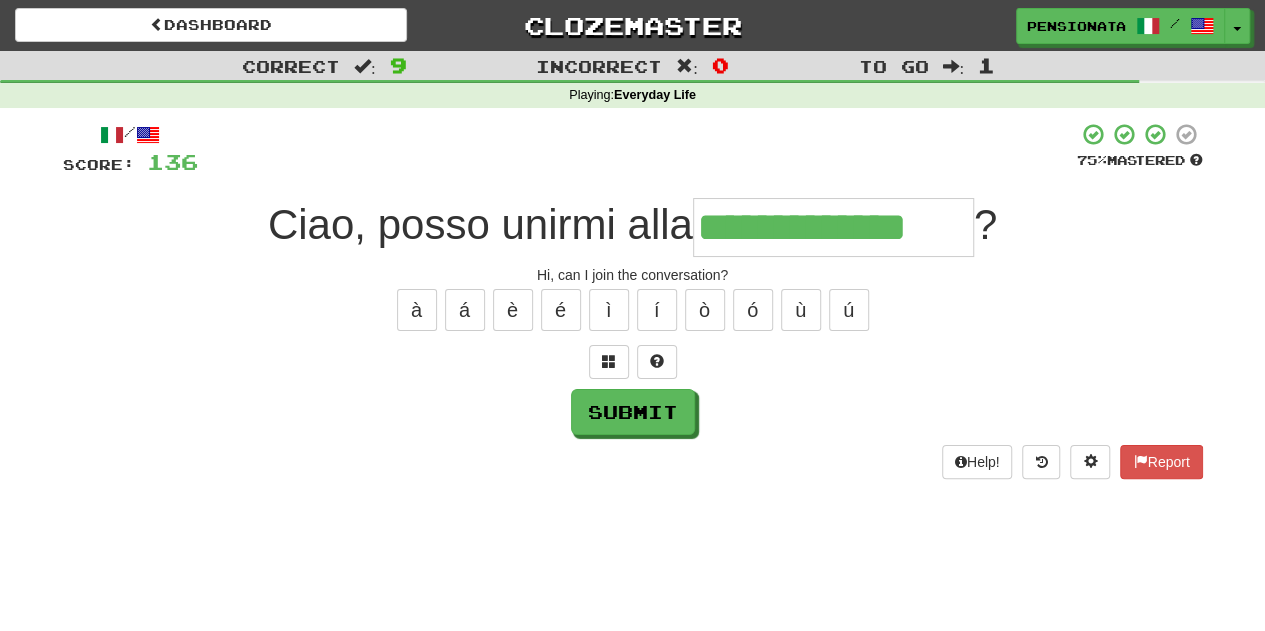 type on "**********" 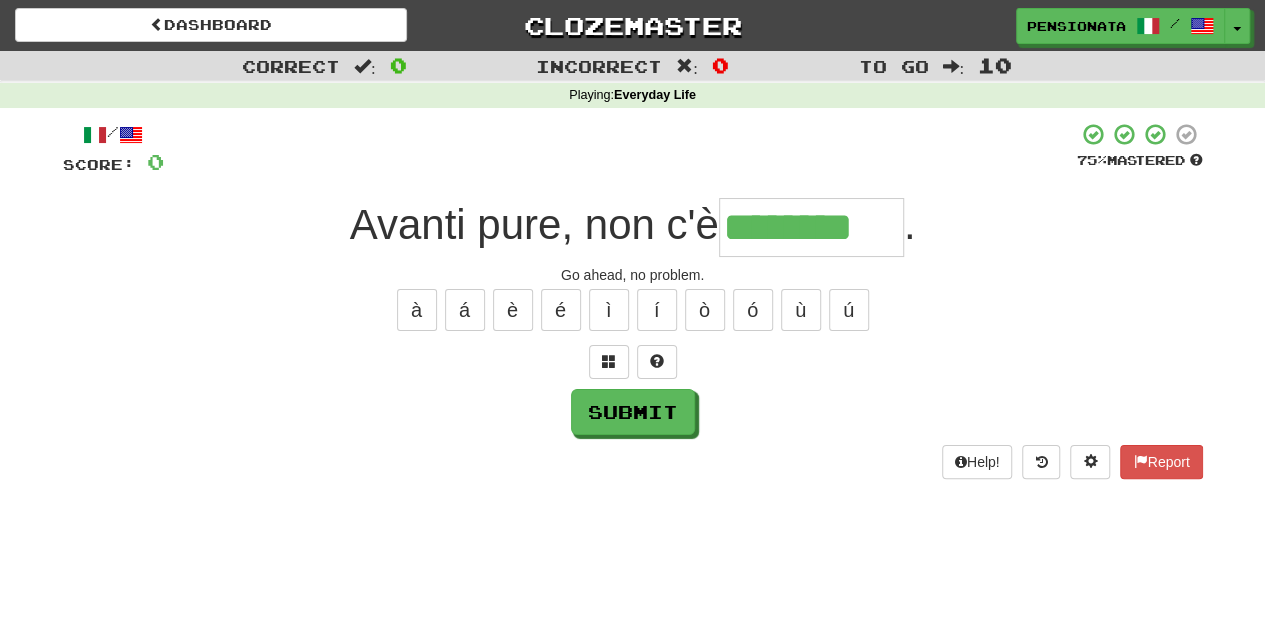 type on "********" 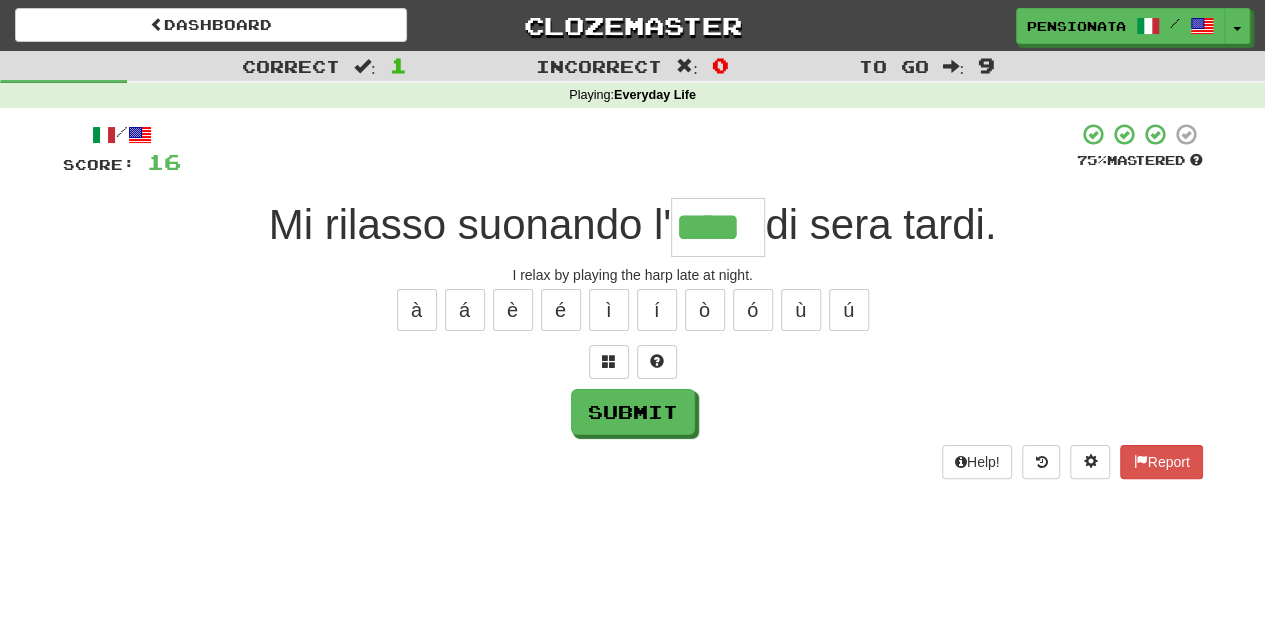 type on "****" 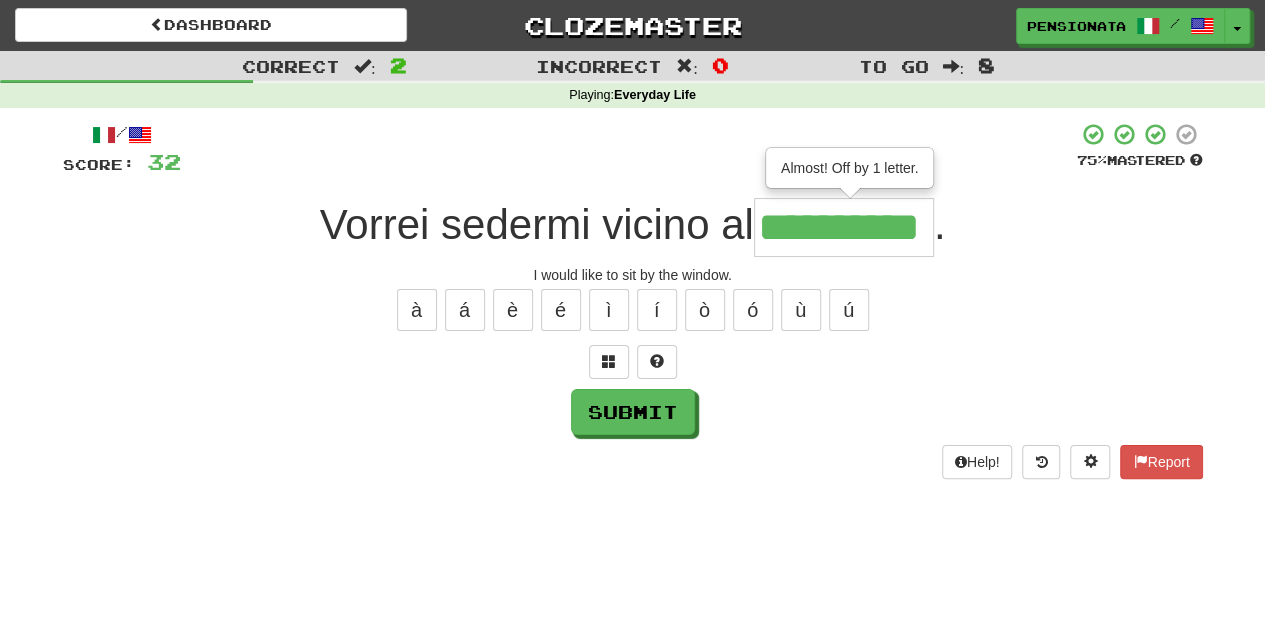 type on "**********" 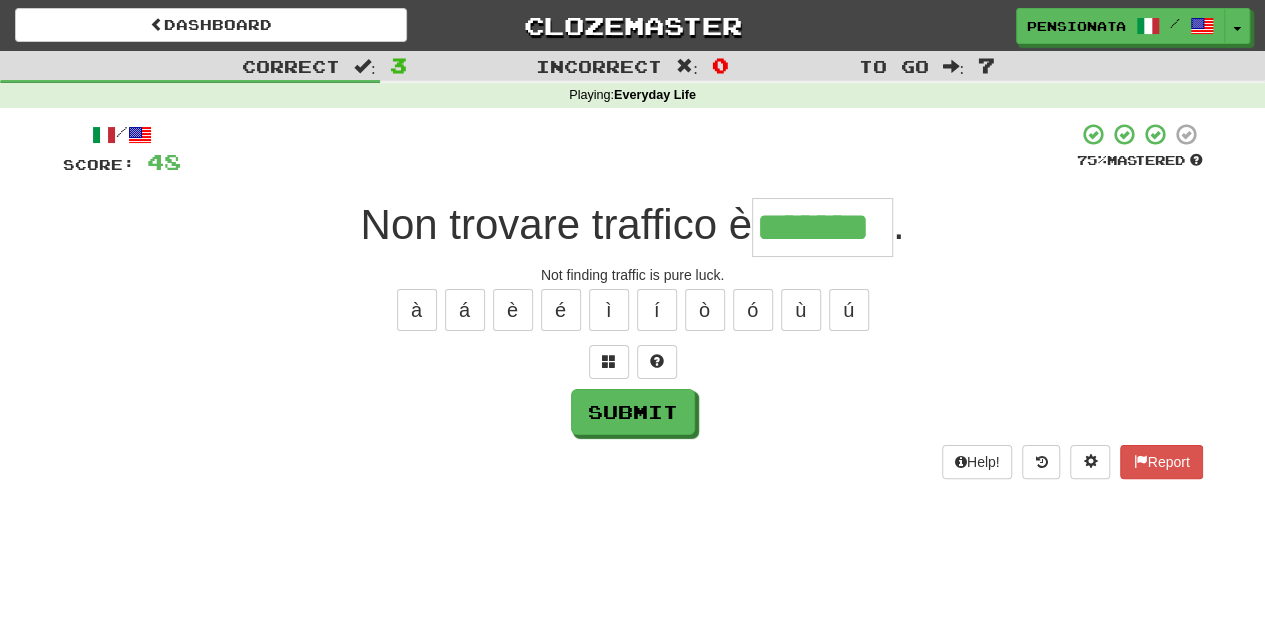 type on "*******" 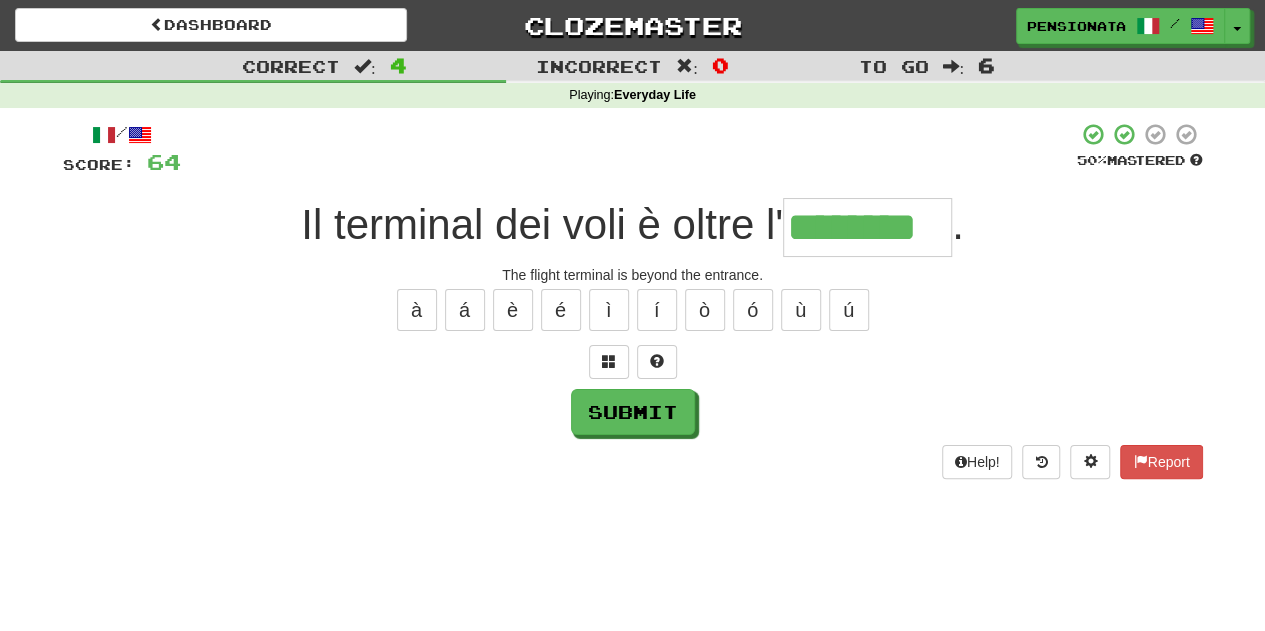 type on "********" 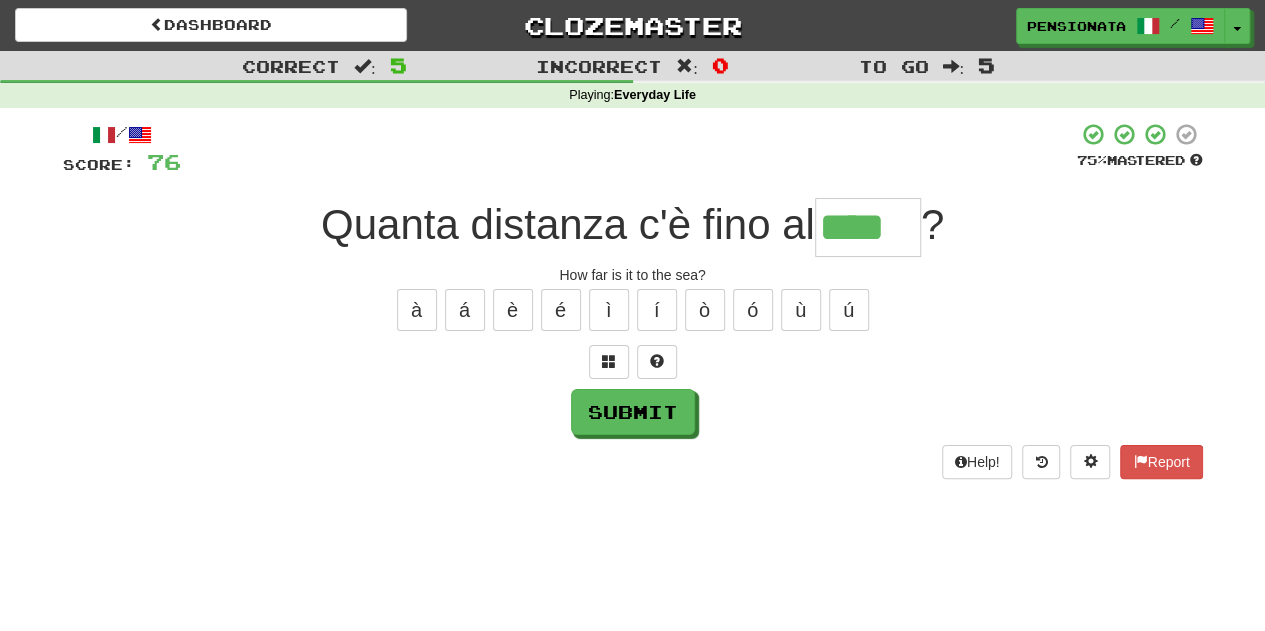 type on "****" 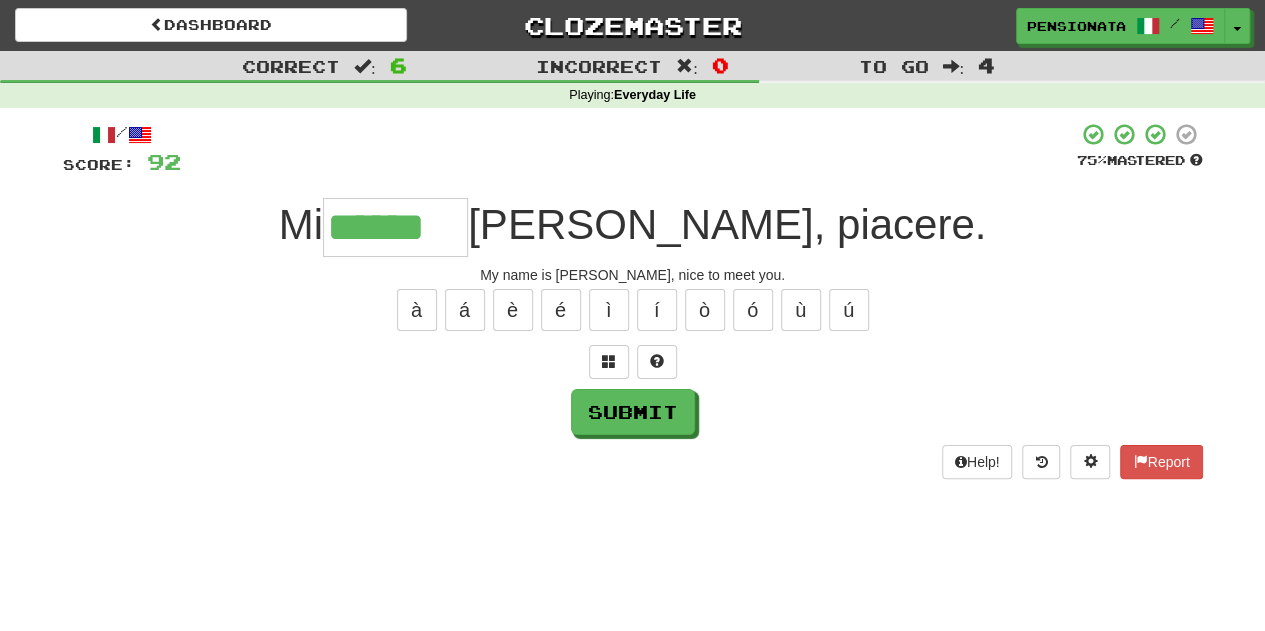 type on "******" 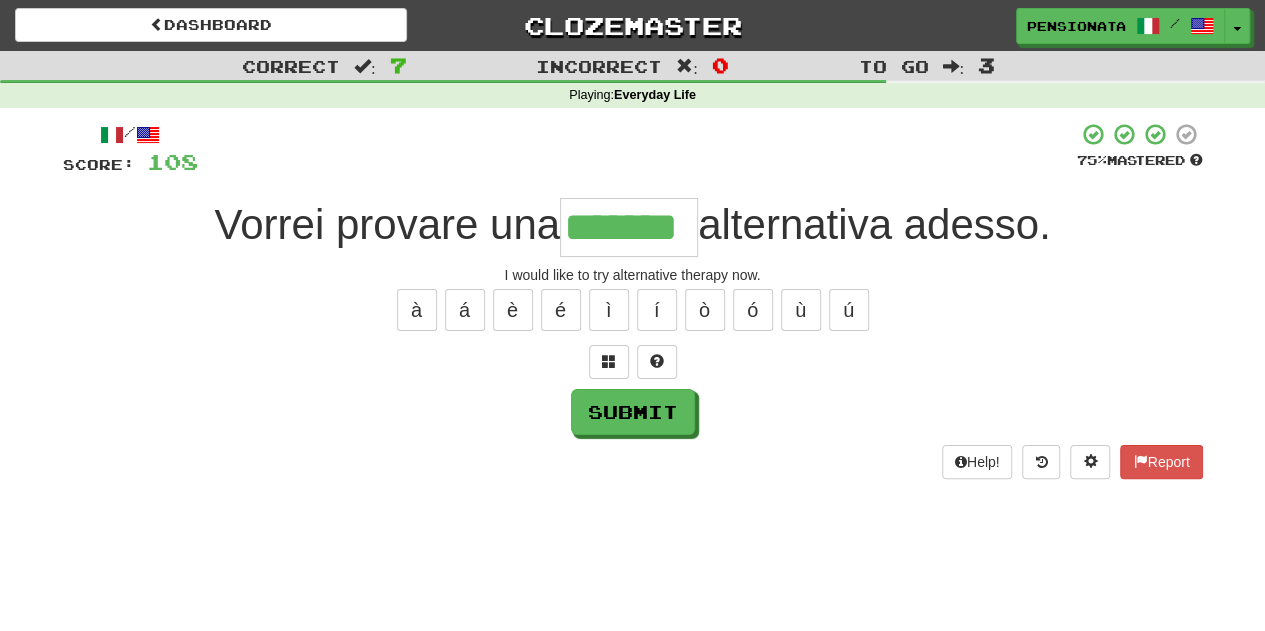 type on "*******" 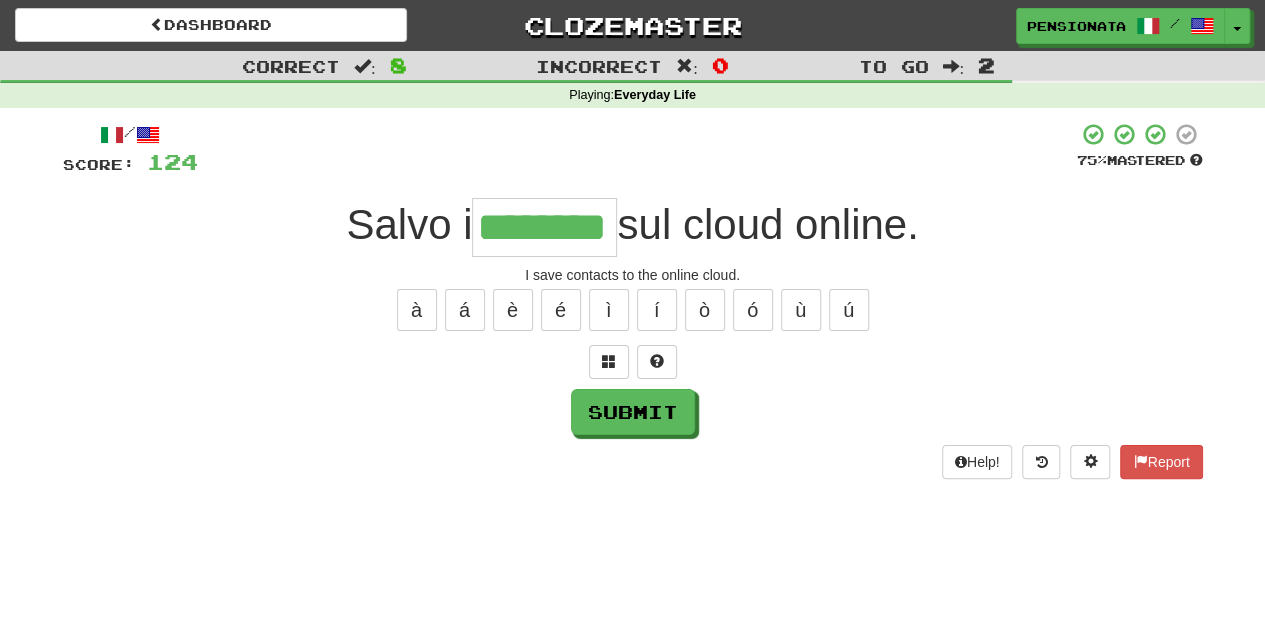 type on "********" 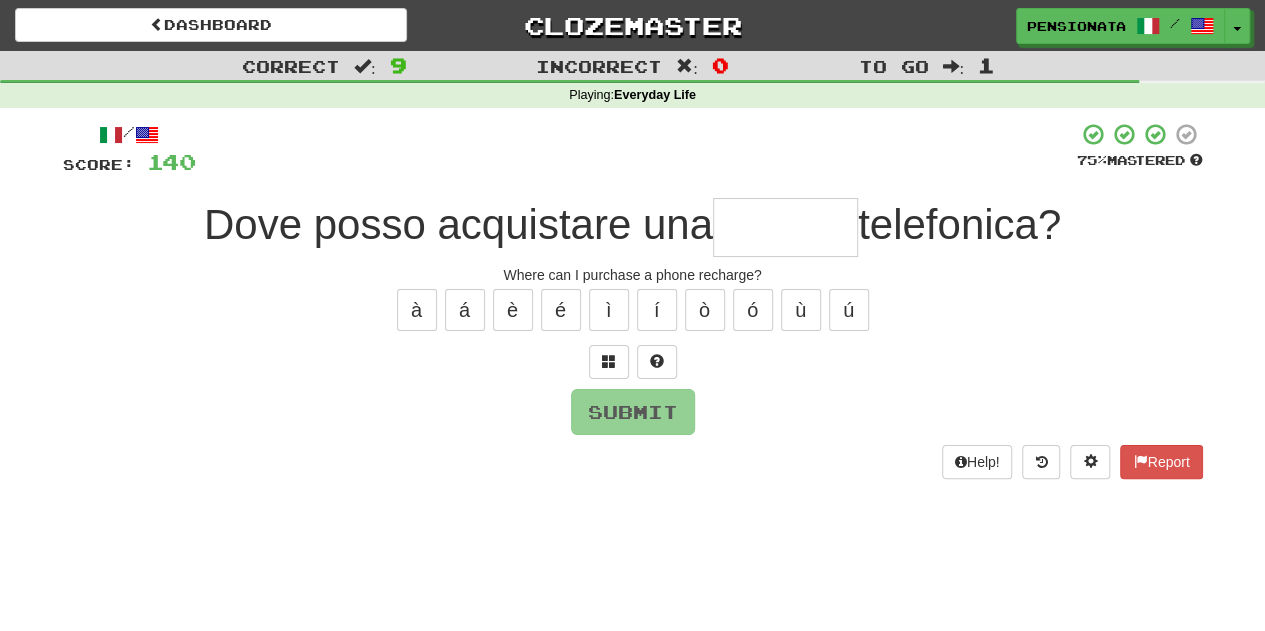 type on "*" 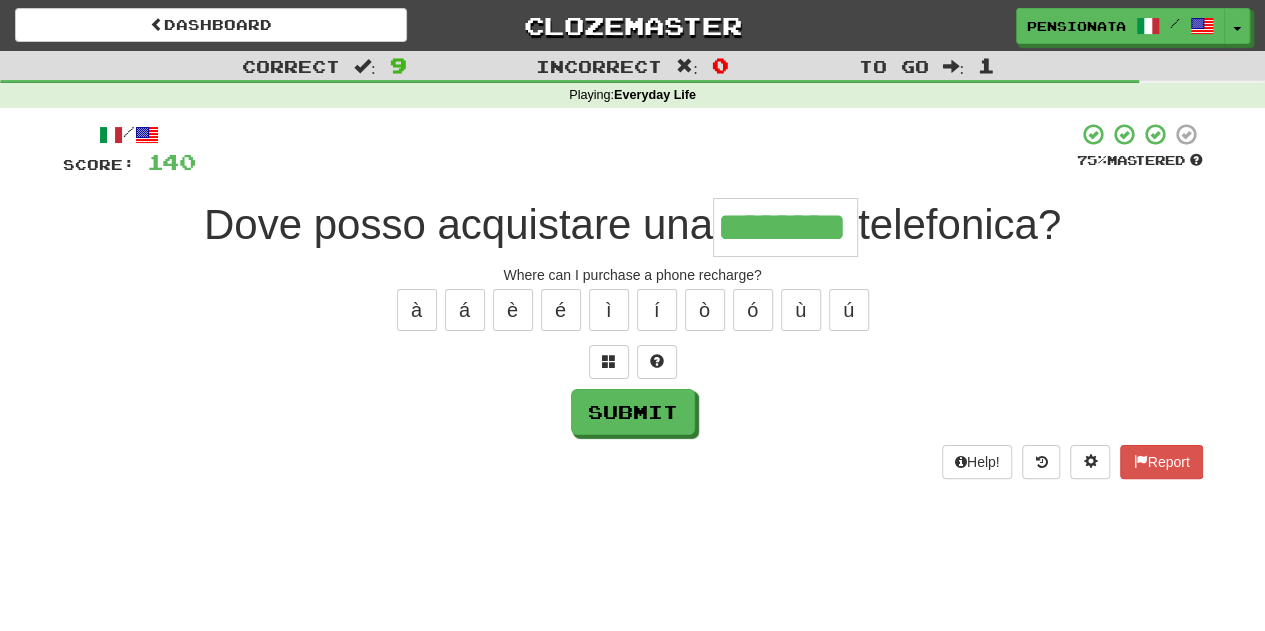 type on "********" 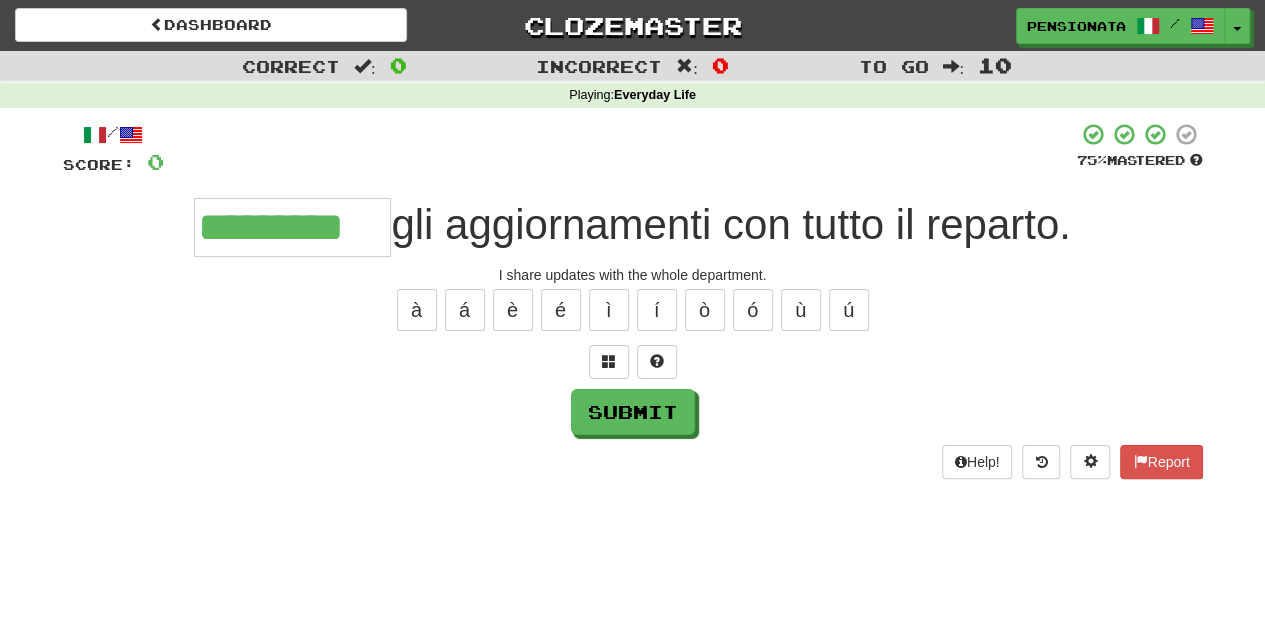 type on "*********" 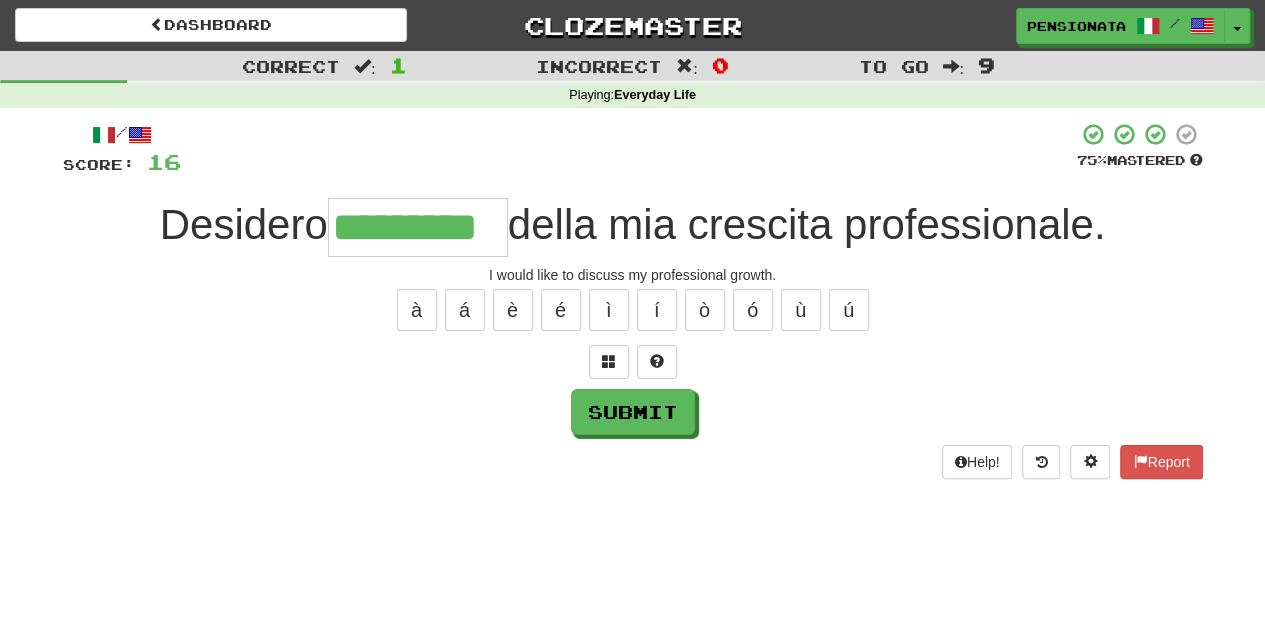 type on "*********" 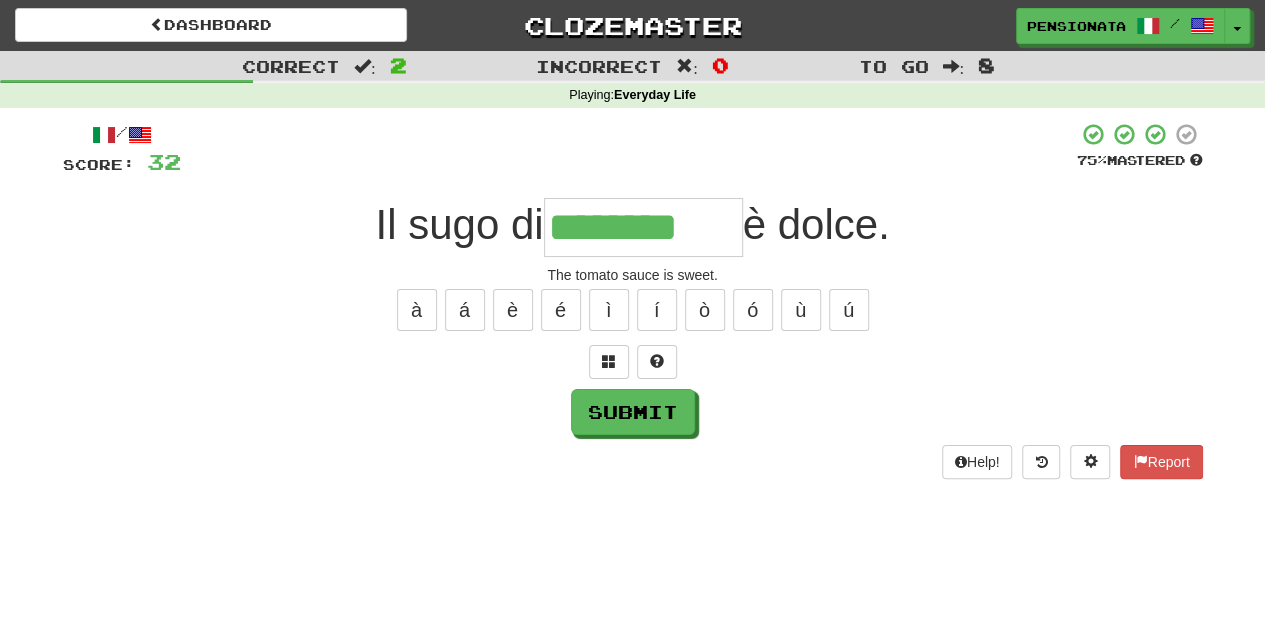 type on "********" 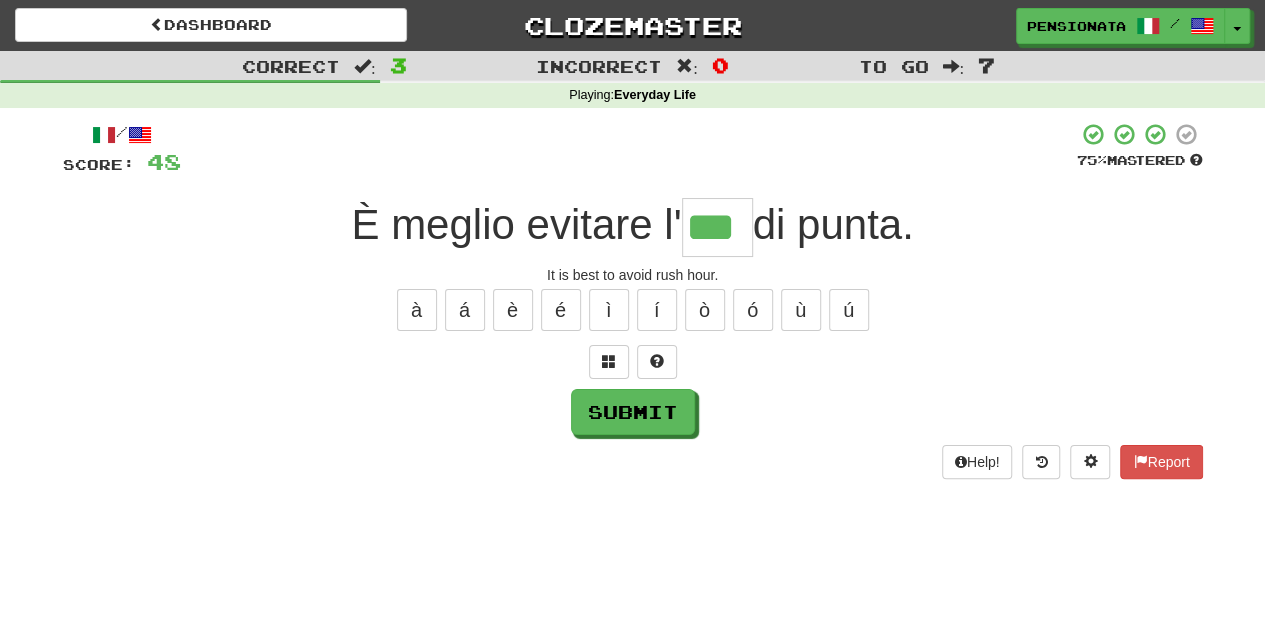 type on "***" 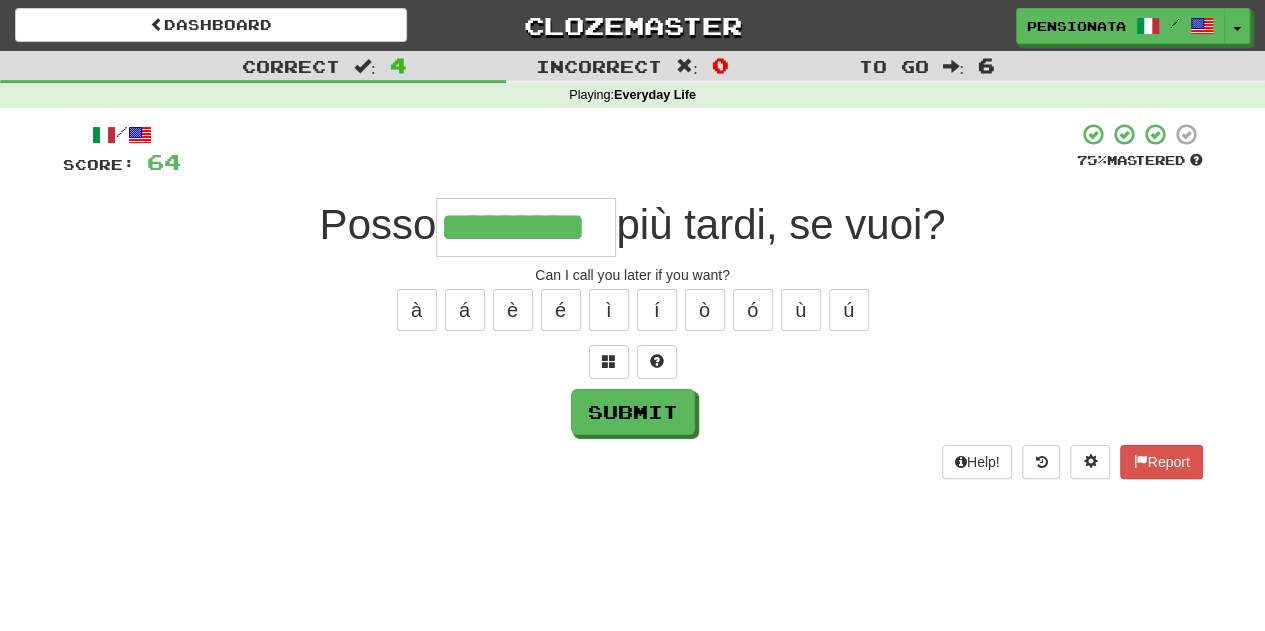type on "*********" 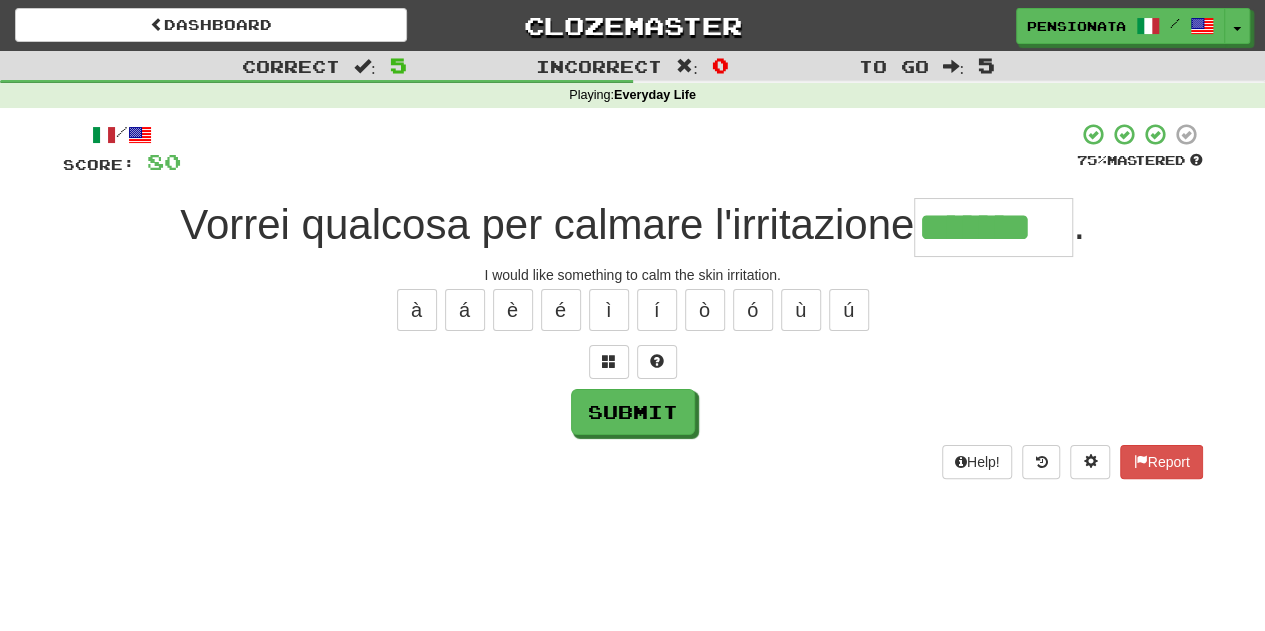 type on "*******" 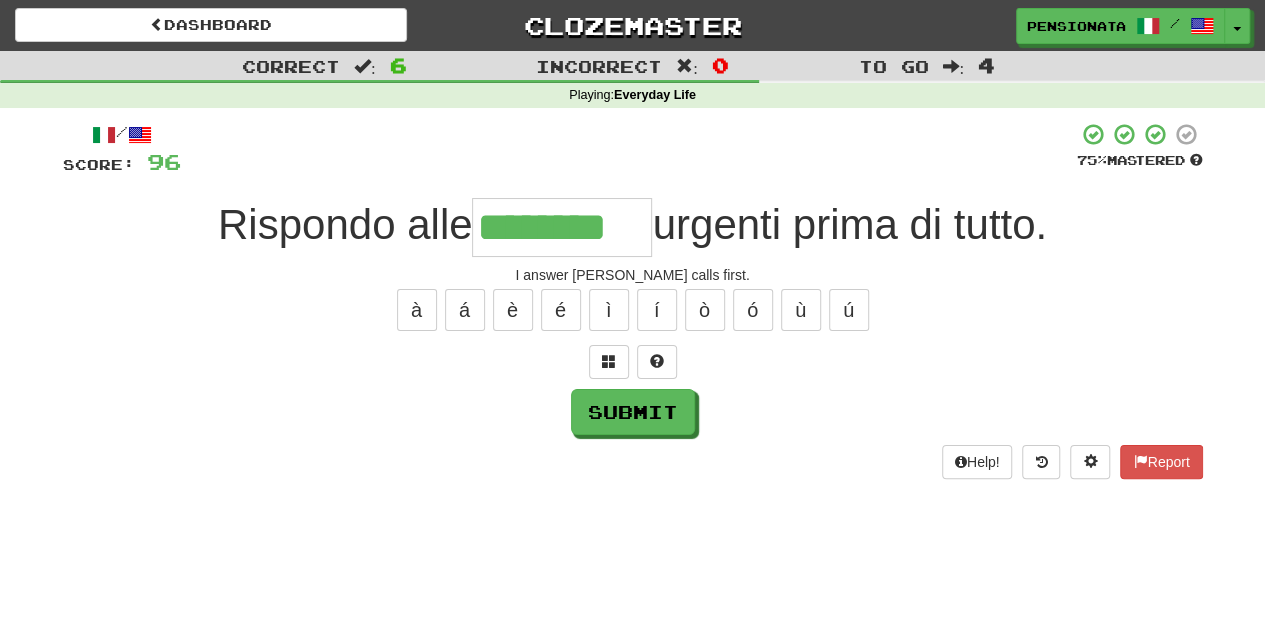 type on "********" 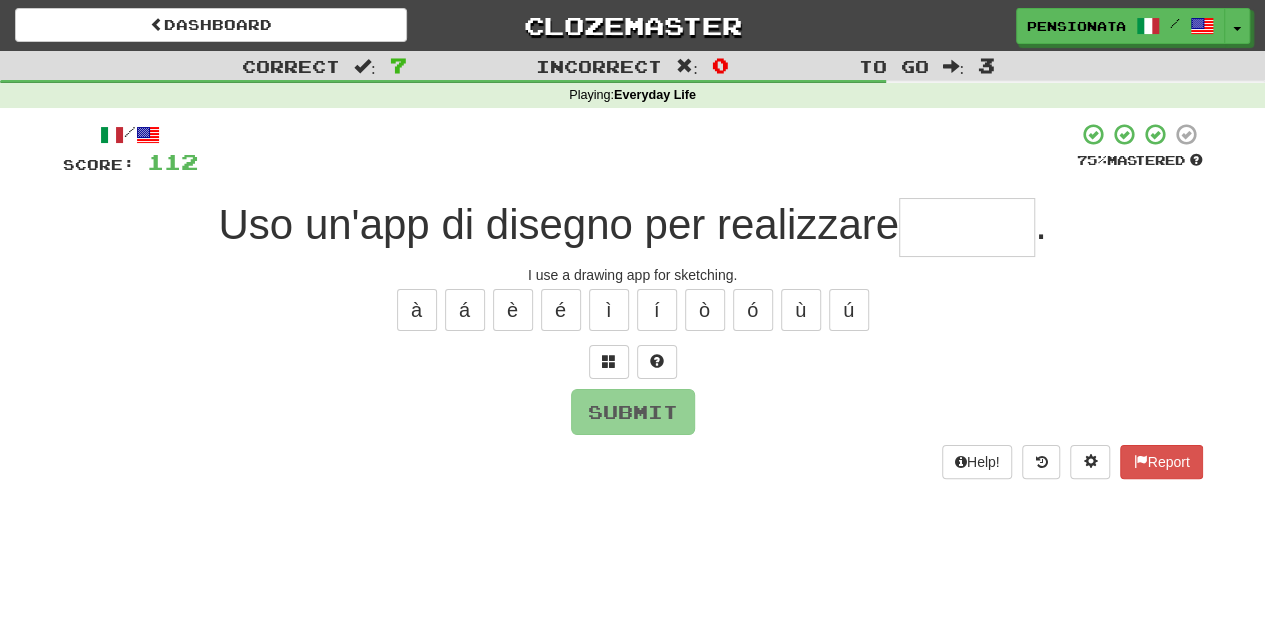 type on "*" 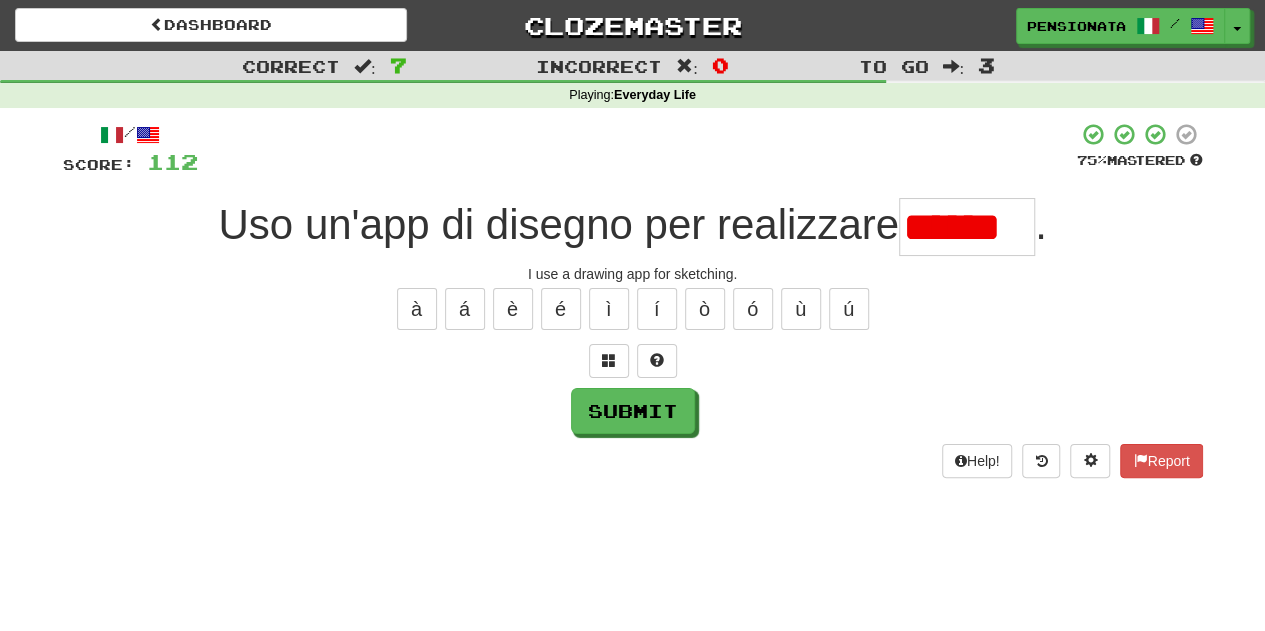 scroll, scrollTop: 0, scrollLeft: 0, axis: both 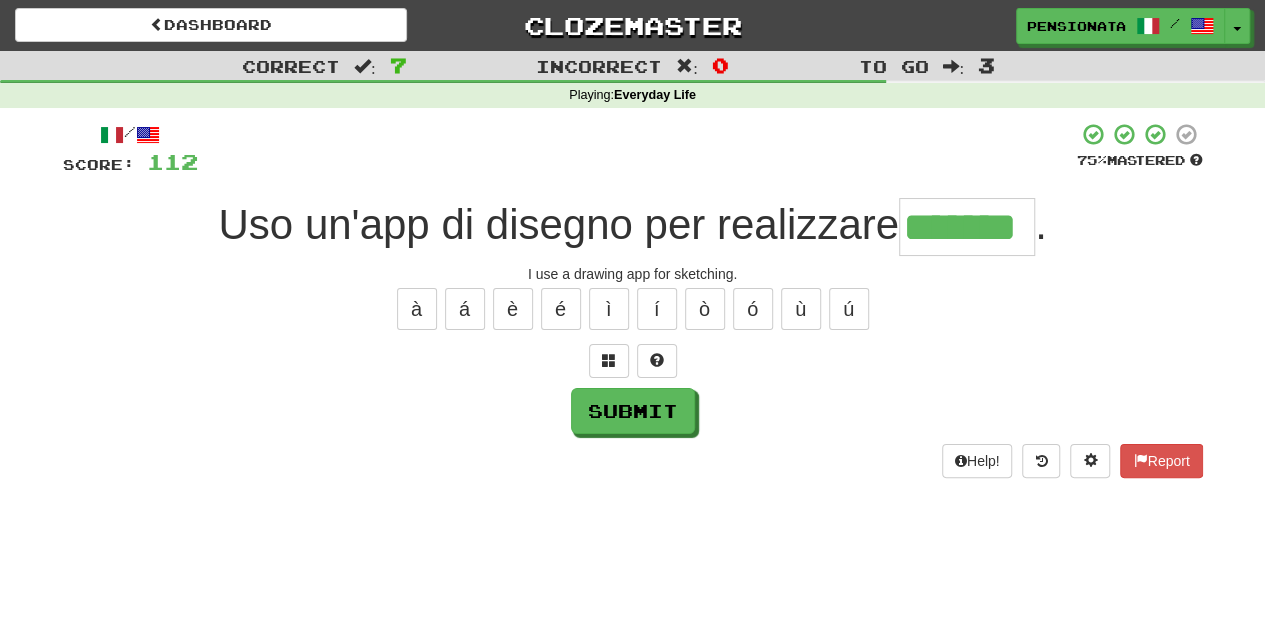 type on "*******" 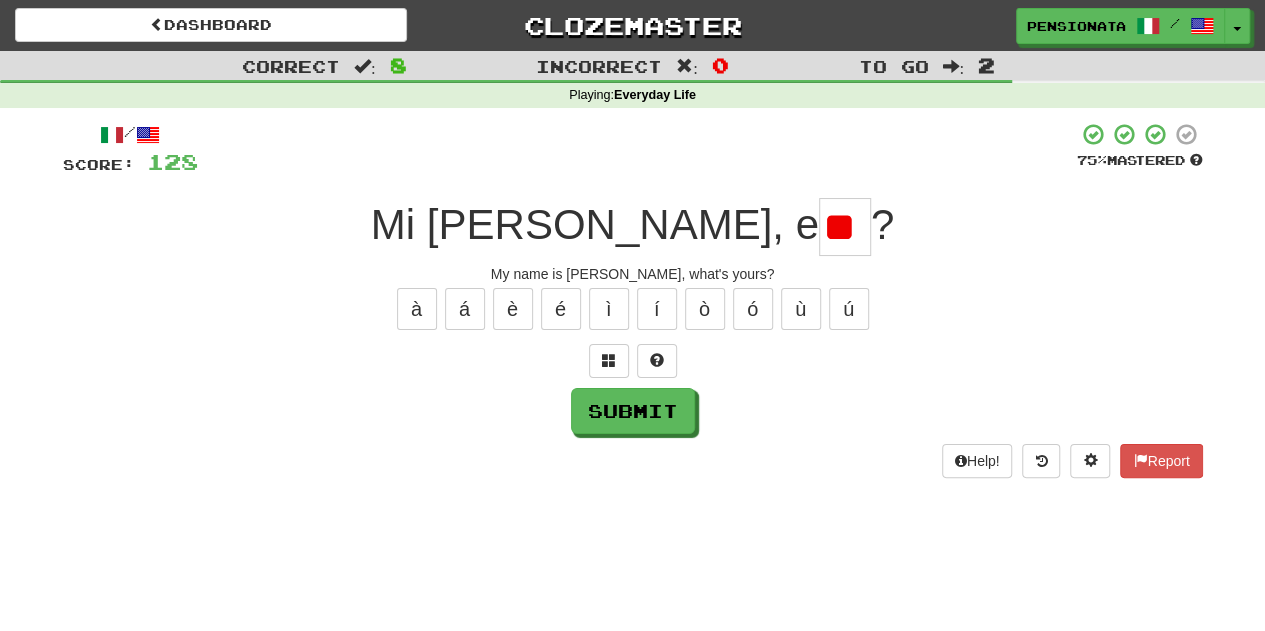 type on "*" 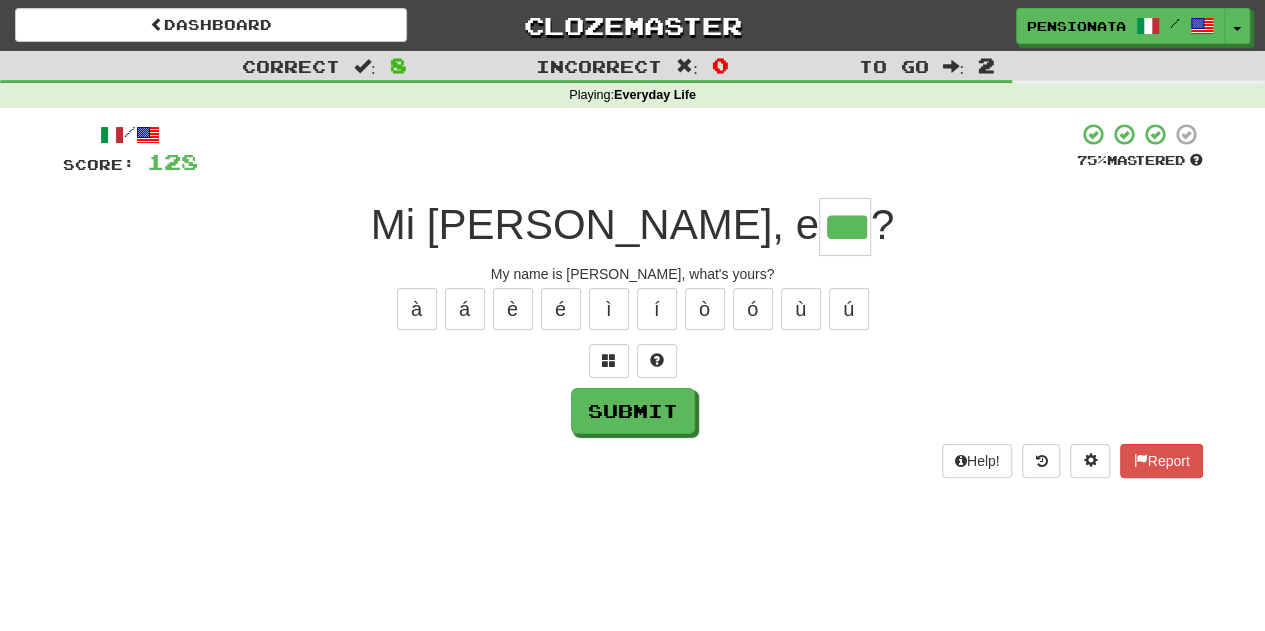 type on "***" 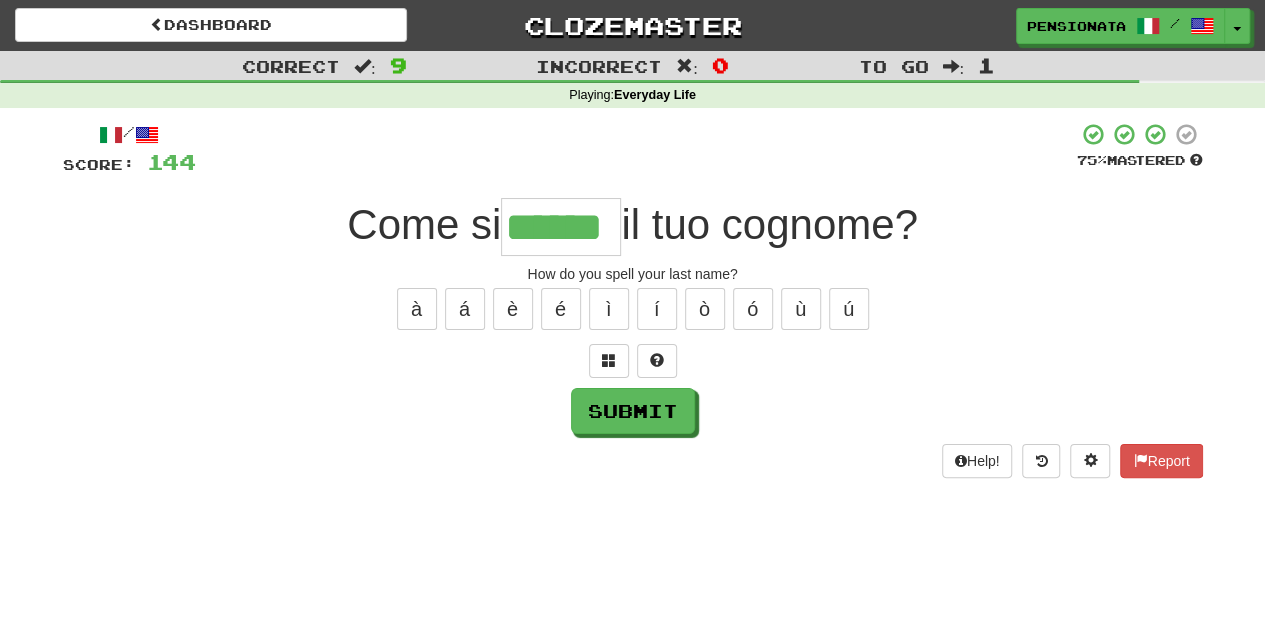 type on "******" 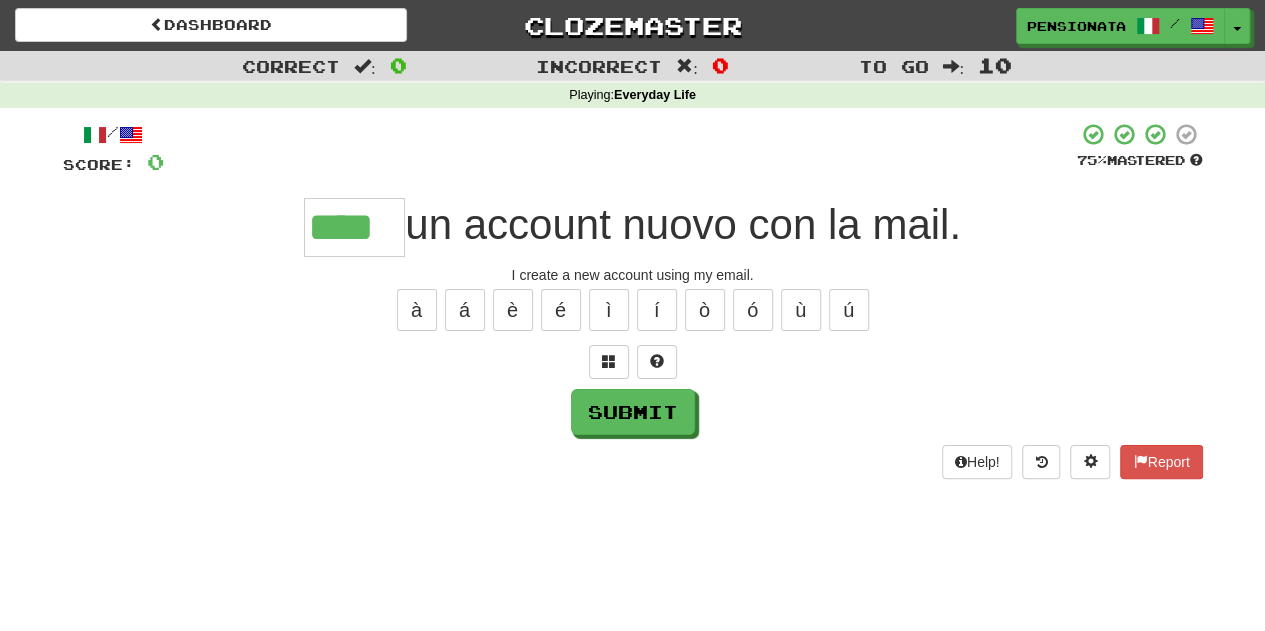 type on "****" 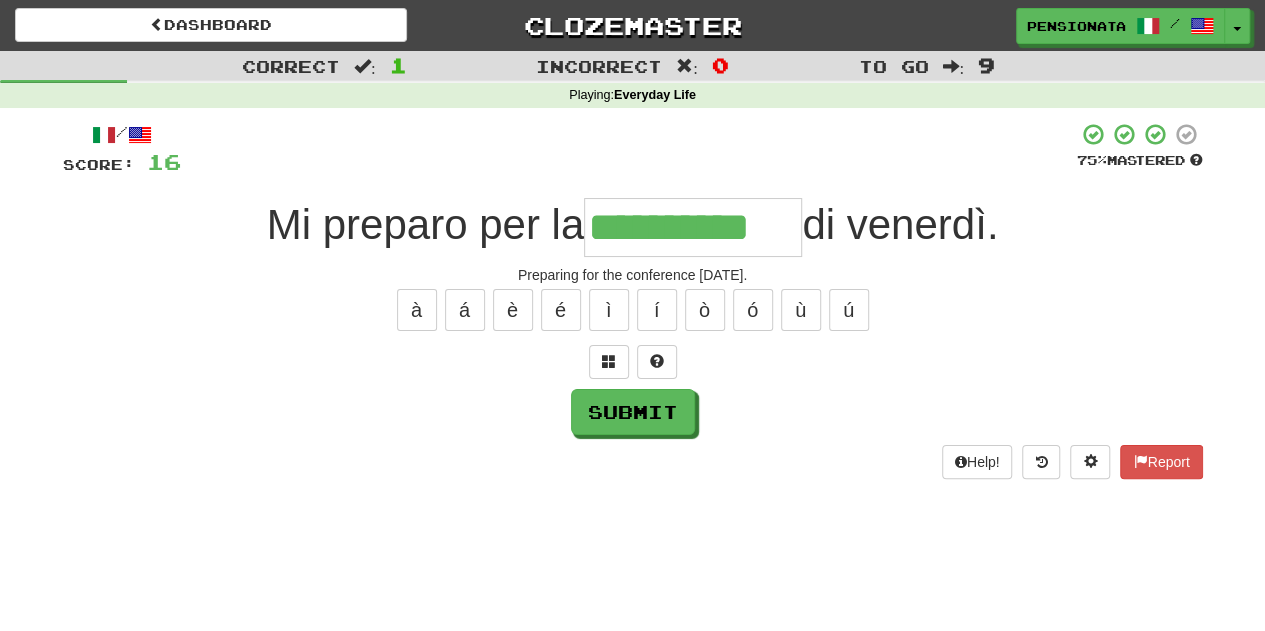 type on "**********" 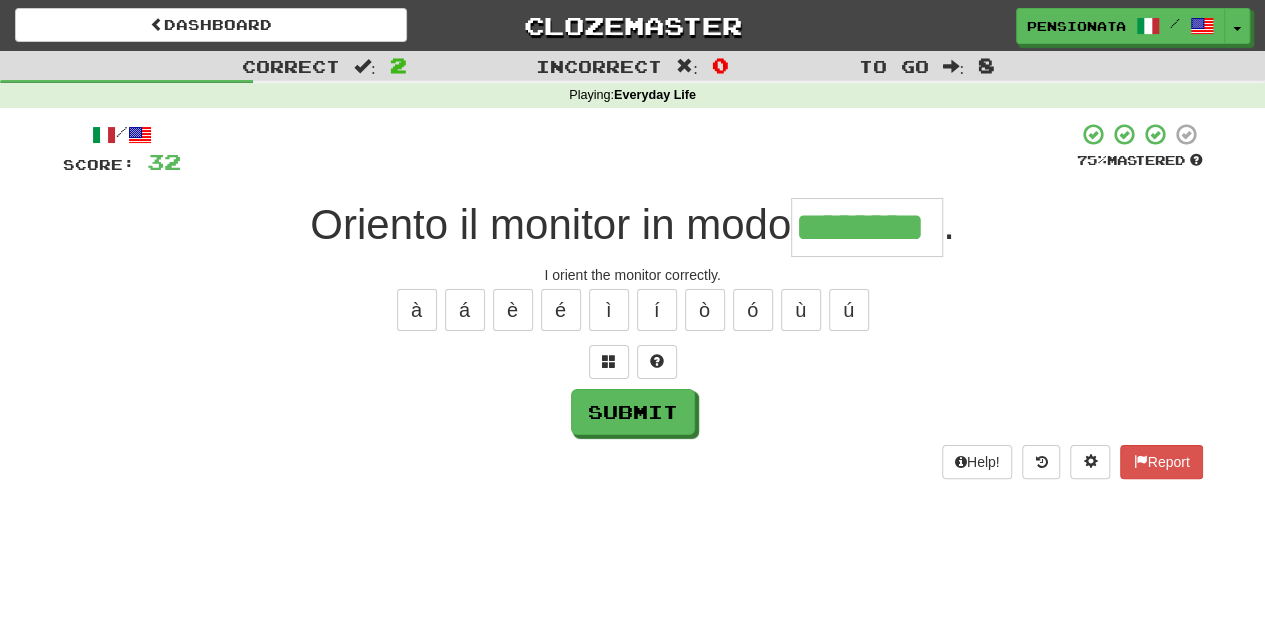 type on "********" 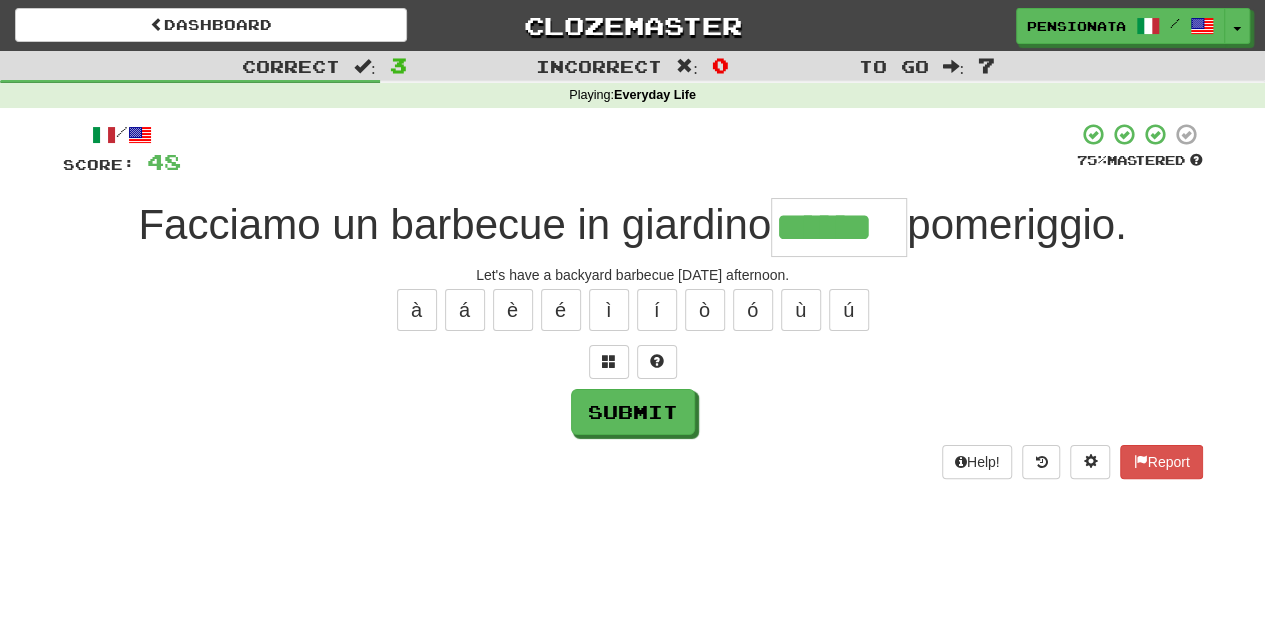 type on "******" 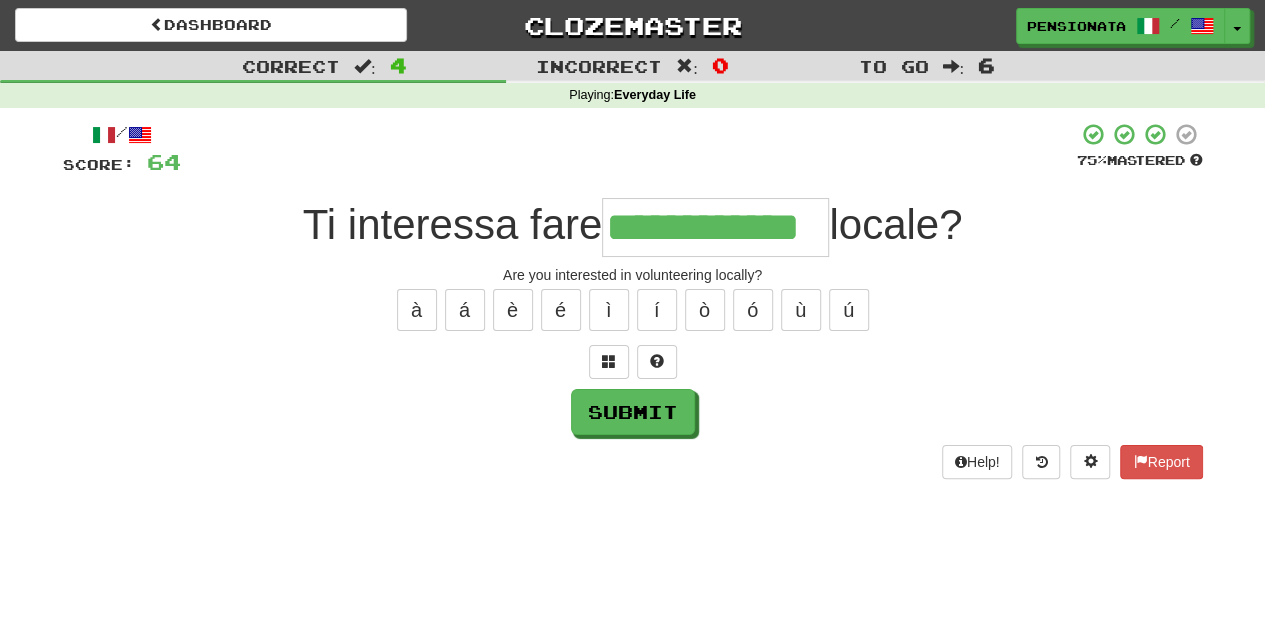 type on "**********" 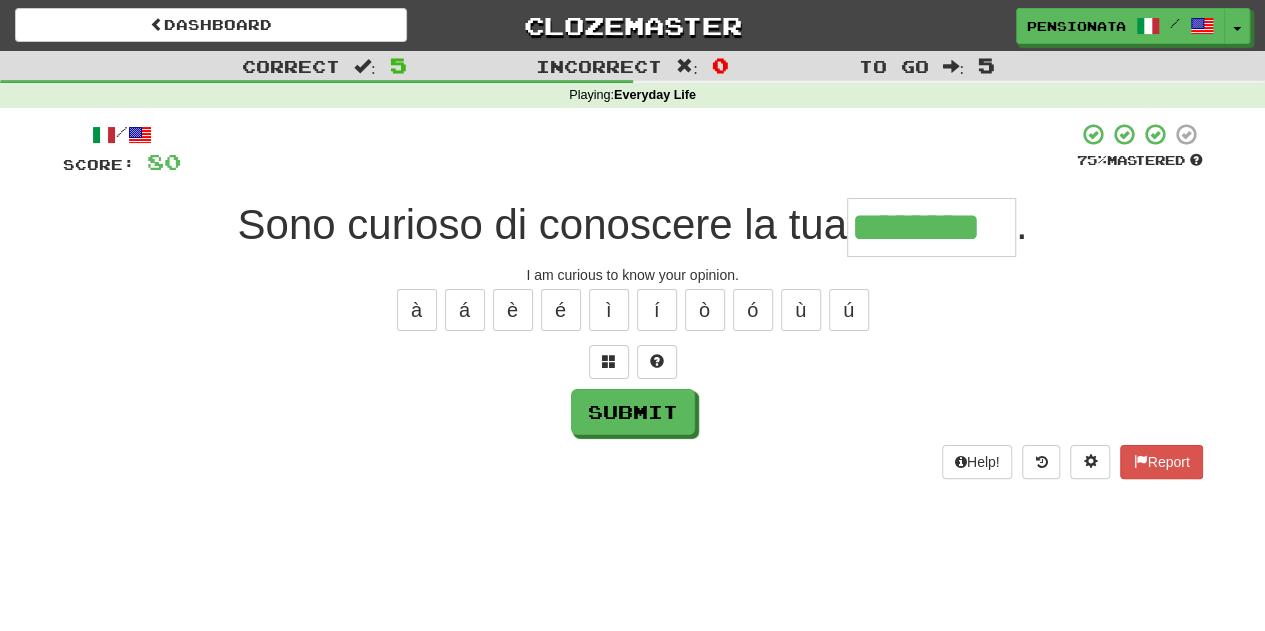 type on "********" 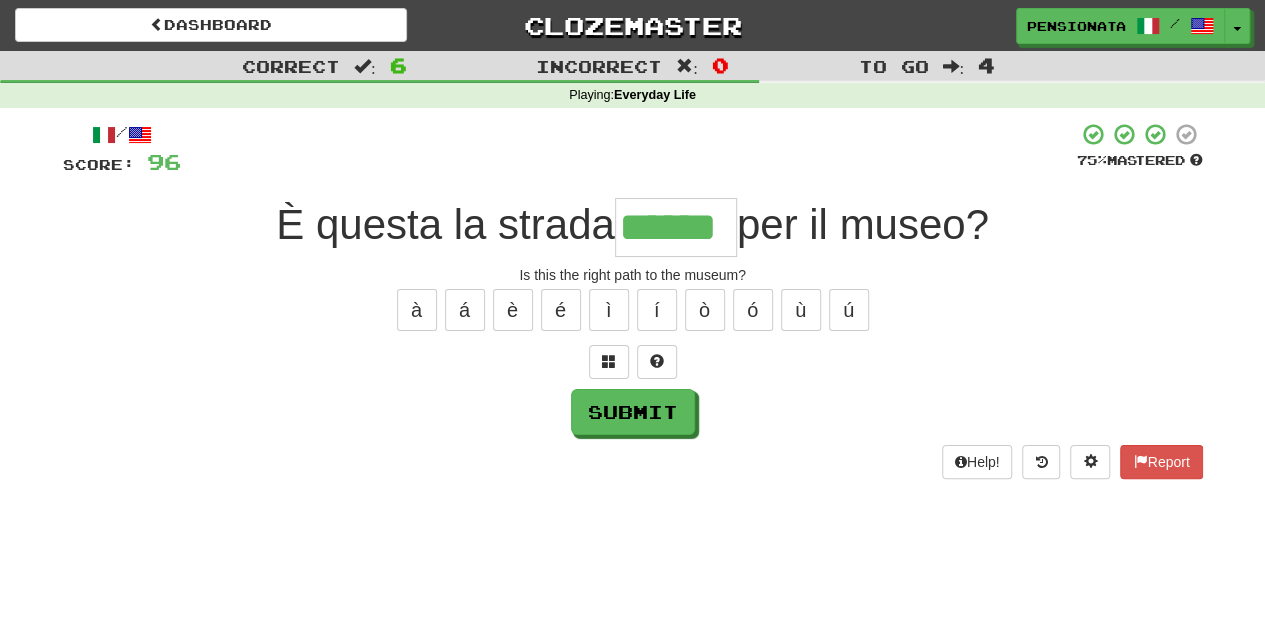 type on "******" 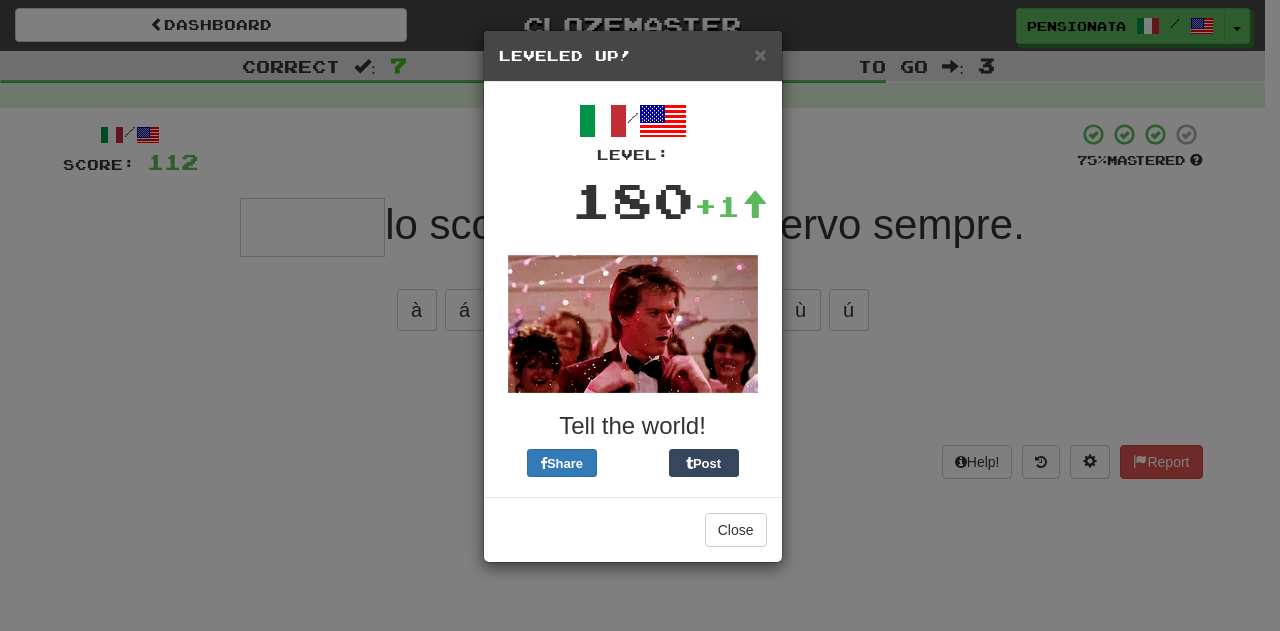 click on "× Leveled Up!  /  Level: 180 +1 Tell the world!  Share  Post Close" at bounding box center (640, 315) 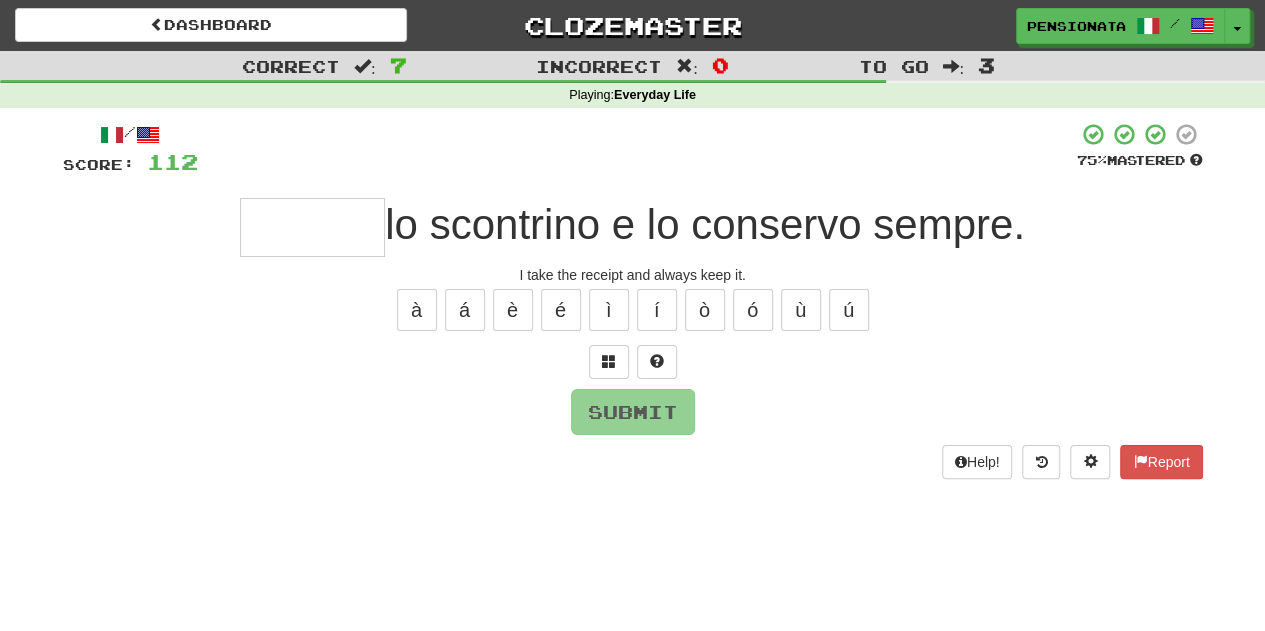 click at bounding box center (312, 227) 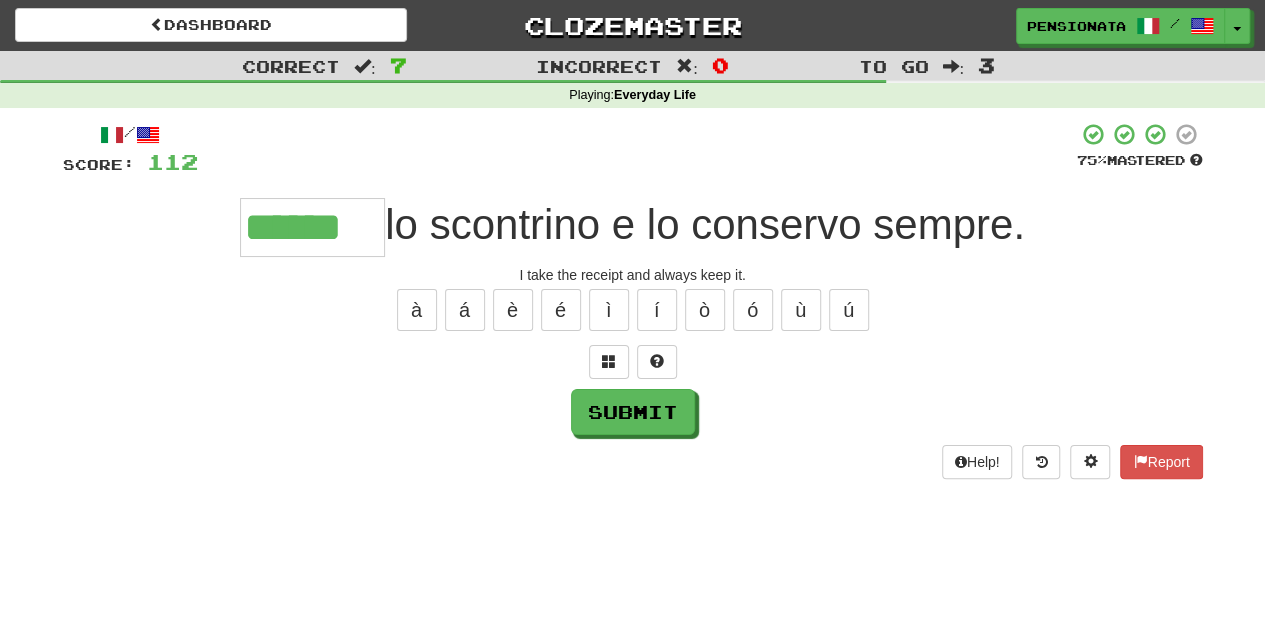 type on "******" 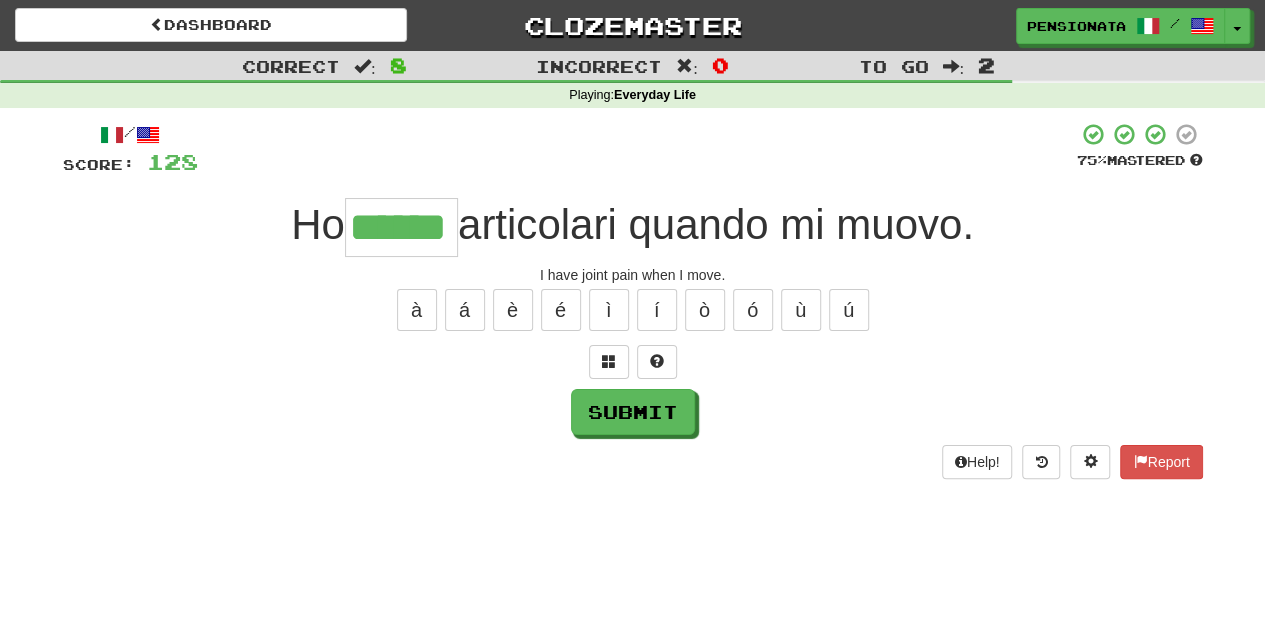 type on "******" 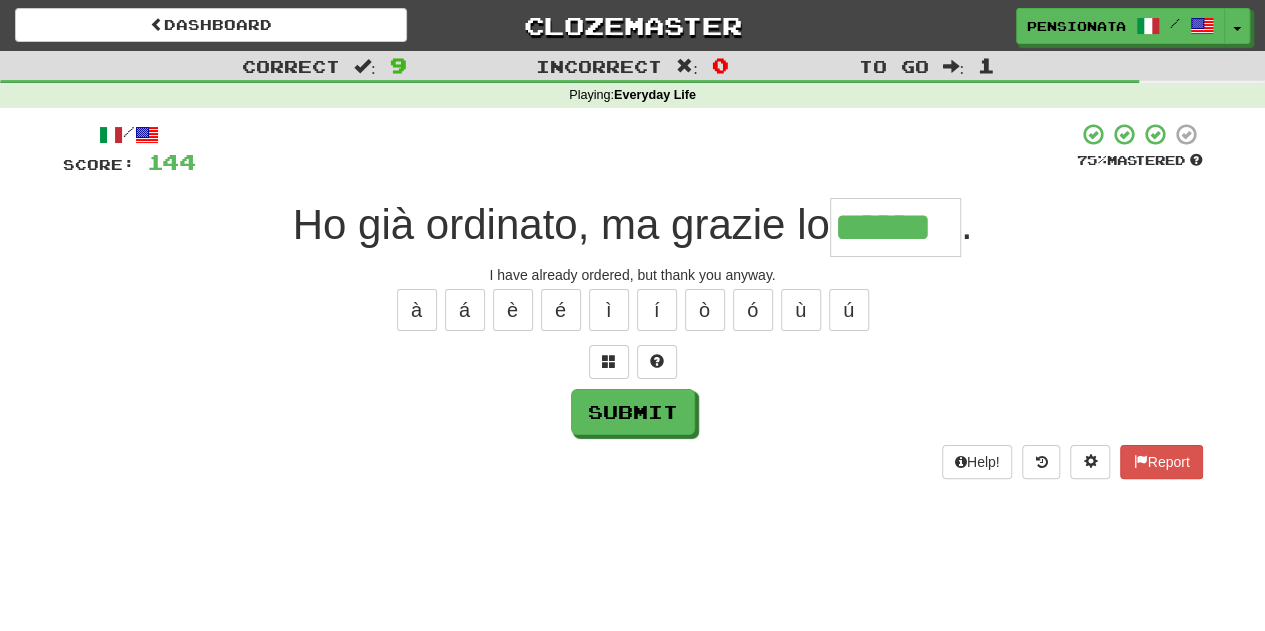 type on "******" 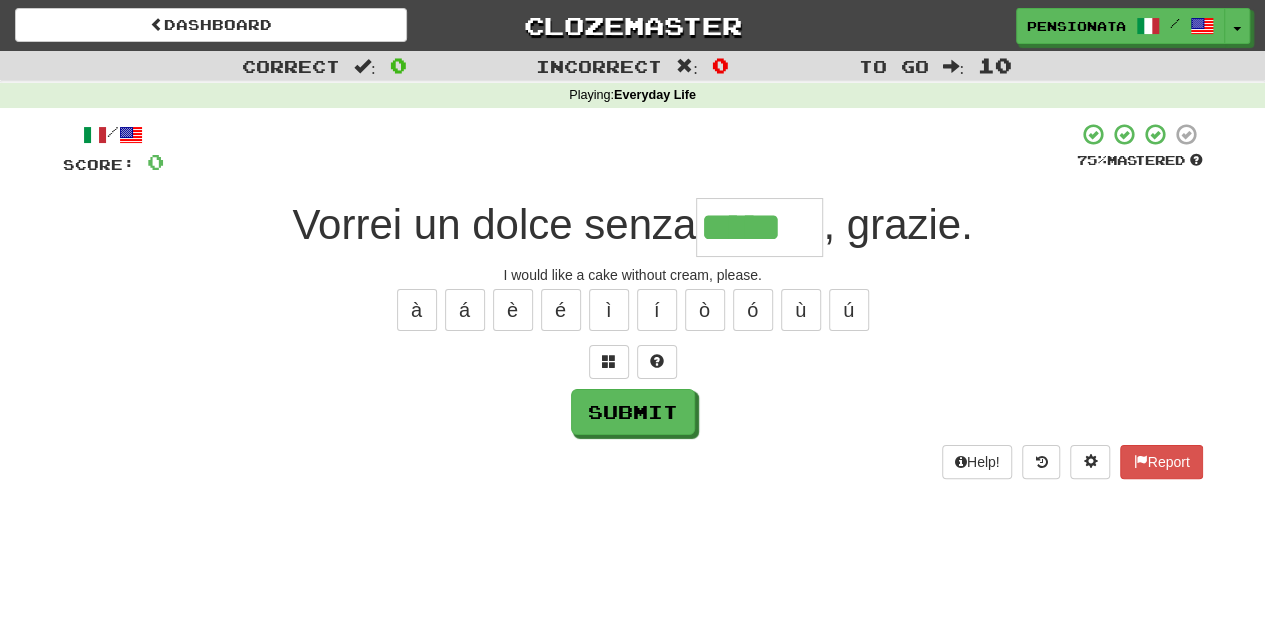 type on "*****" 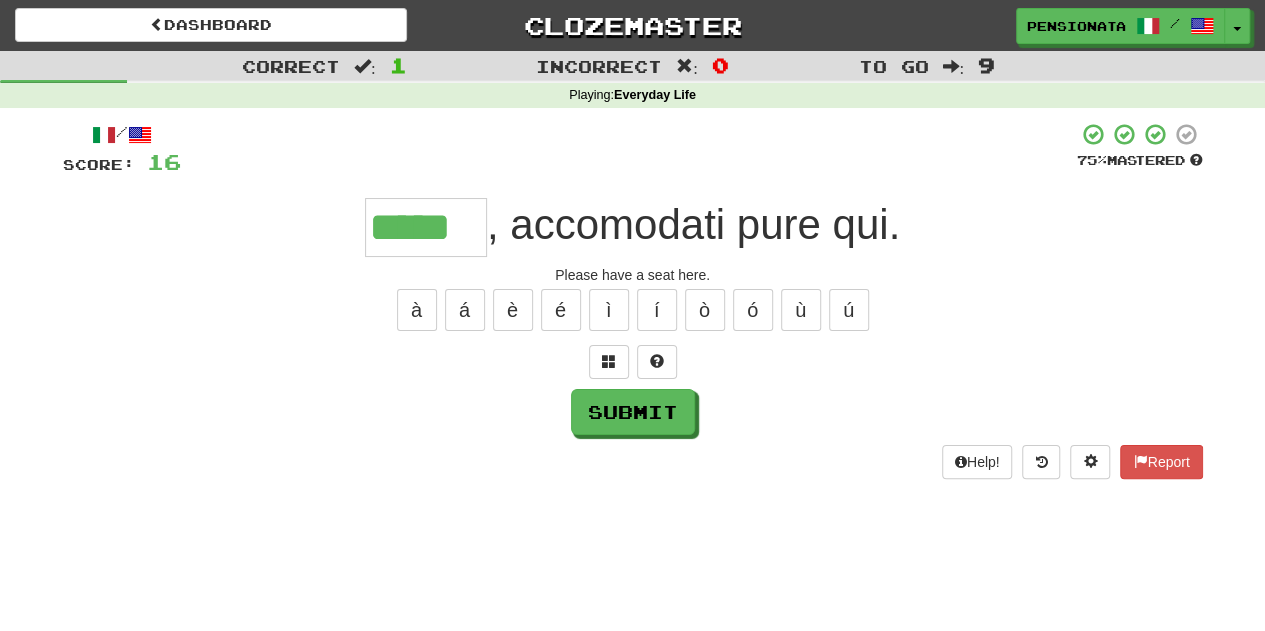type on "*****" 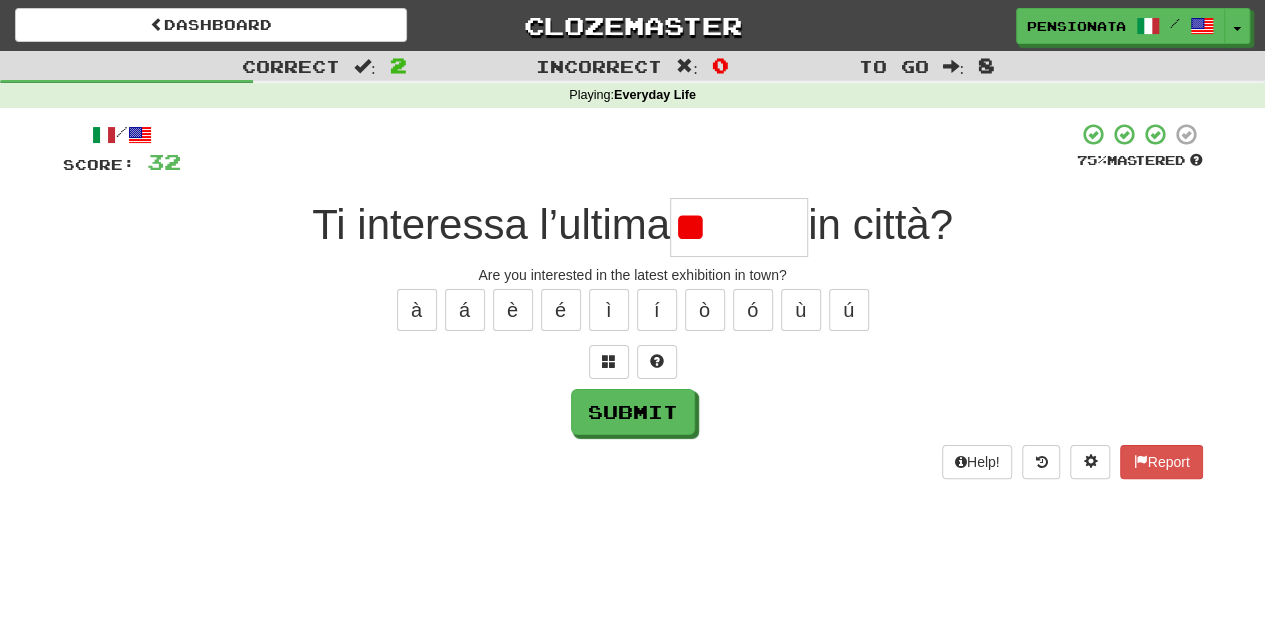 type on "*" 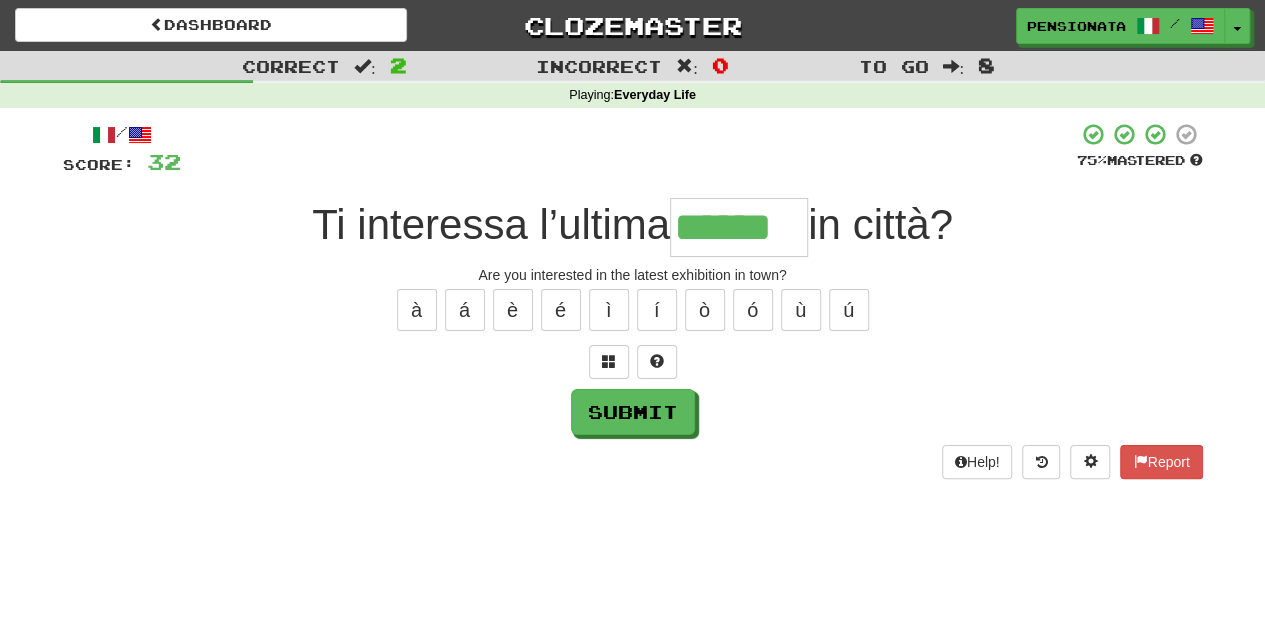 type on "******" 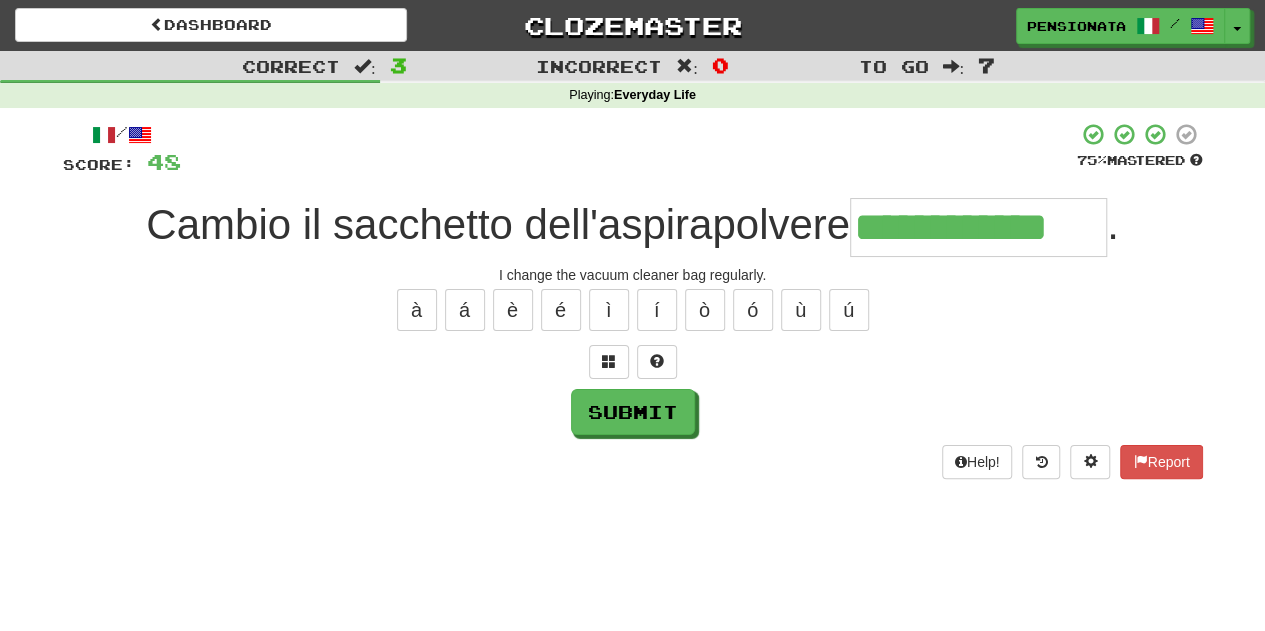 type on "**********" 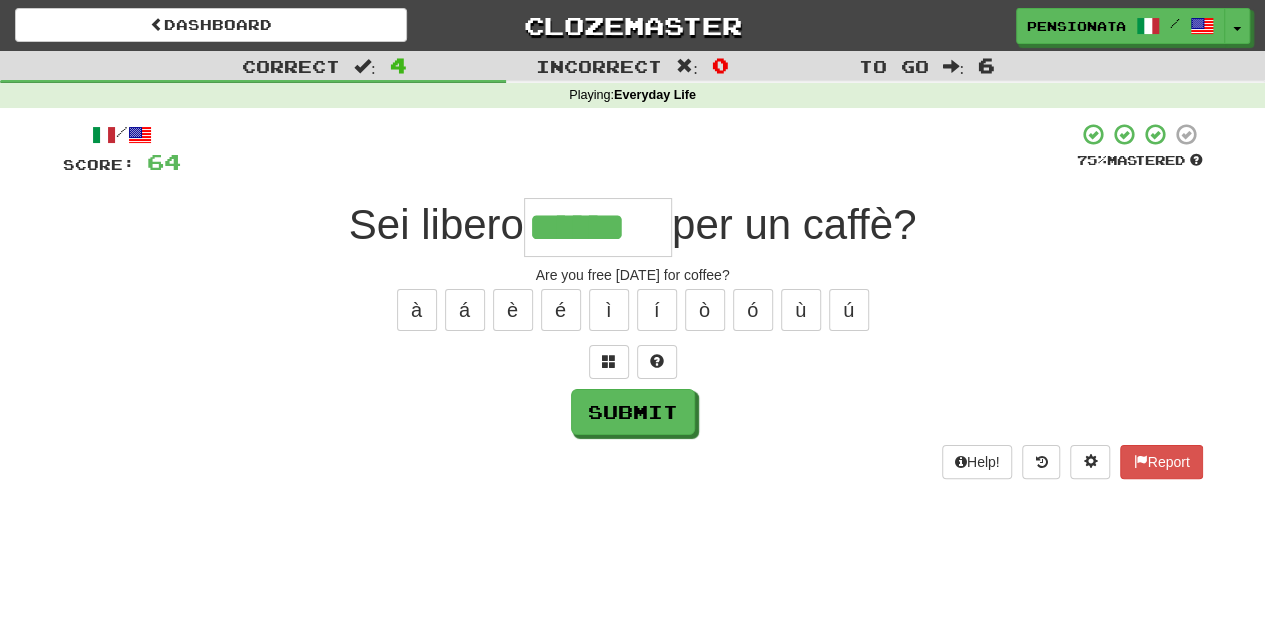 type on "******" 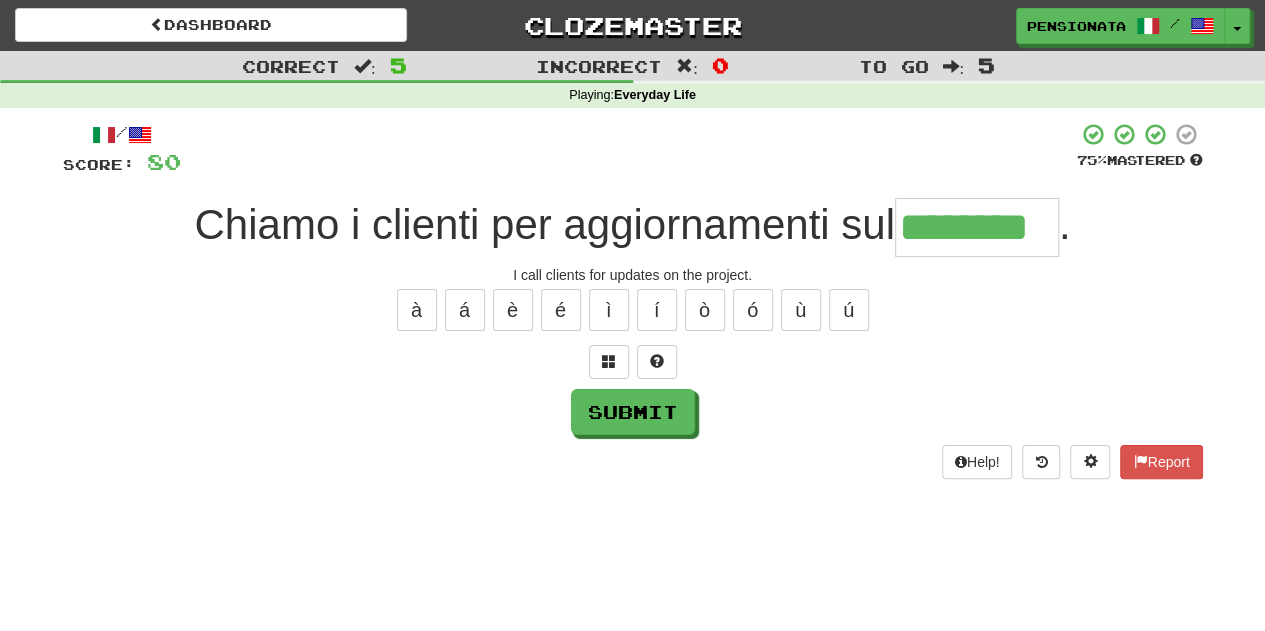 type on "********" 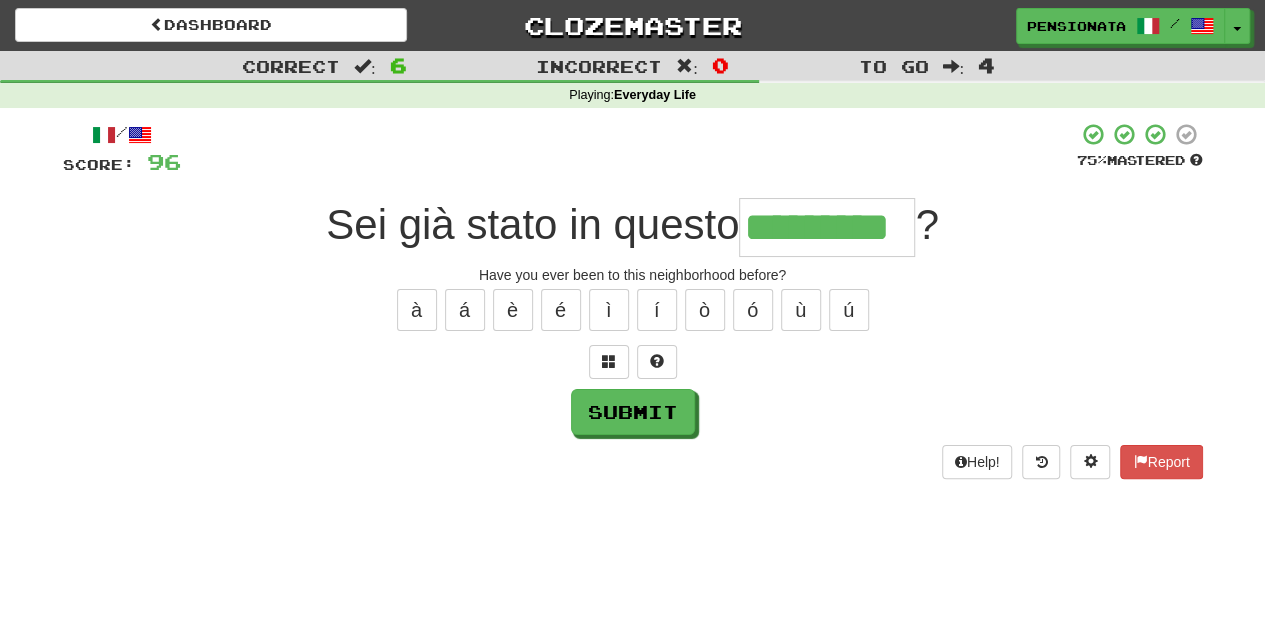 type on "*********" 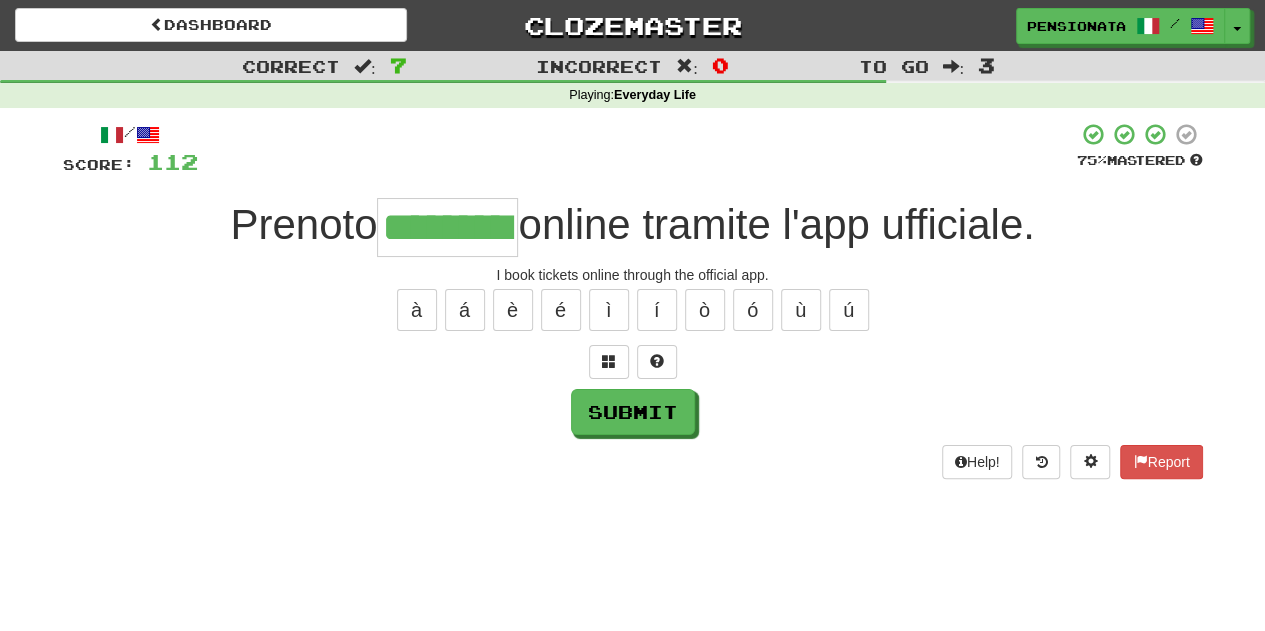 type on "*********" 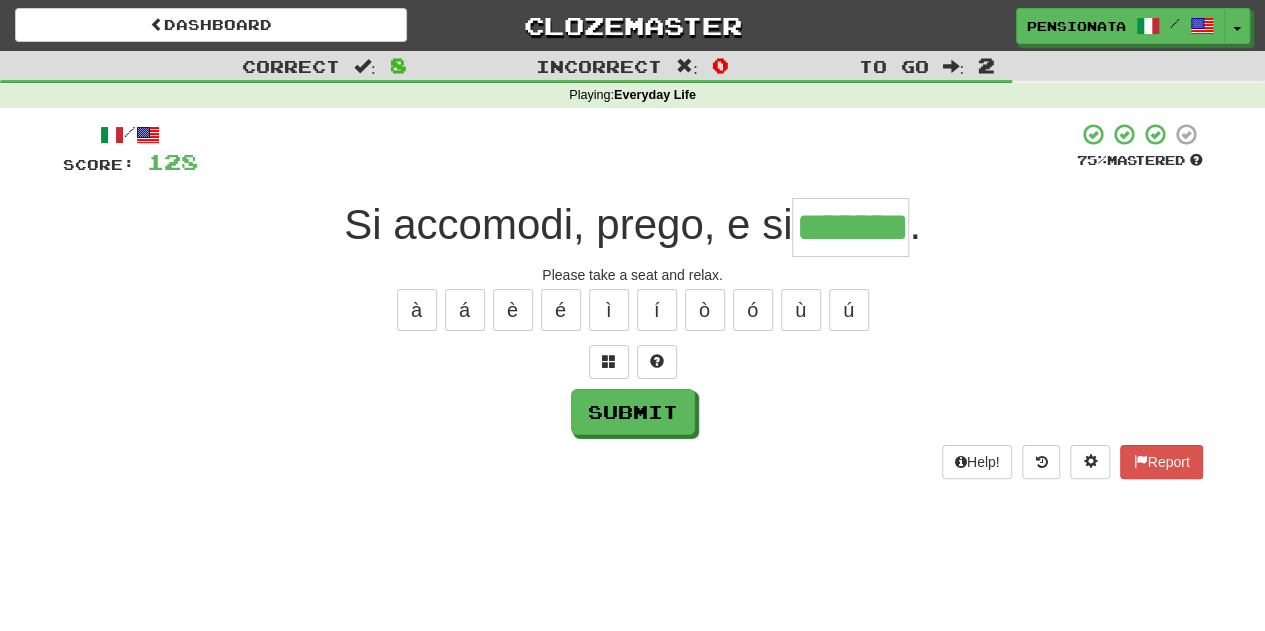 type on "*******" 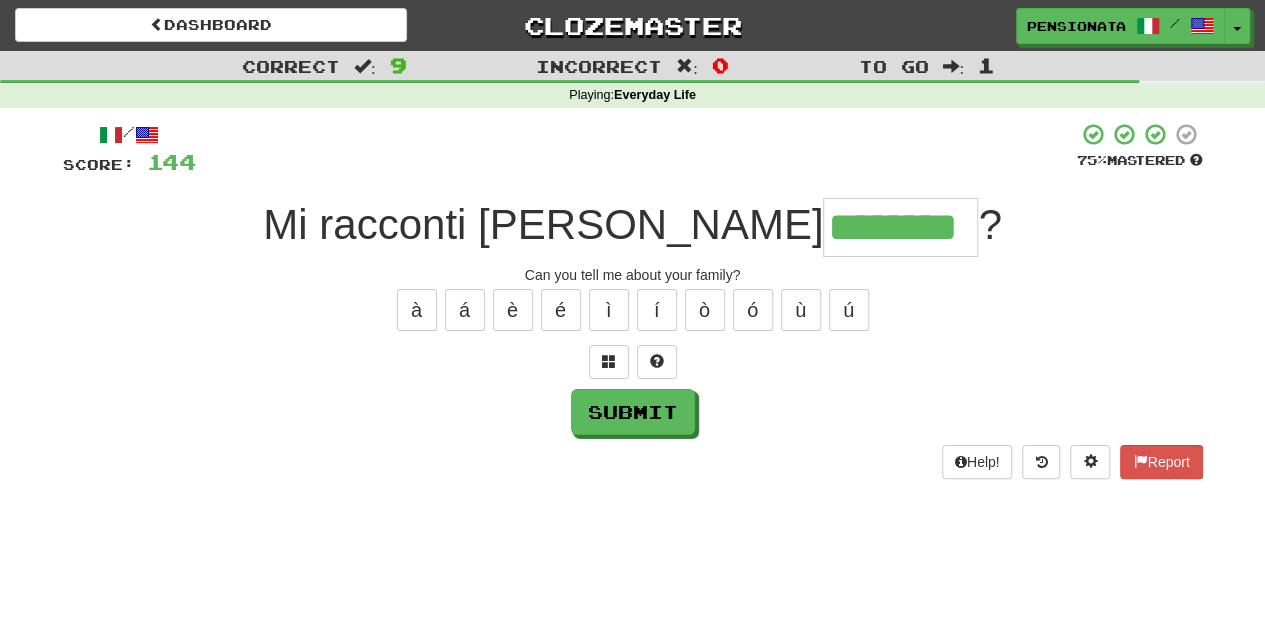 type on "********" 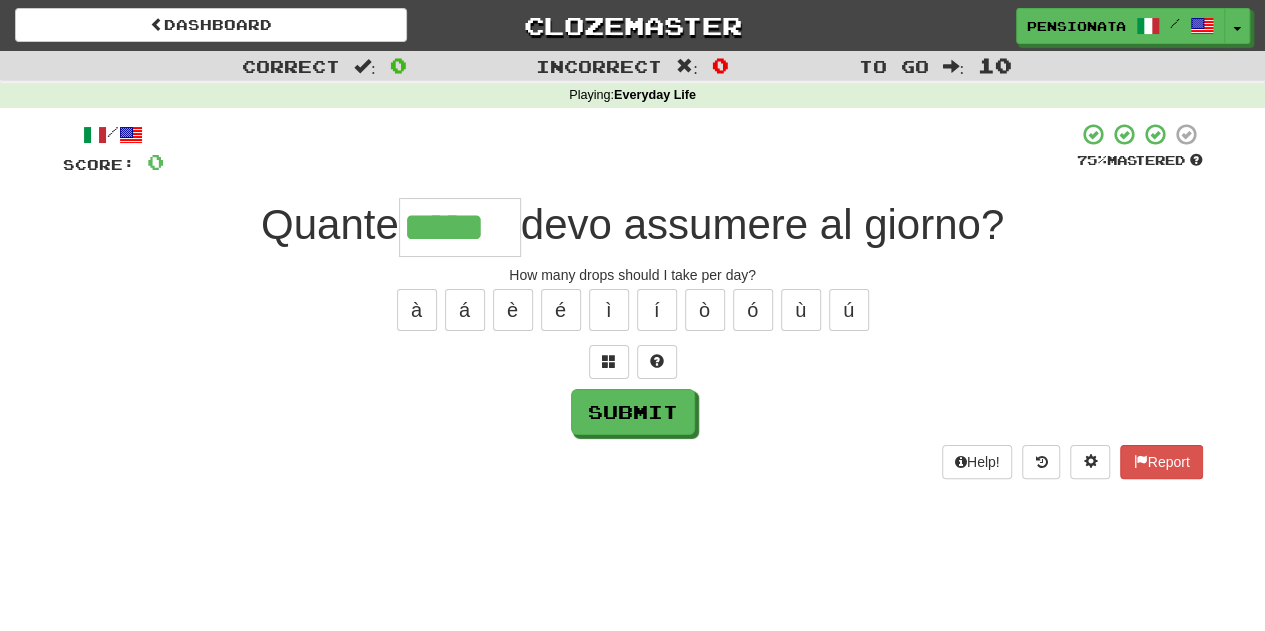 type on "*****" 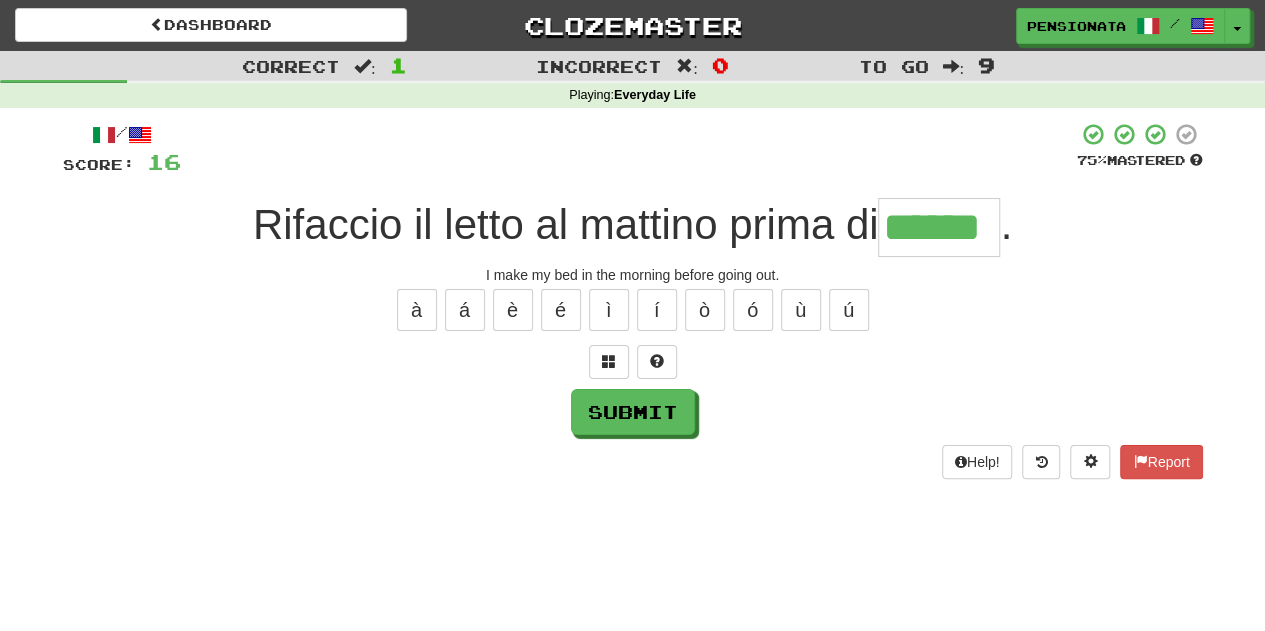 type on "******" 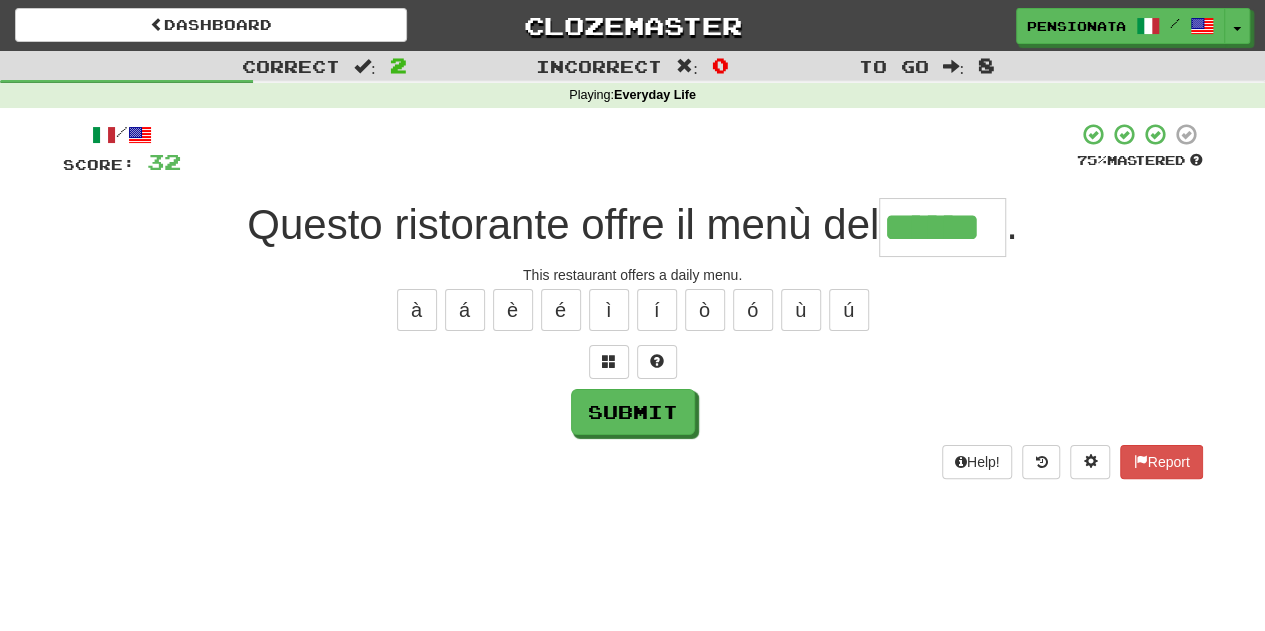 type on "******" 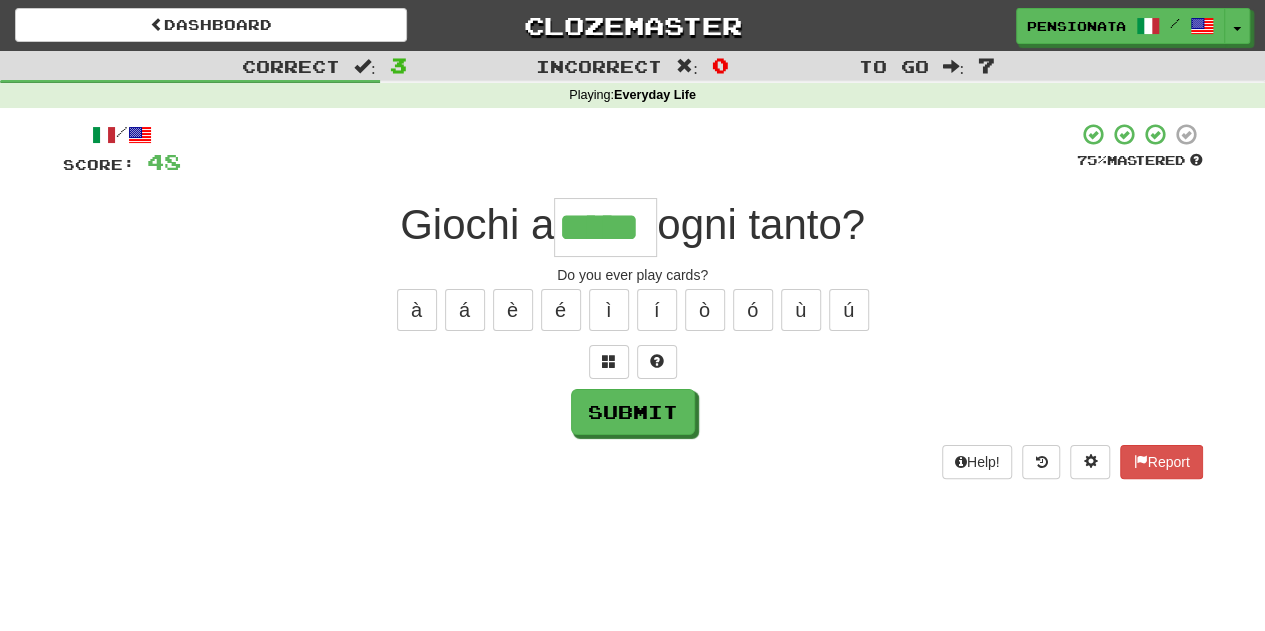 type on "*****" 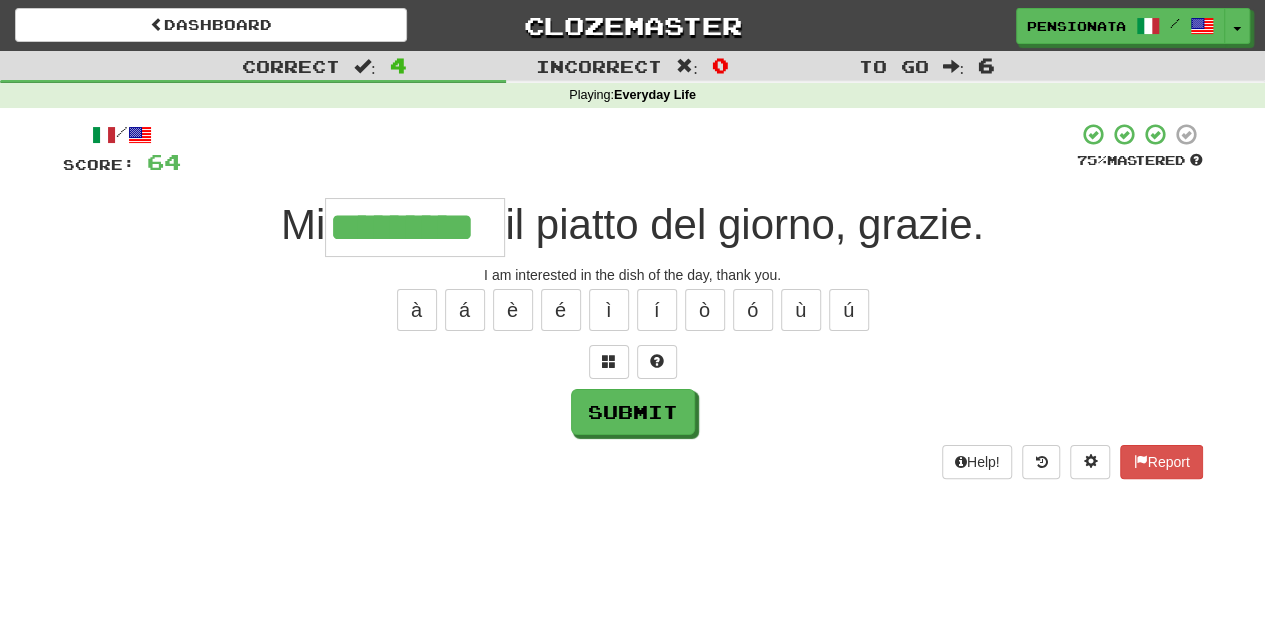 type on "*********" 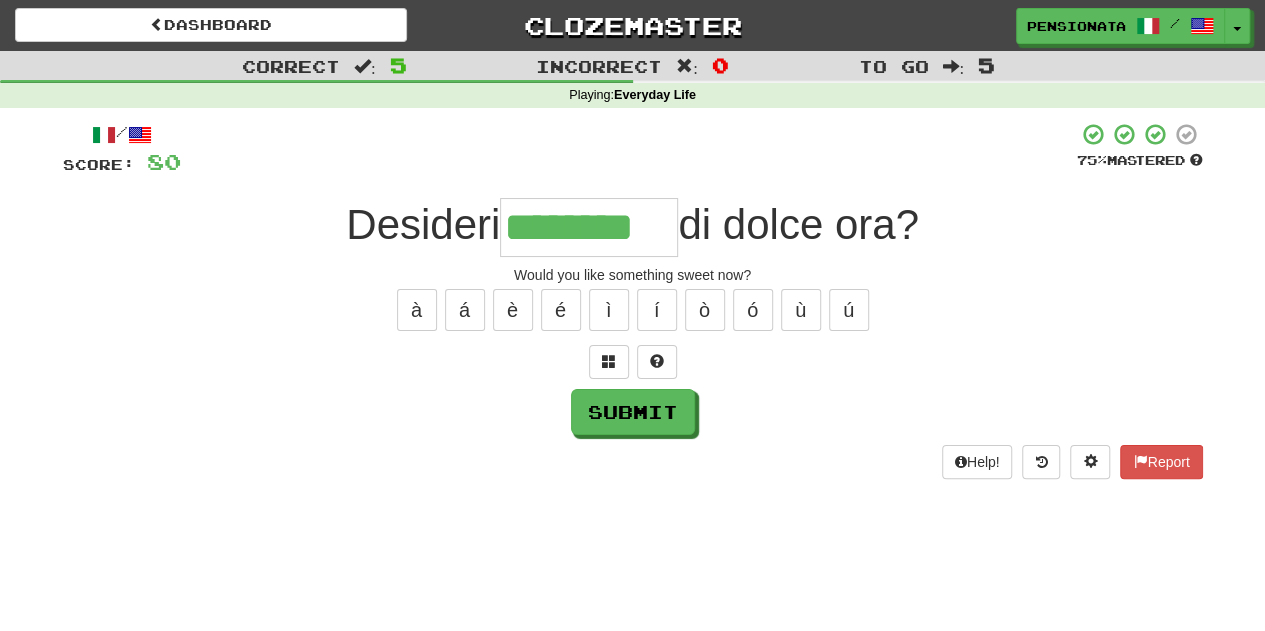 type on "********" 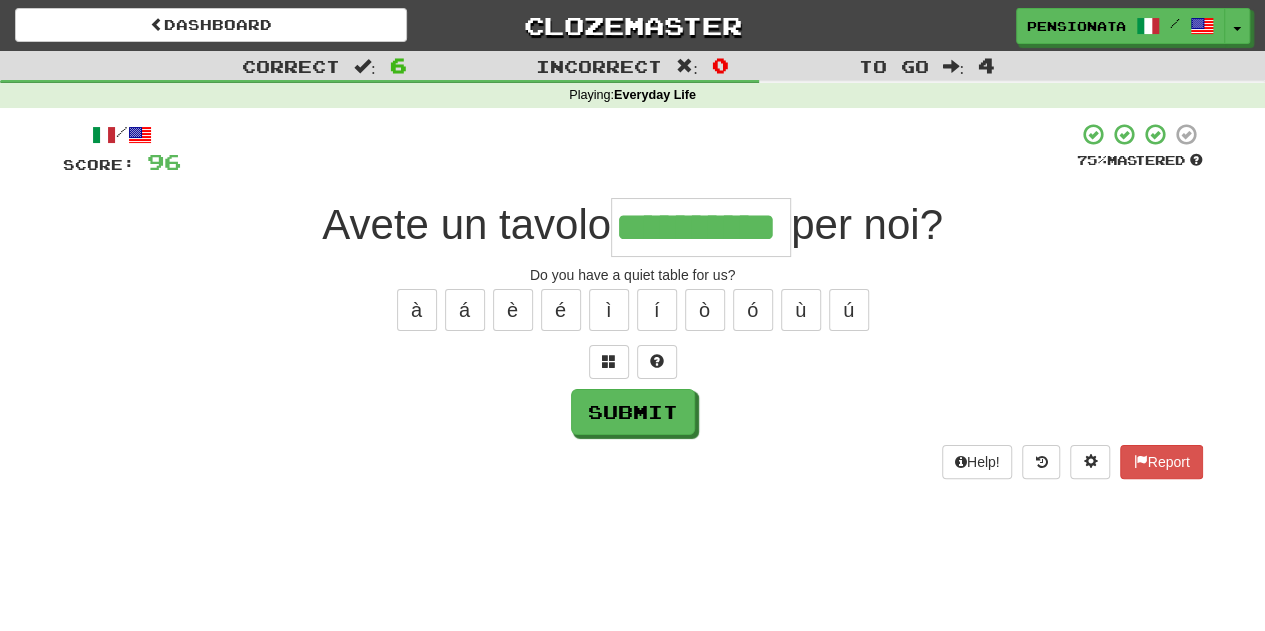 type on "**********" 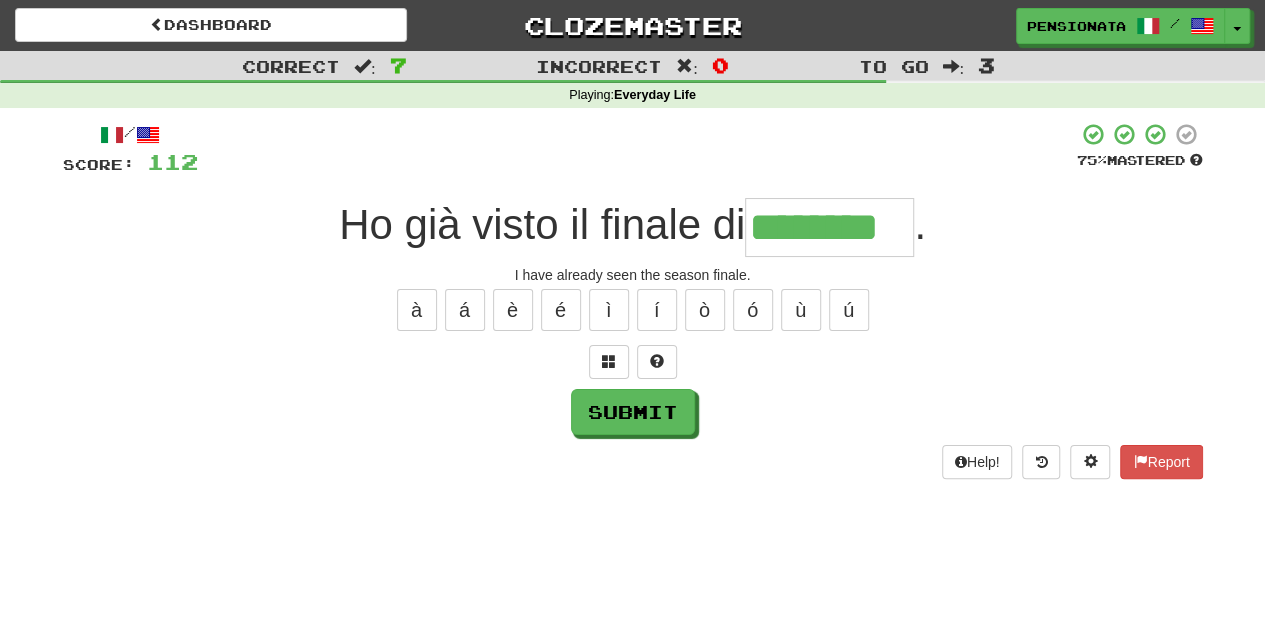 type on "********" 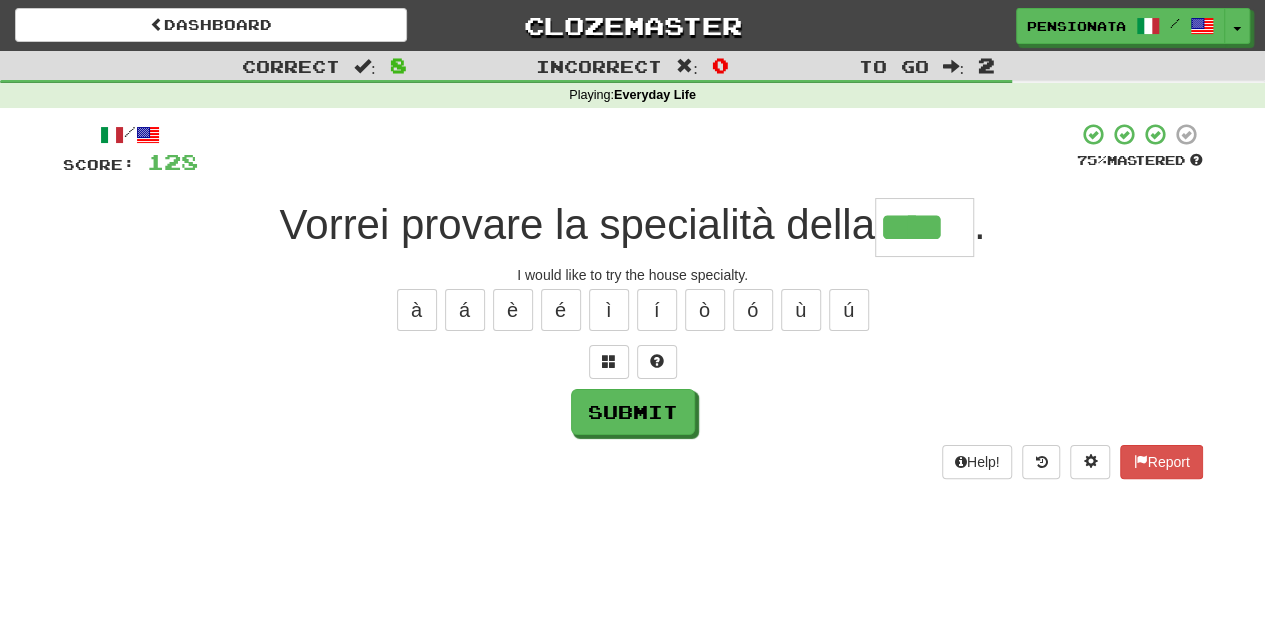 type on "****" 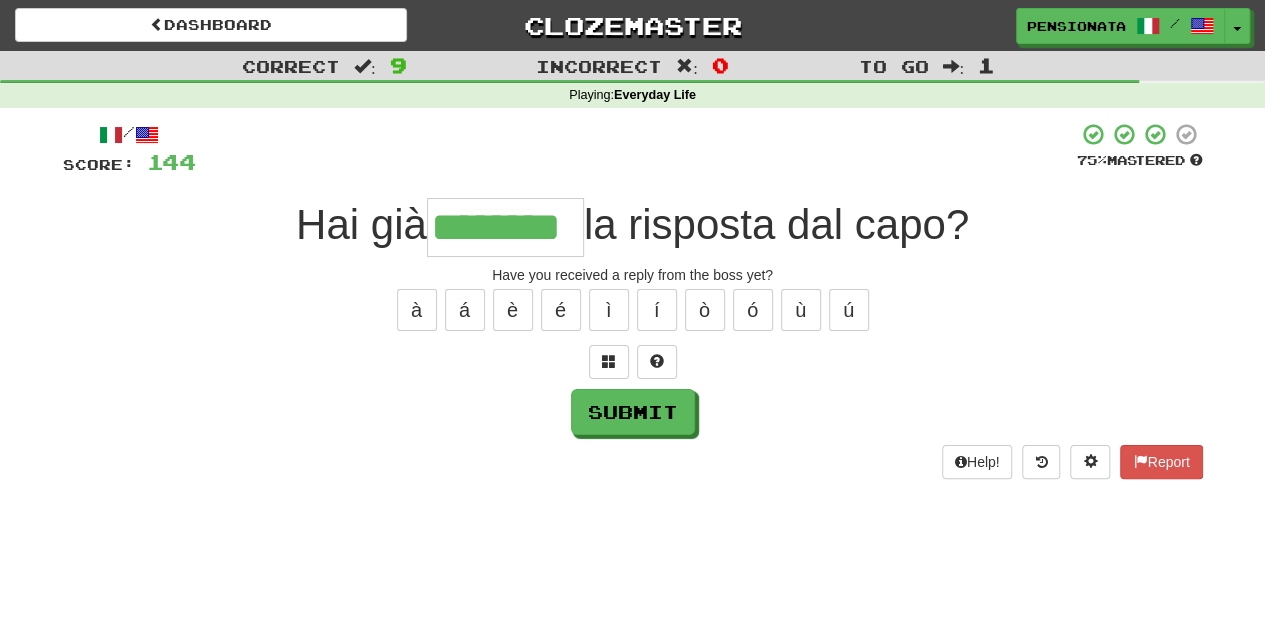 type on "********" 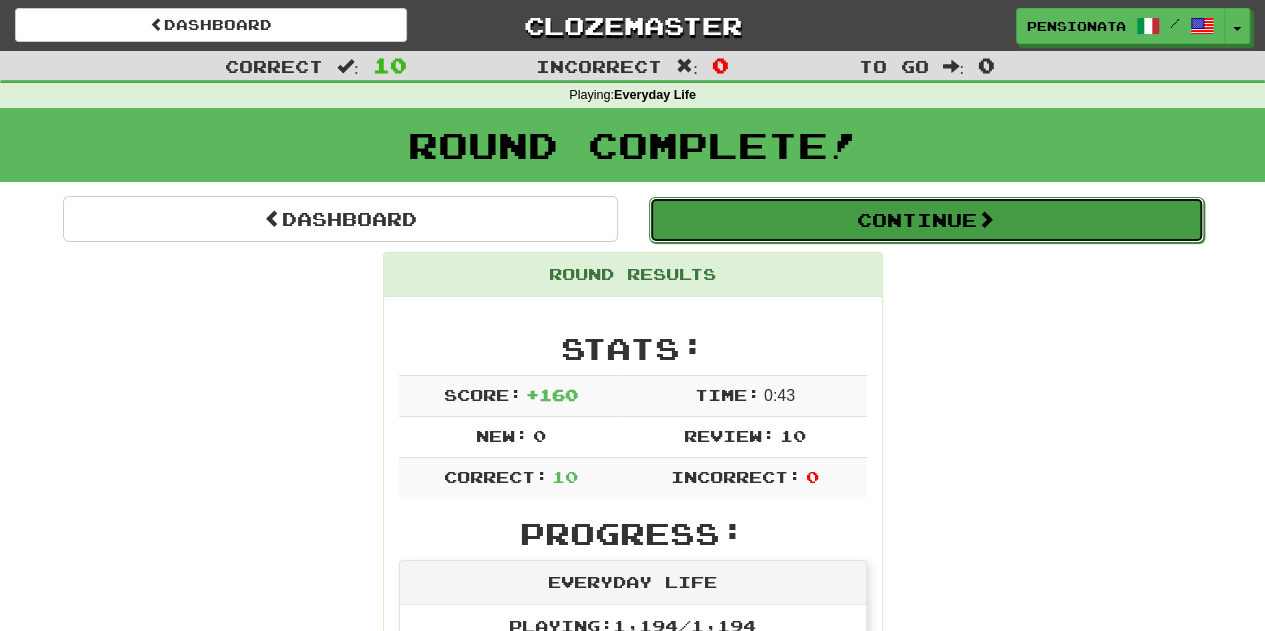 click on "Continue" at bounding box center (926, 220) 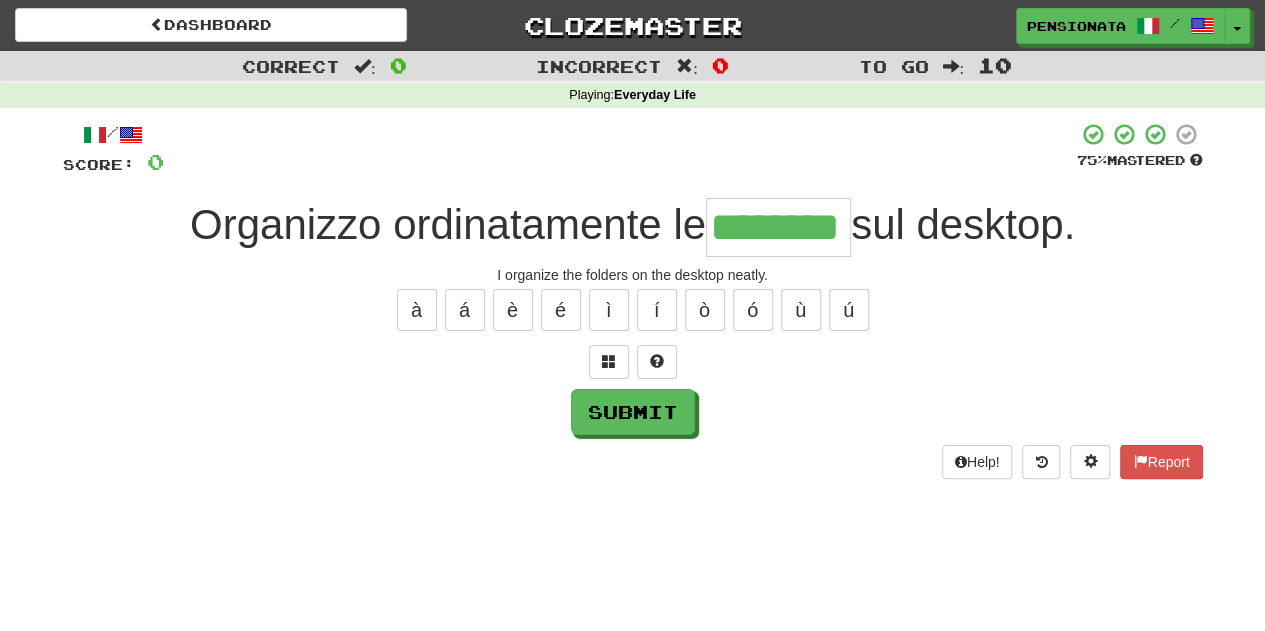 type on "********" 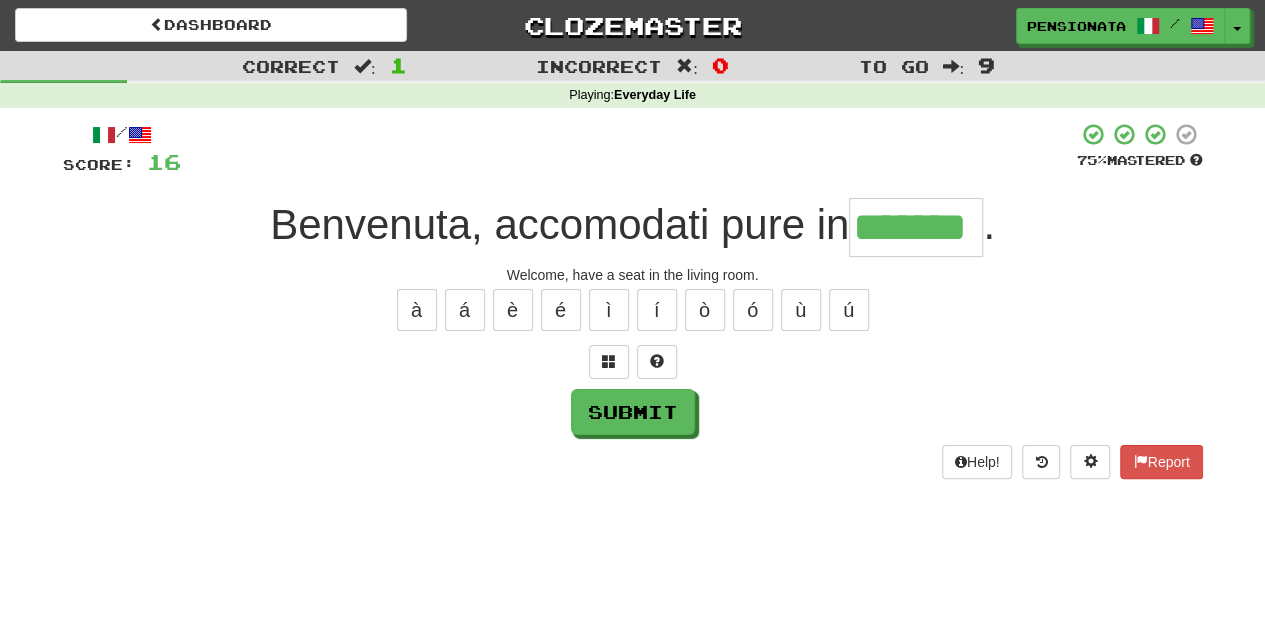 type on "*******" 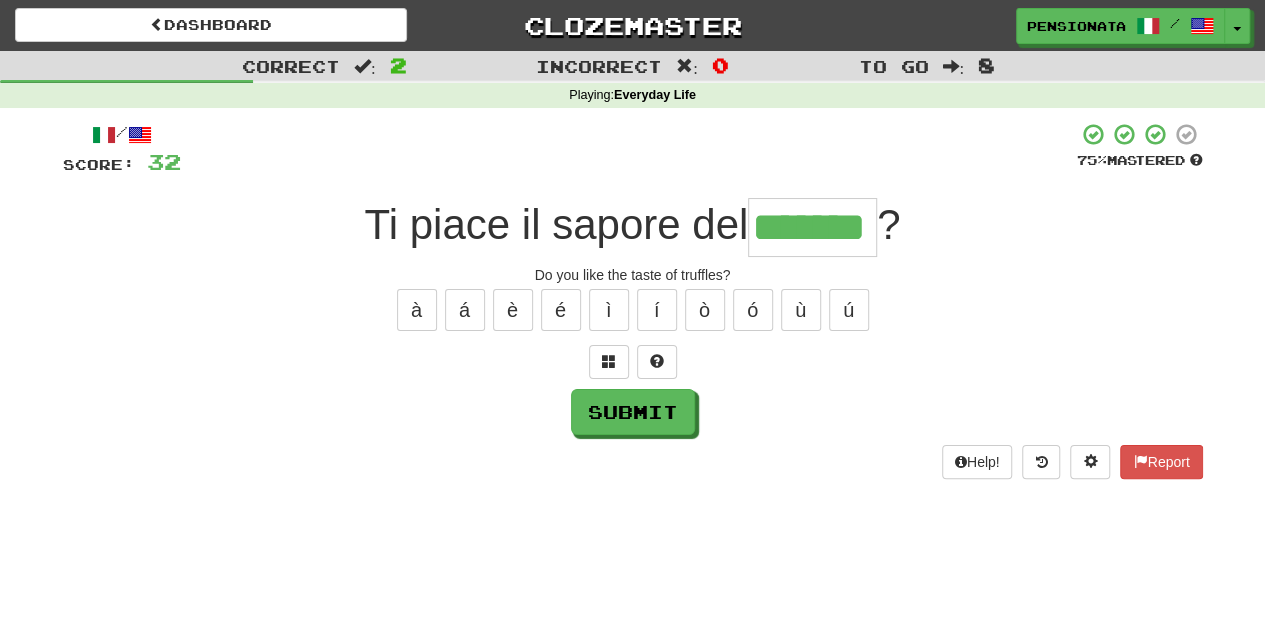 type on "*******" 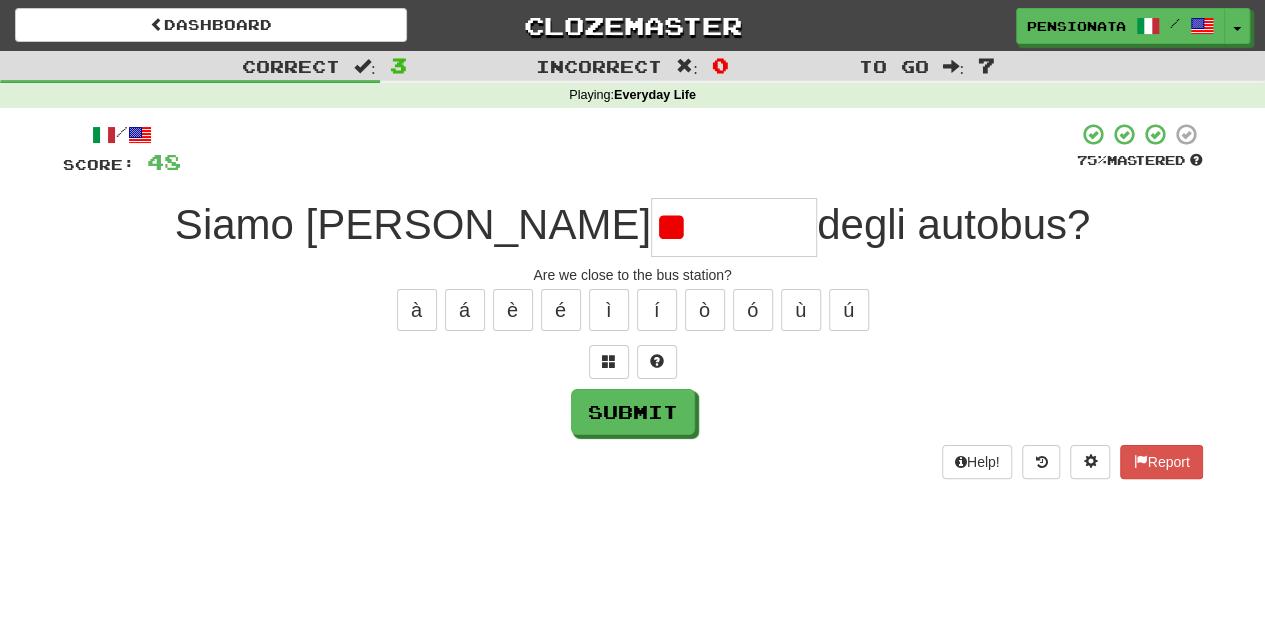 type on "*" 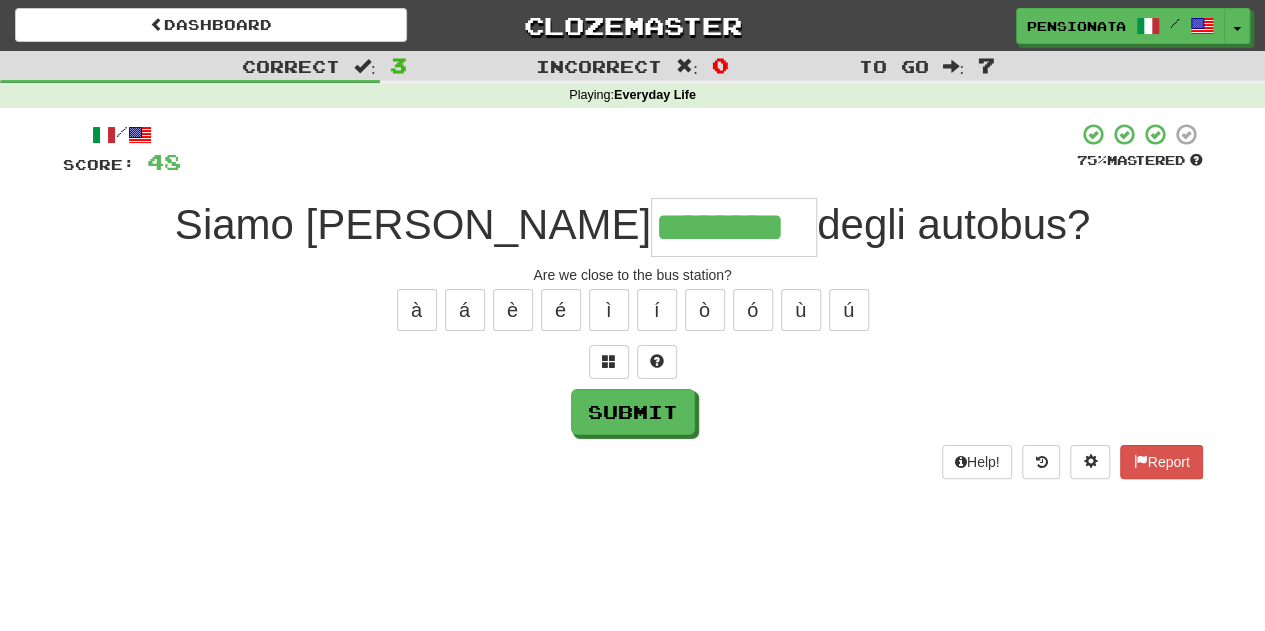 type on "********" 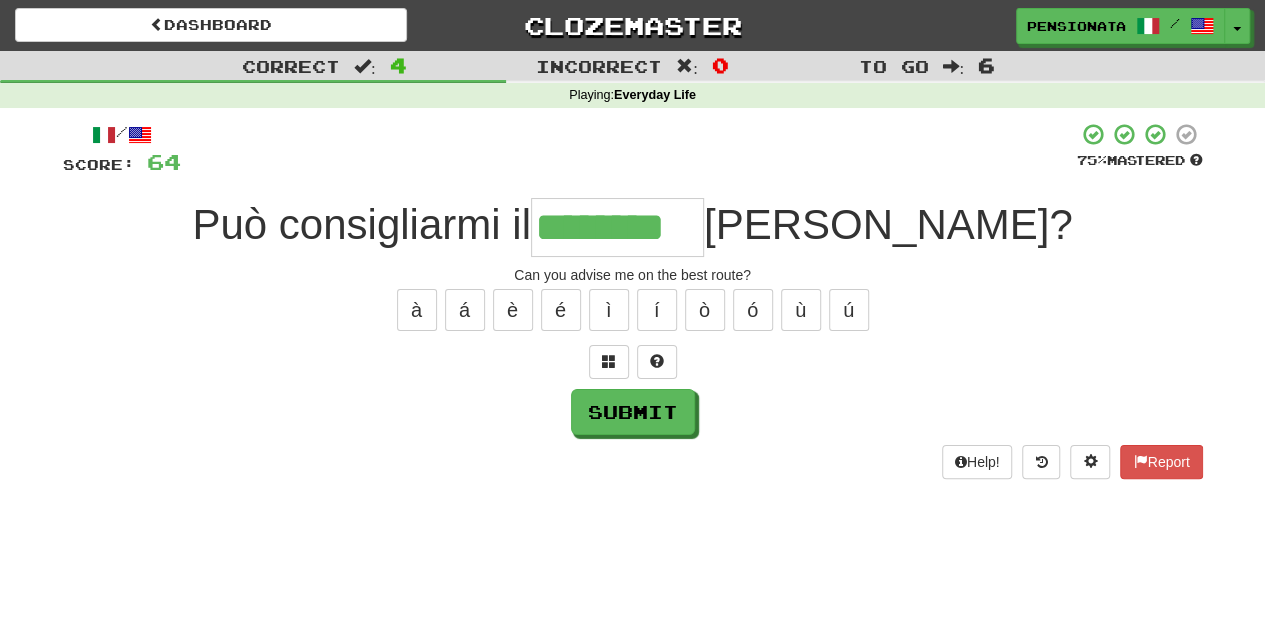 type on "********" 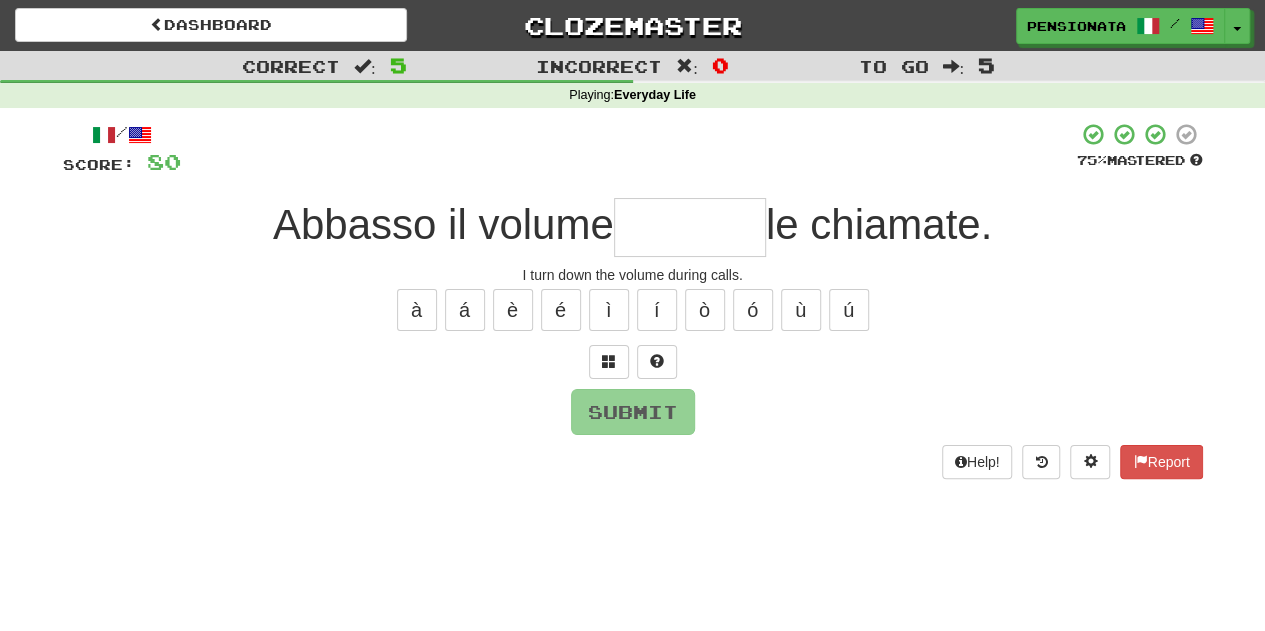 type on "*" 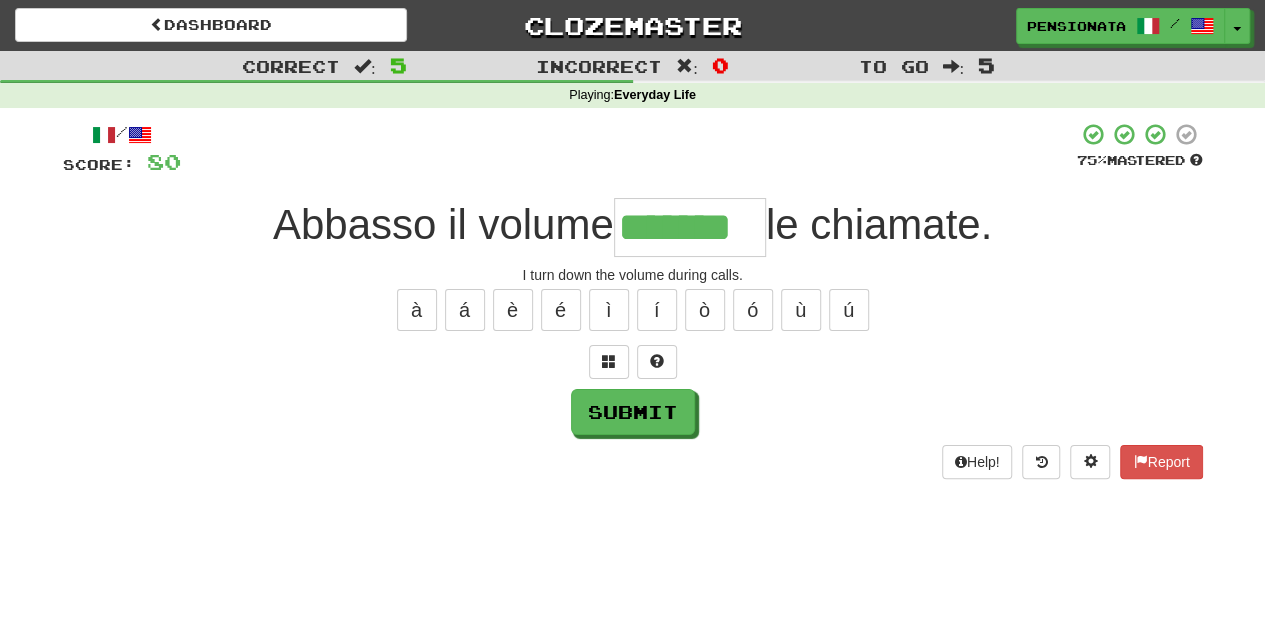 type on "*******" 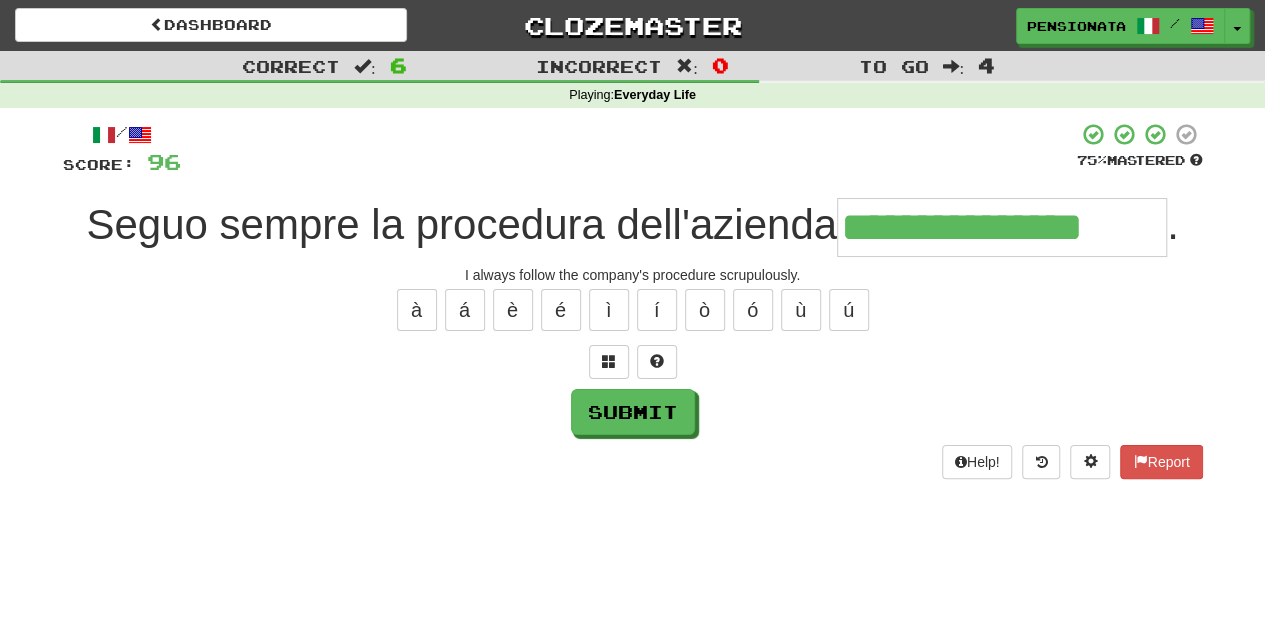 type on "**********" 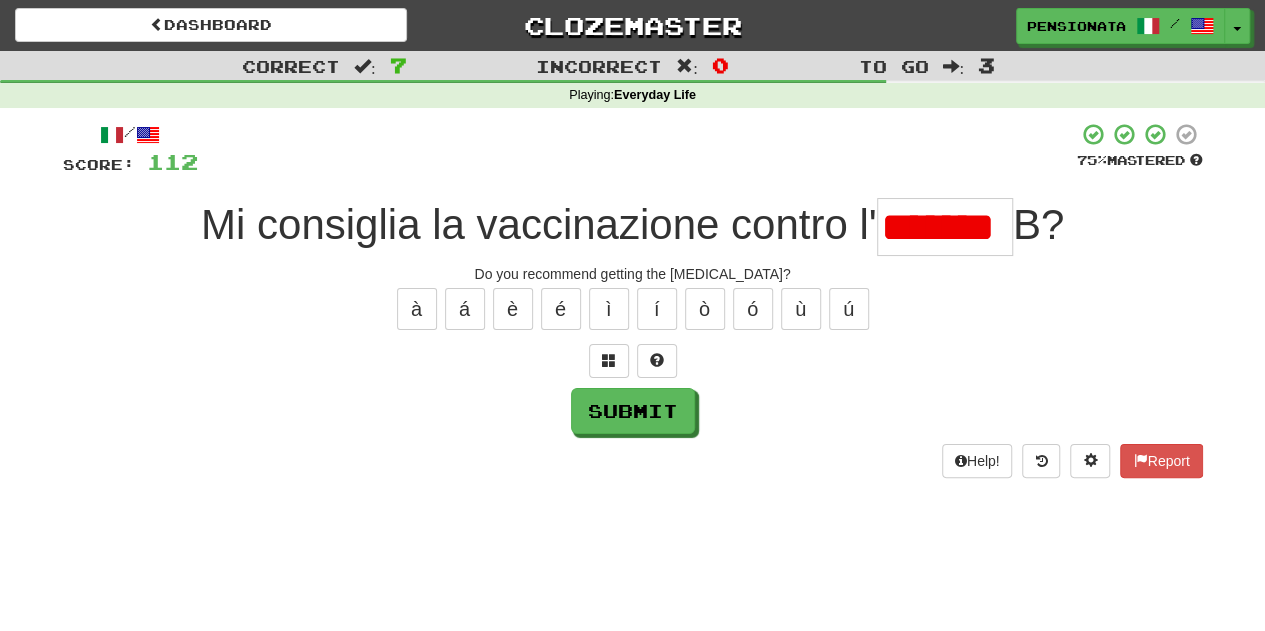 scroll, scrollTop: 0, scrollLeft: 0, axis: both 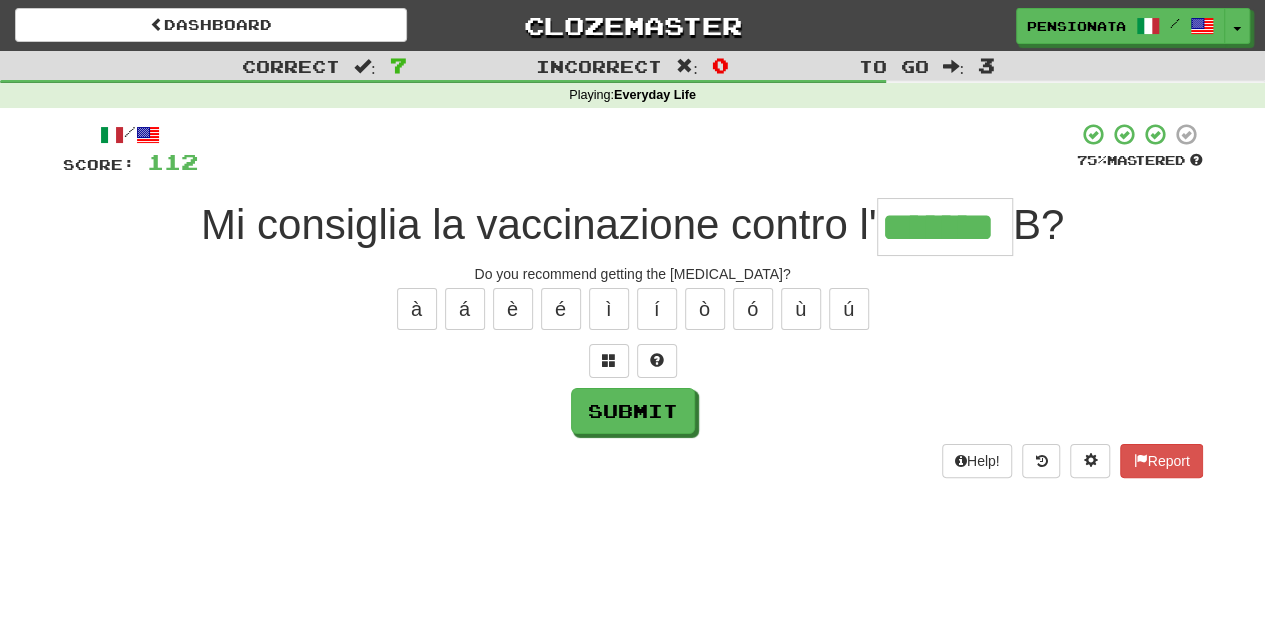 type on "*******" 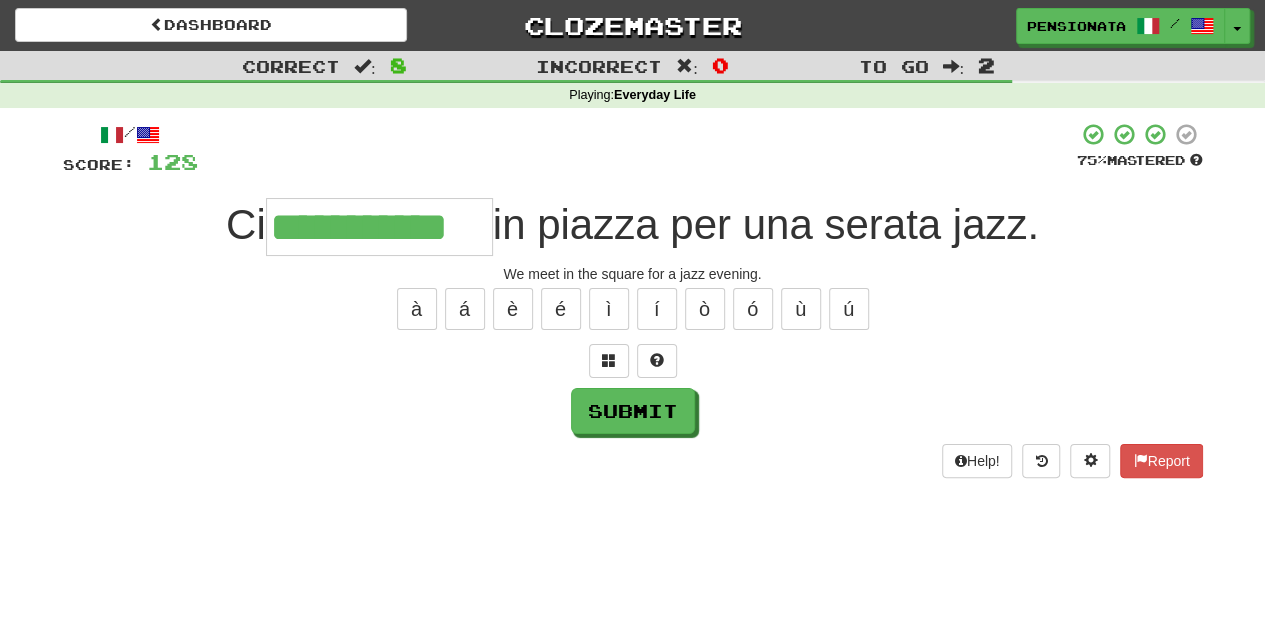 type on "**********" 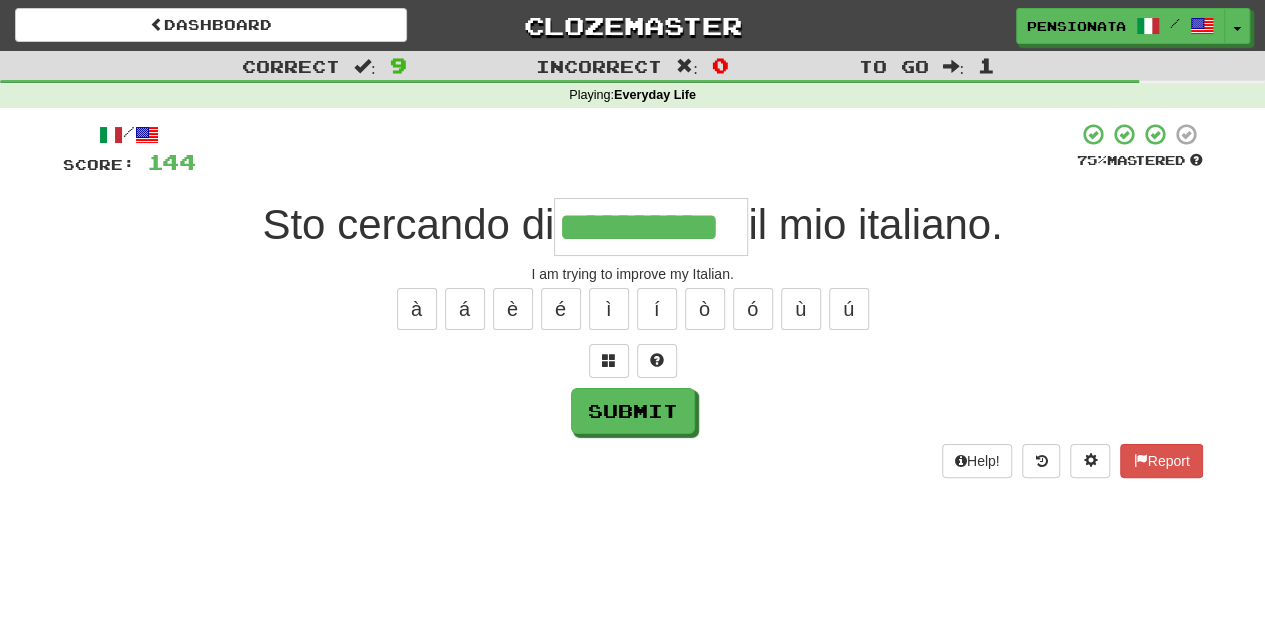 type on "**********" 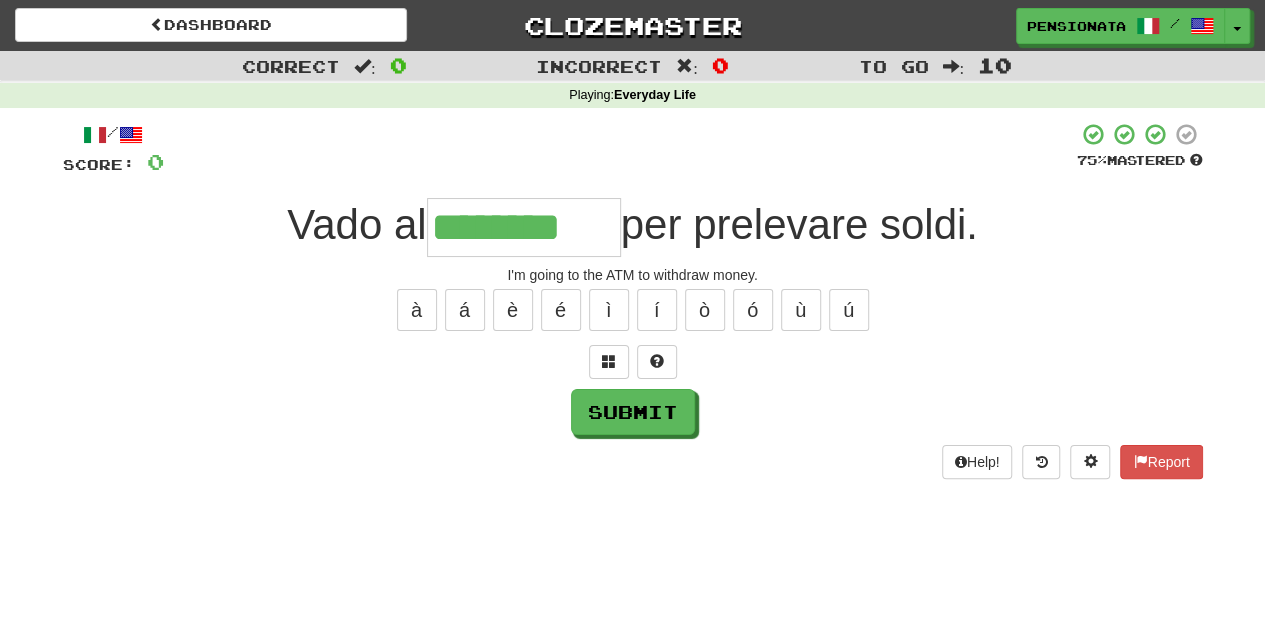 type on "********" 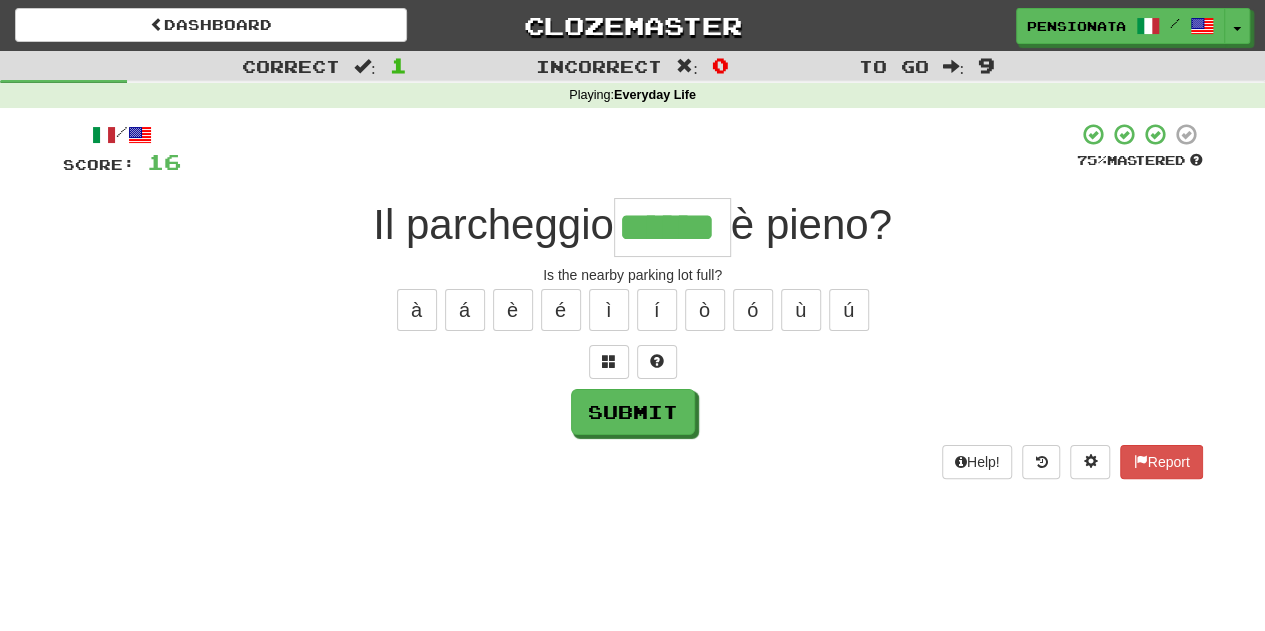 type on "******" 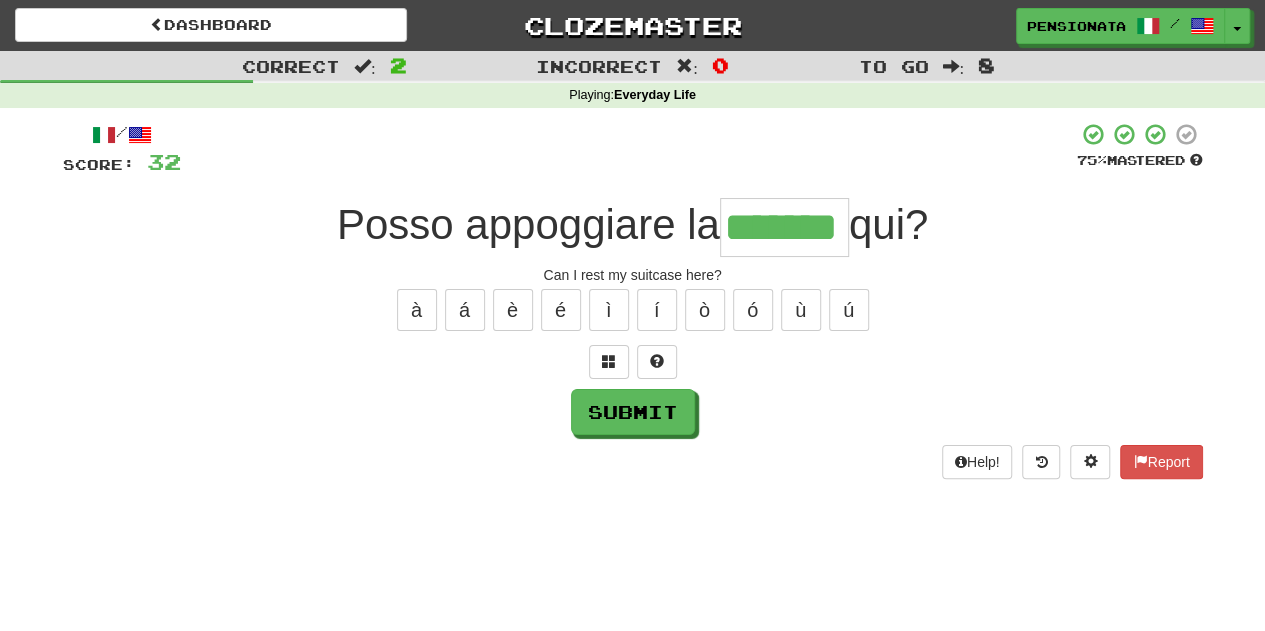 type on "*******" 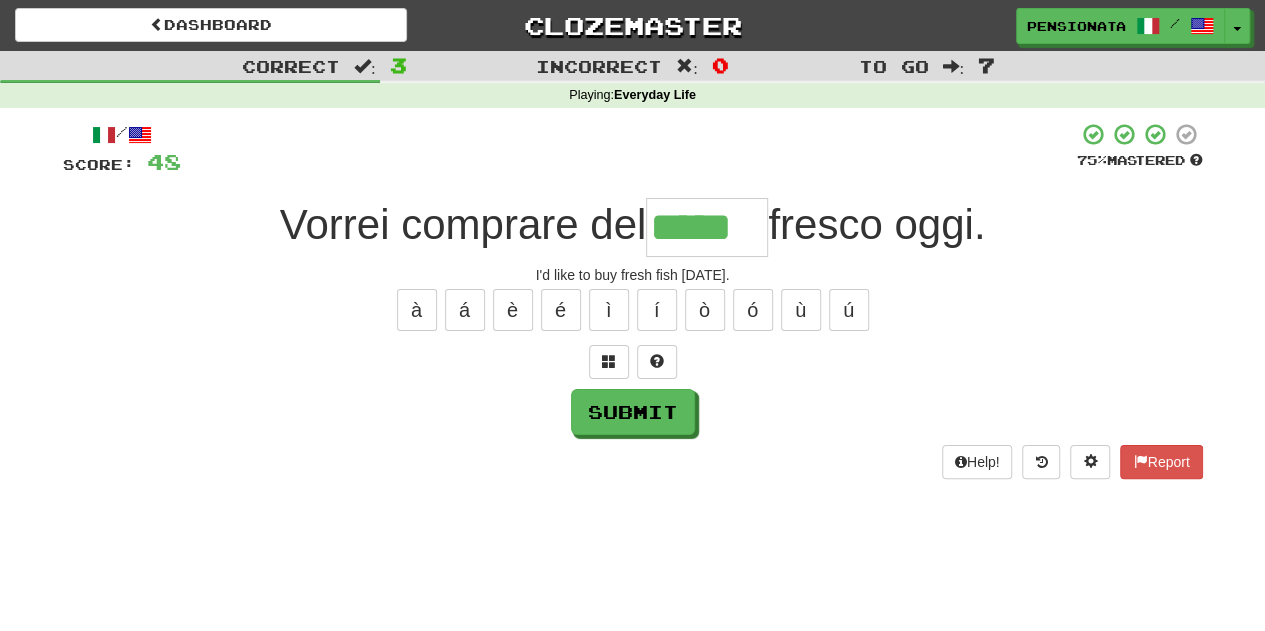 type on "*****" 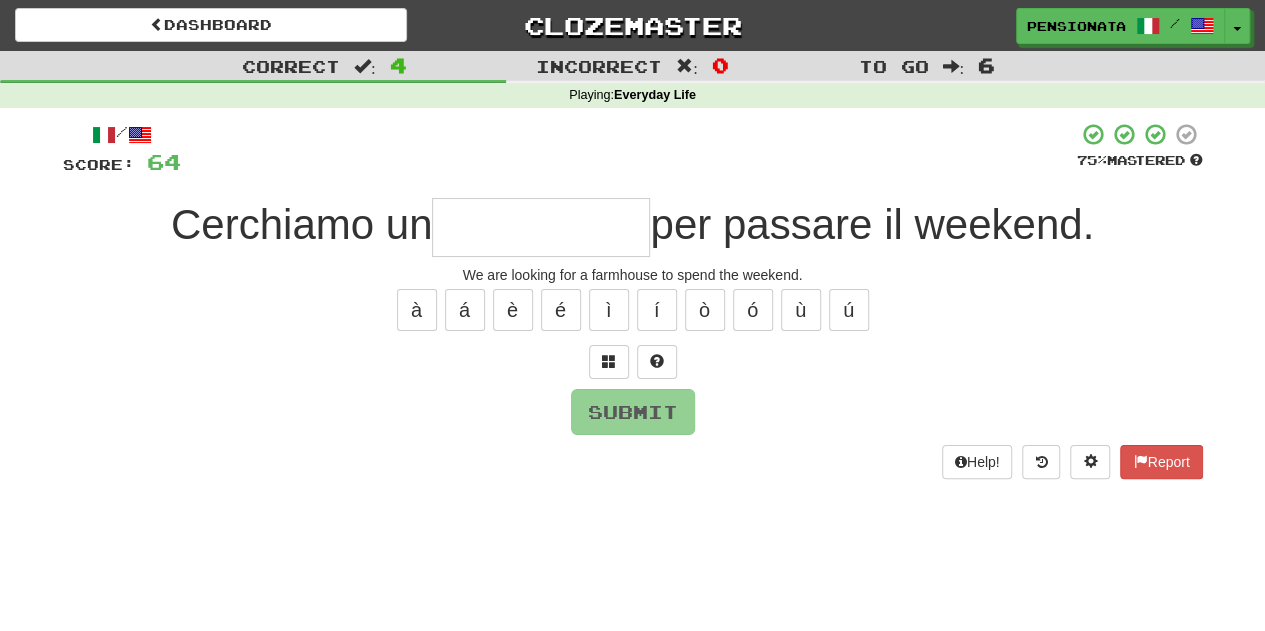 type on "**********" 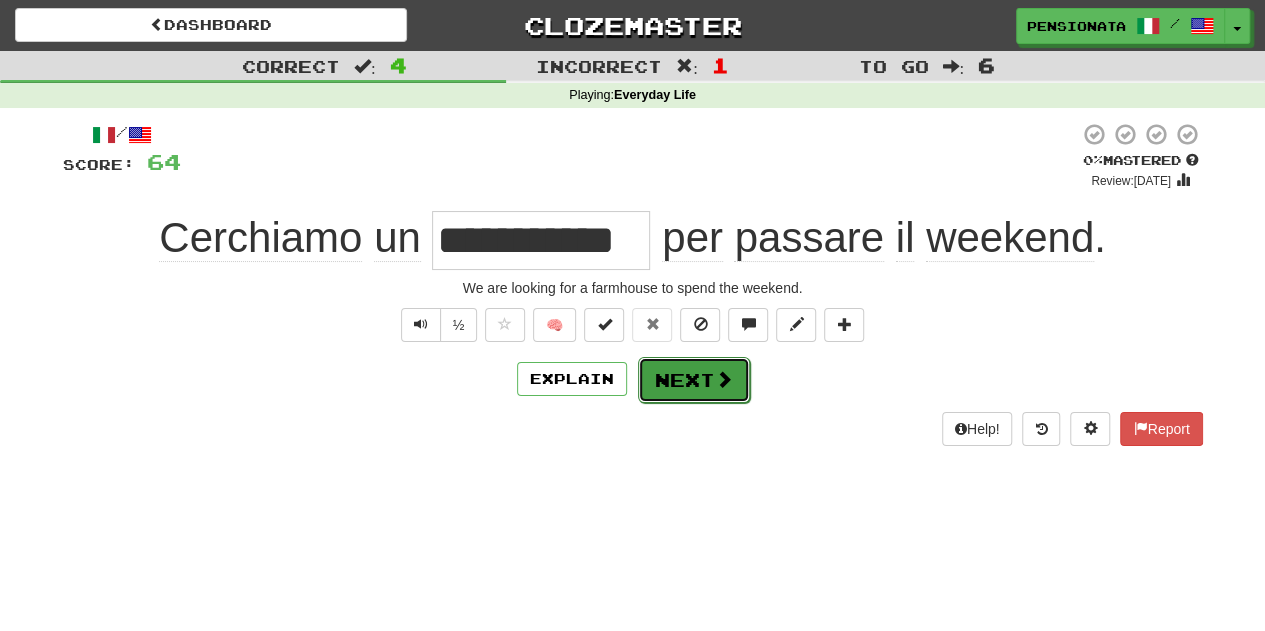click on "Next" at bounding box center (694, 380) 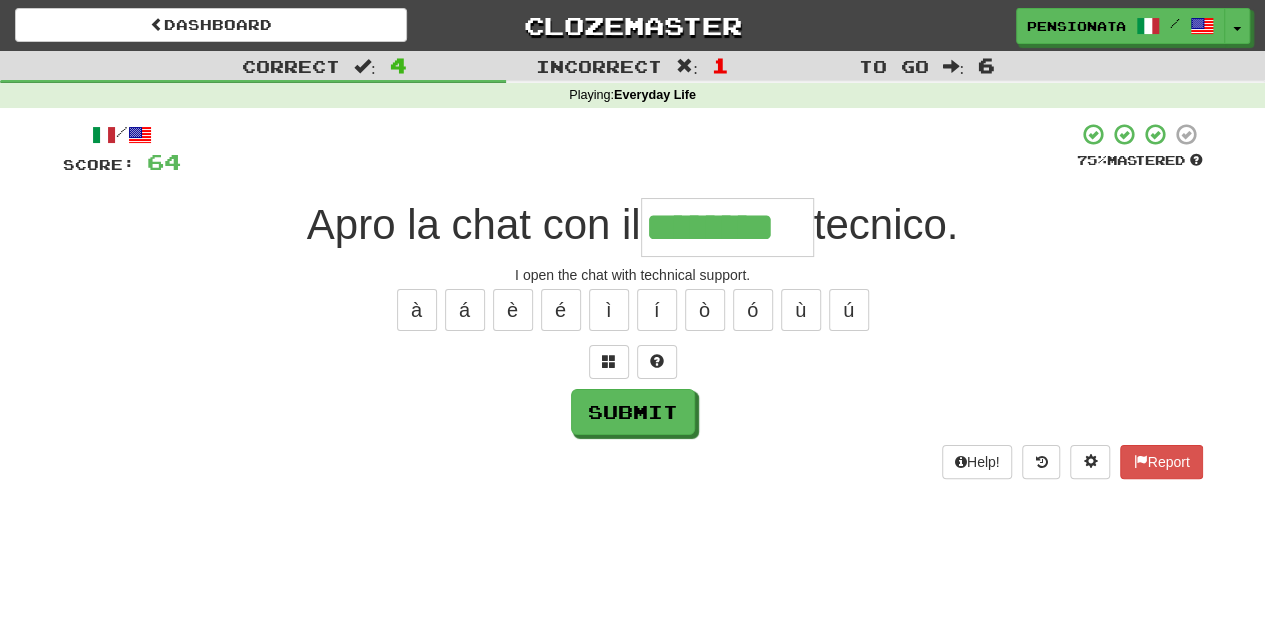 type on "********" 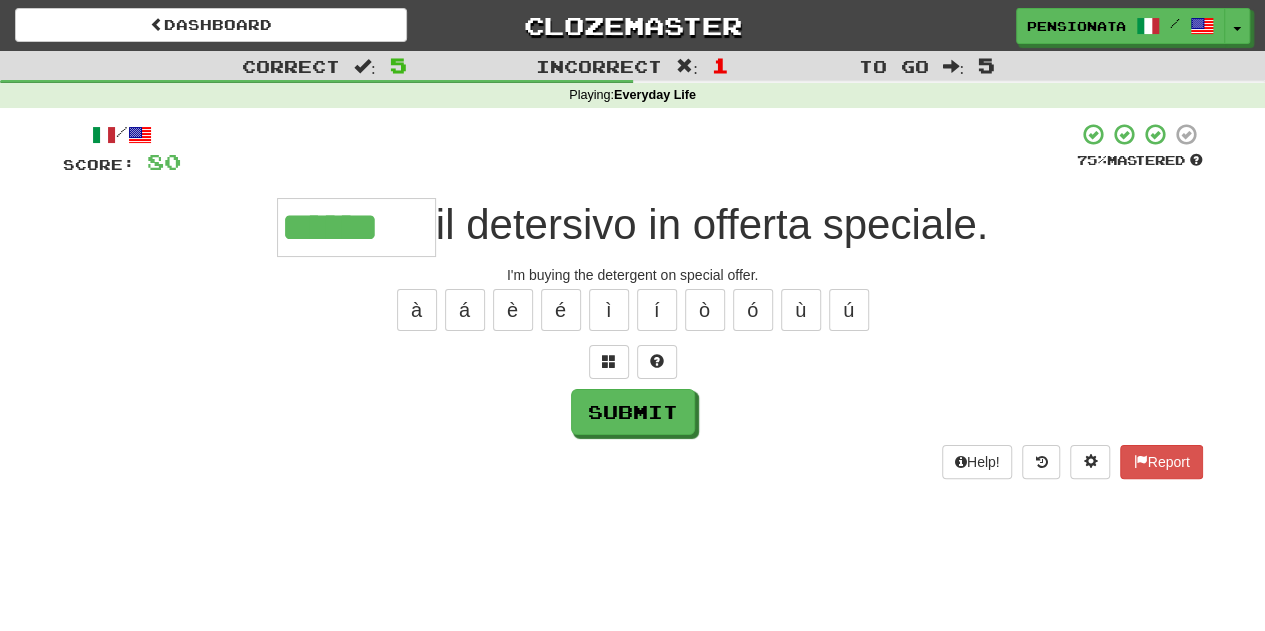 type on "******" 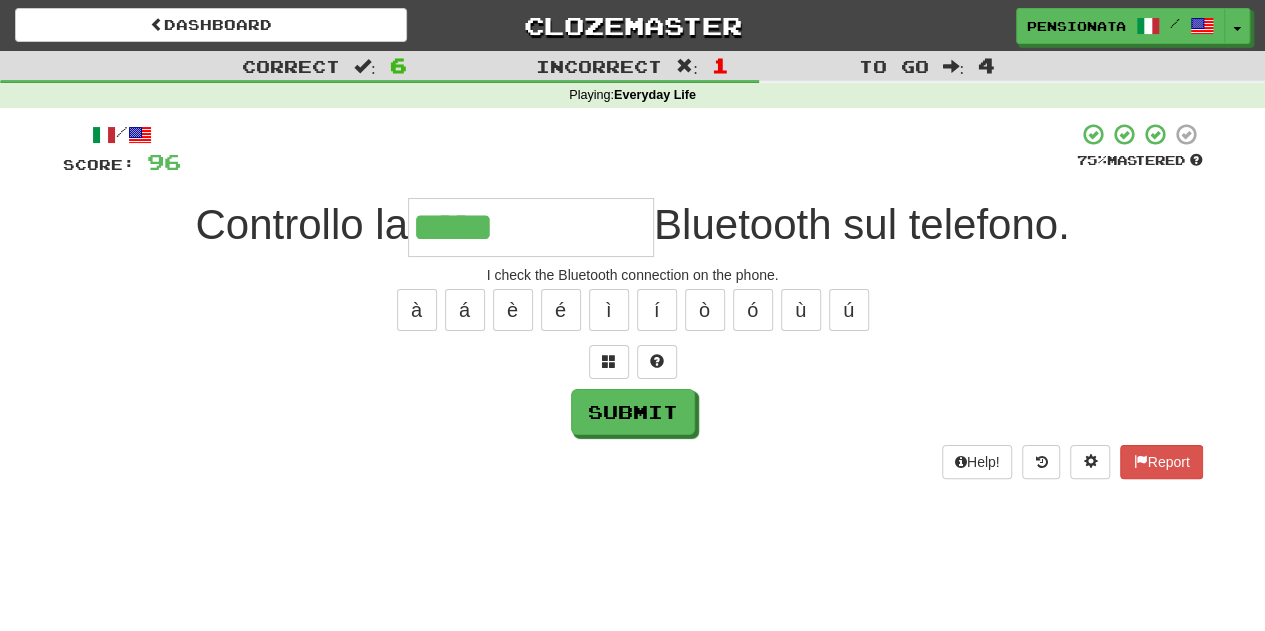 type on "**********" 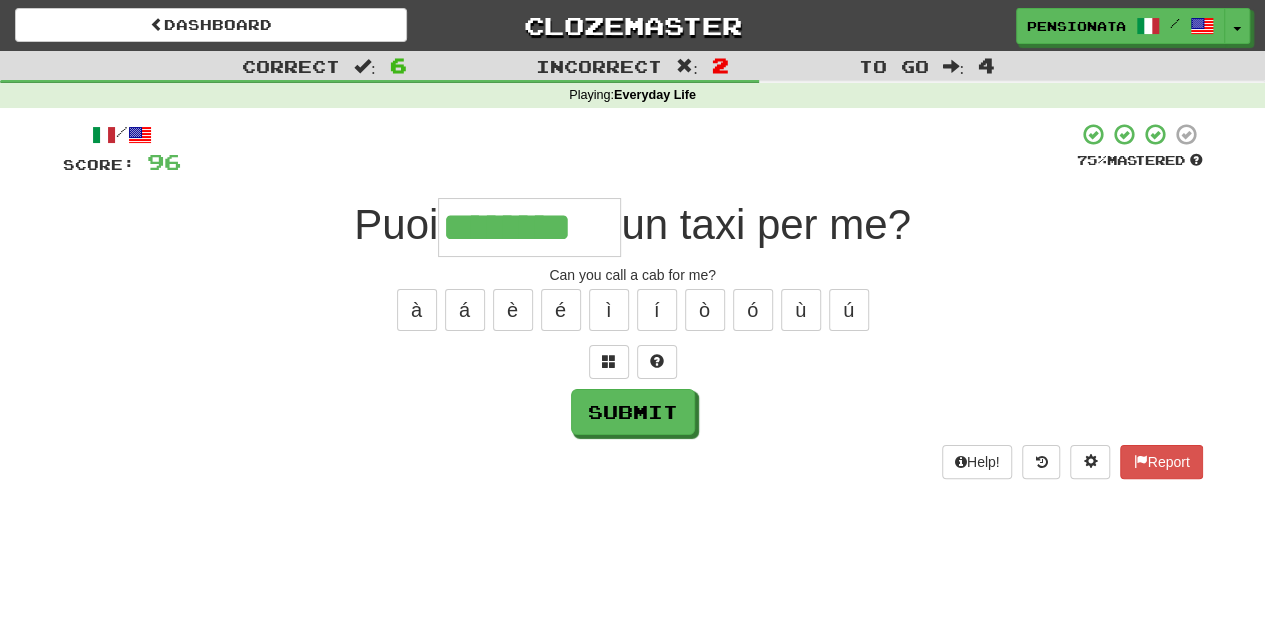 type on "********" 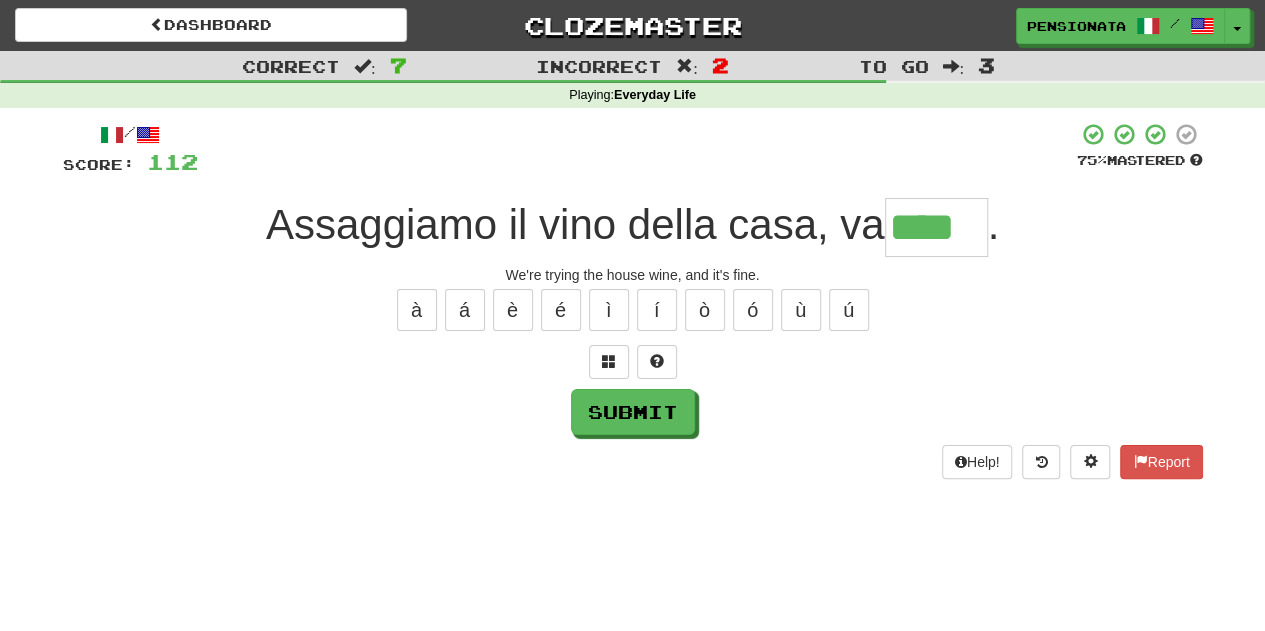 type on "****" 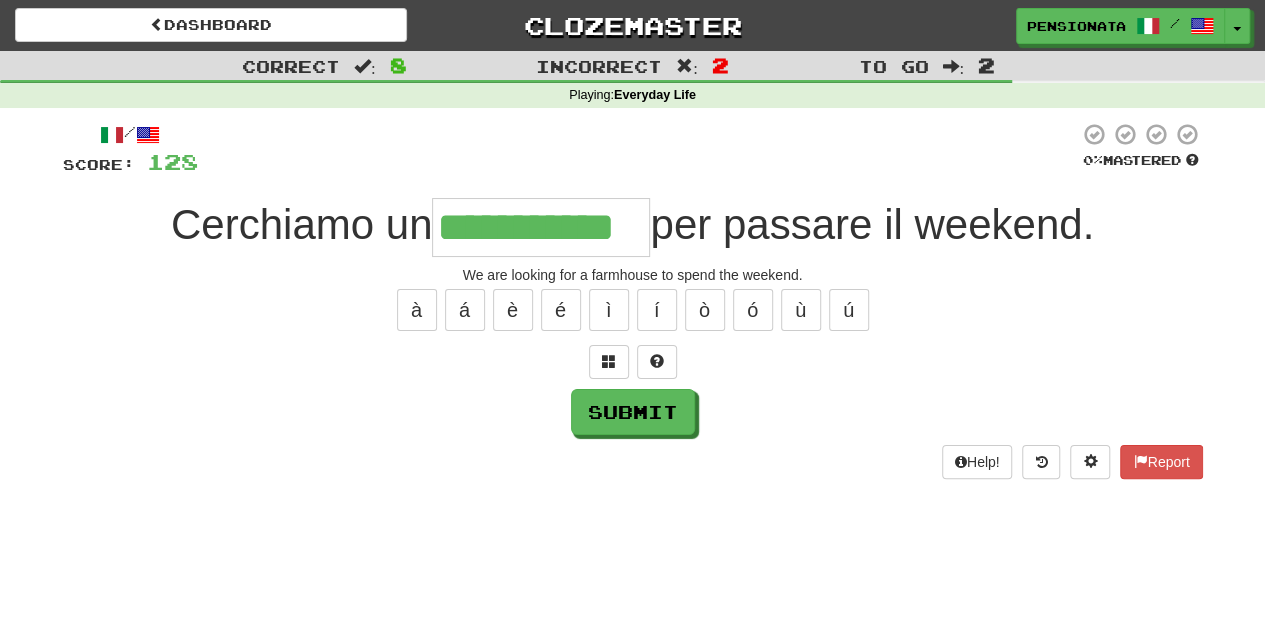 type on "**********" 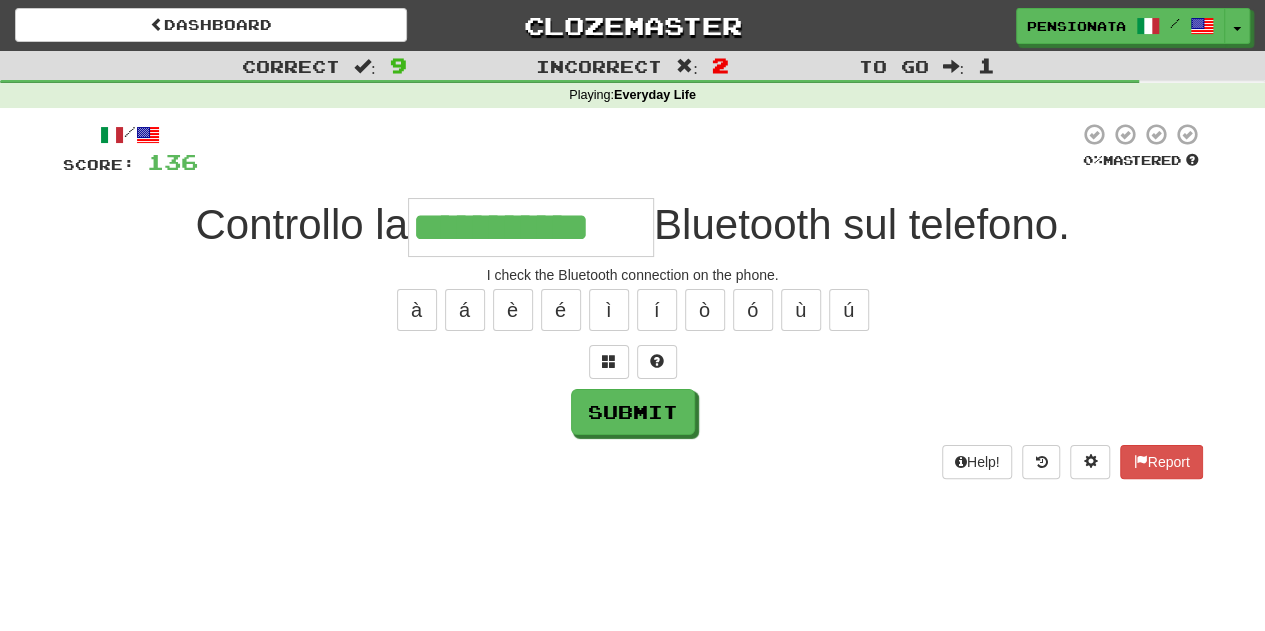 type on "**********" 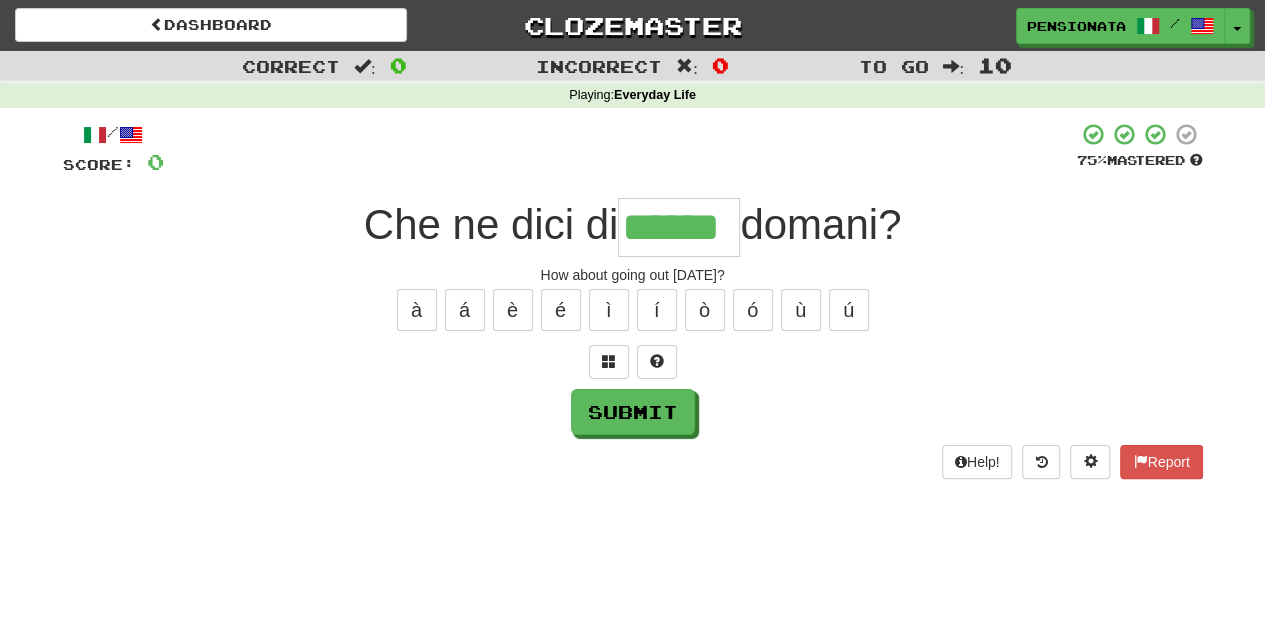 type on "******" 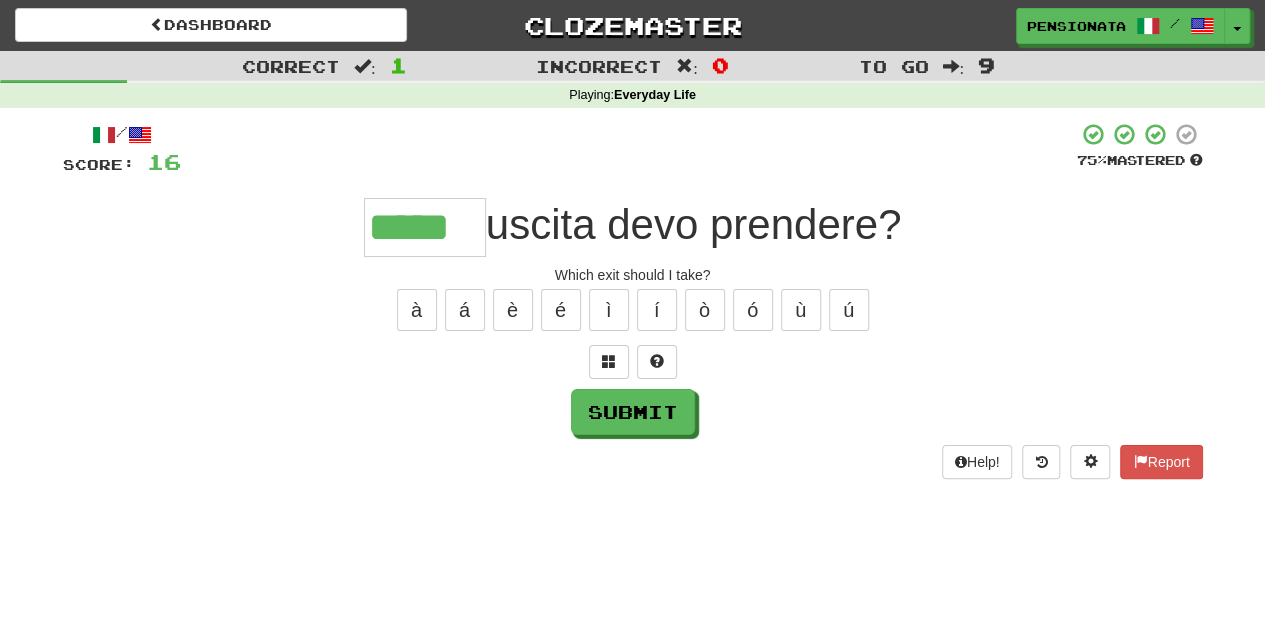 type on "*****" 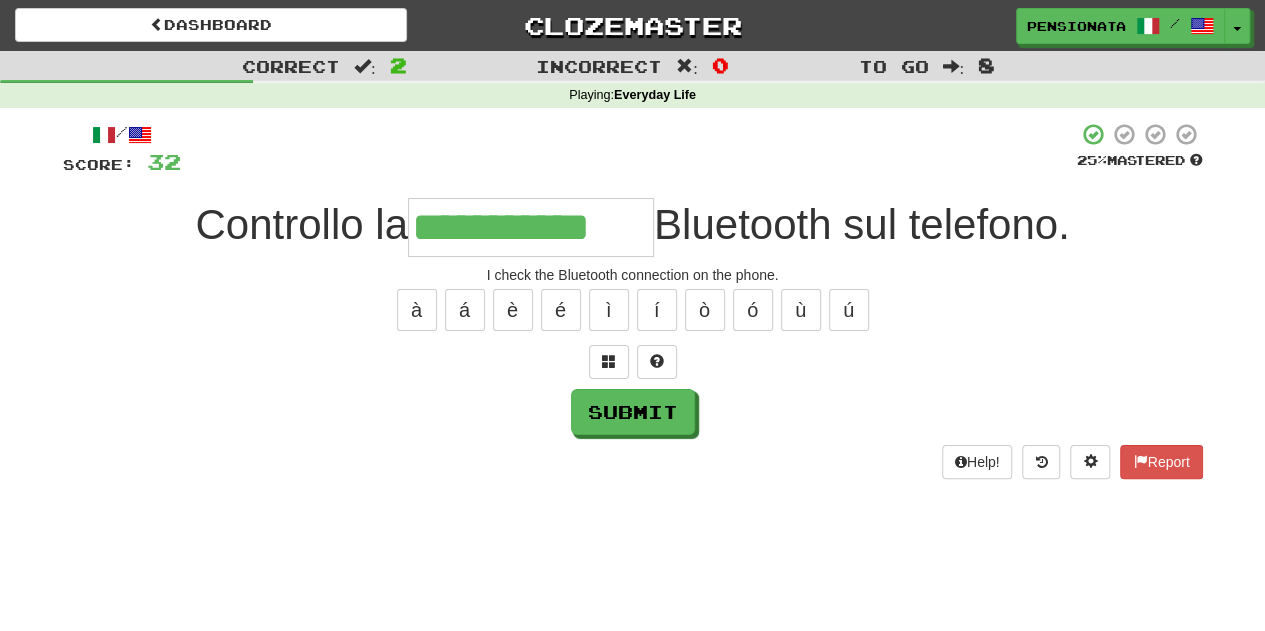 type on "**********" 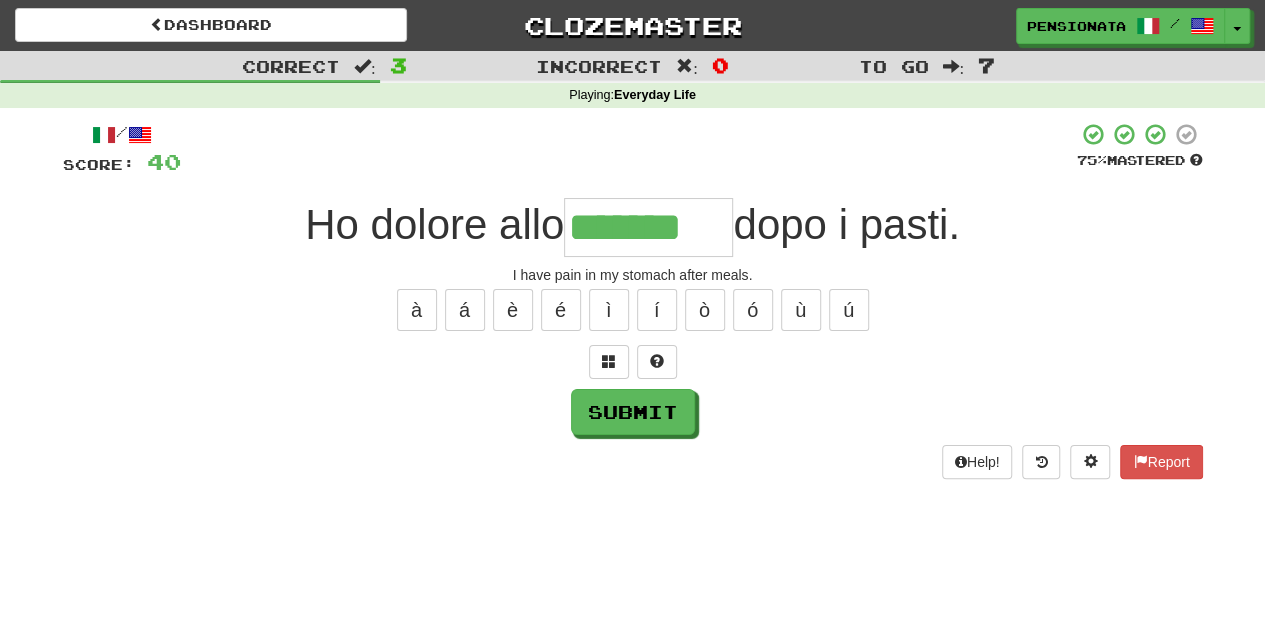 type on "*******" 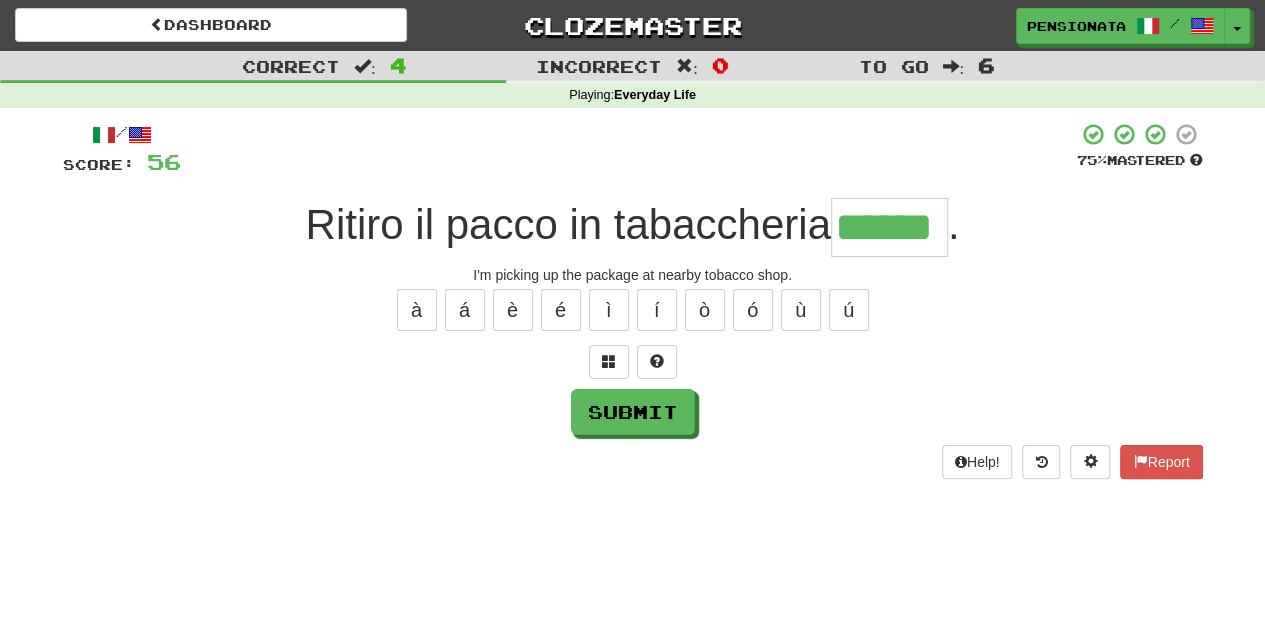 type on "******" 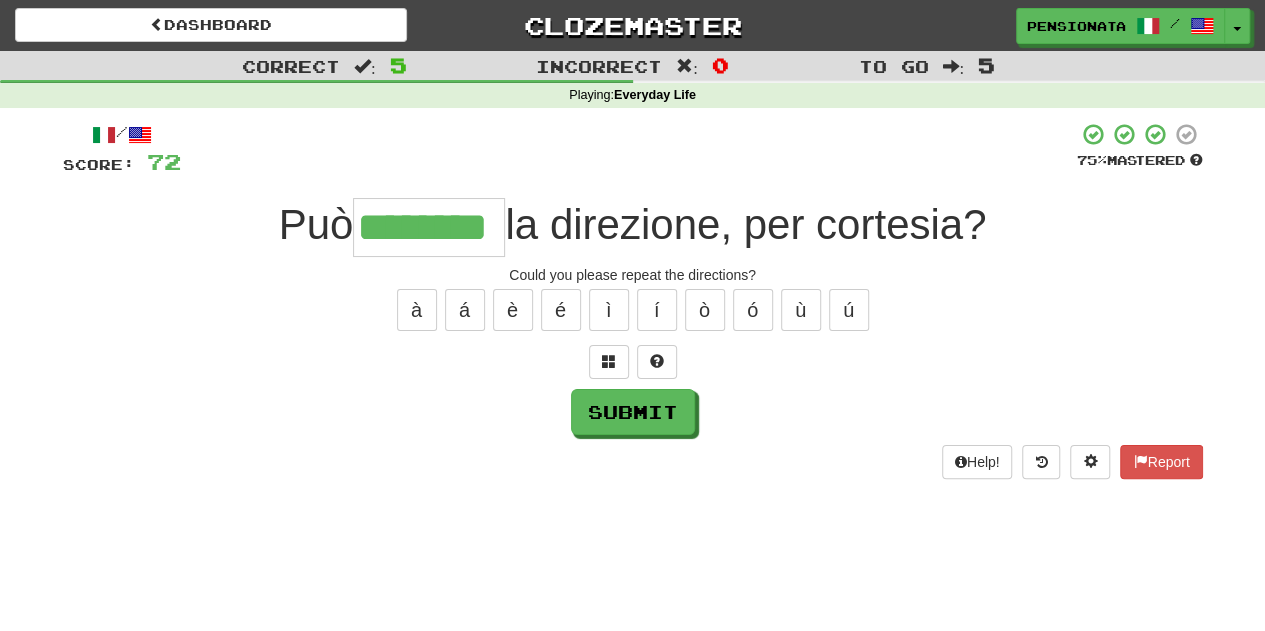 type on "********" 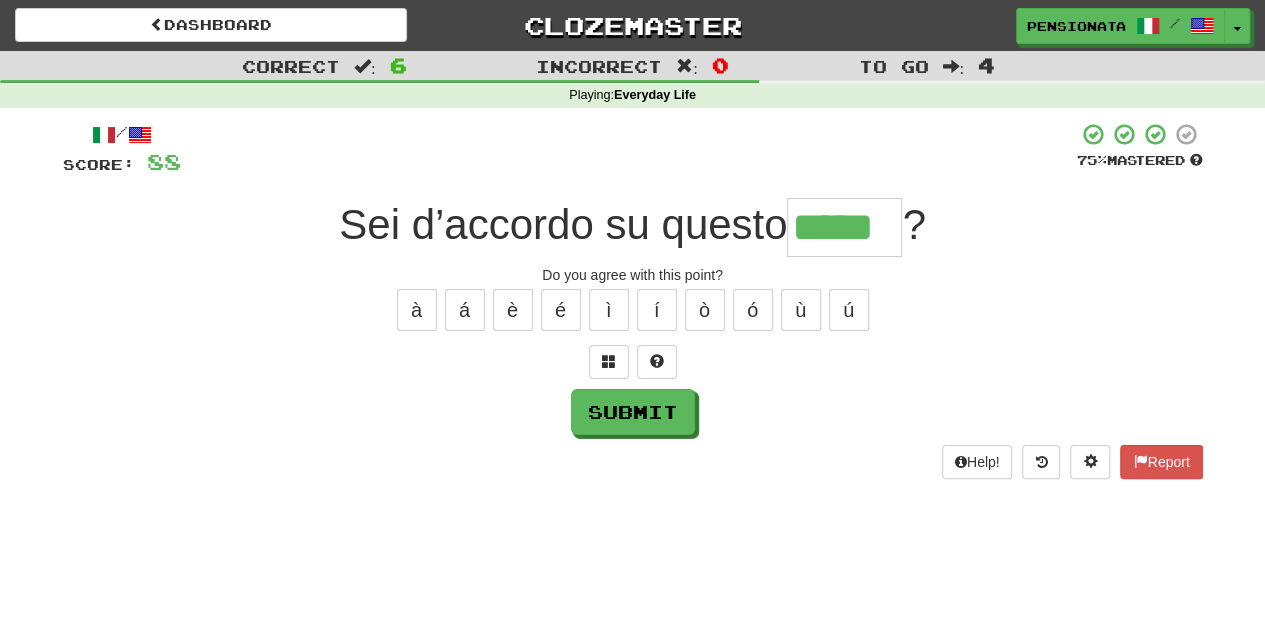 type on "*****" 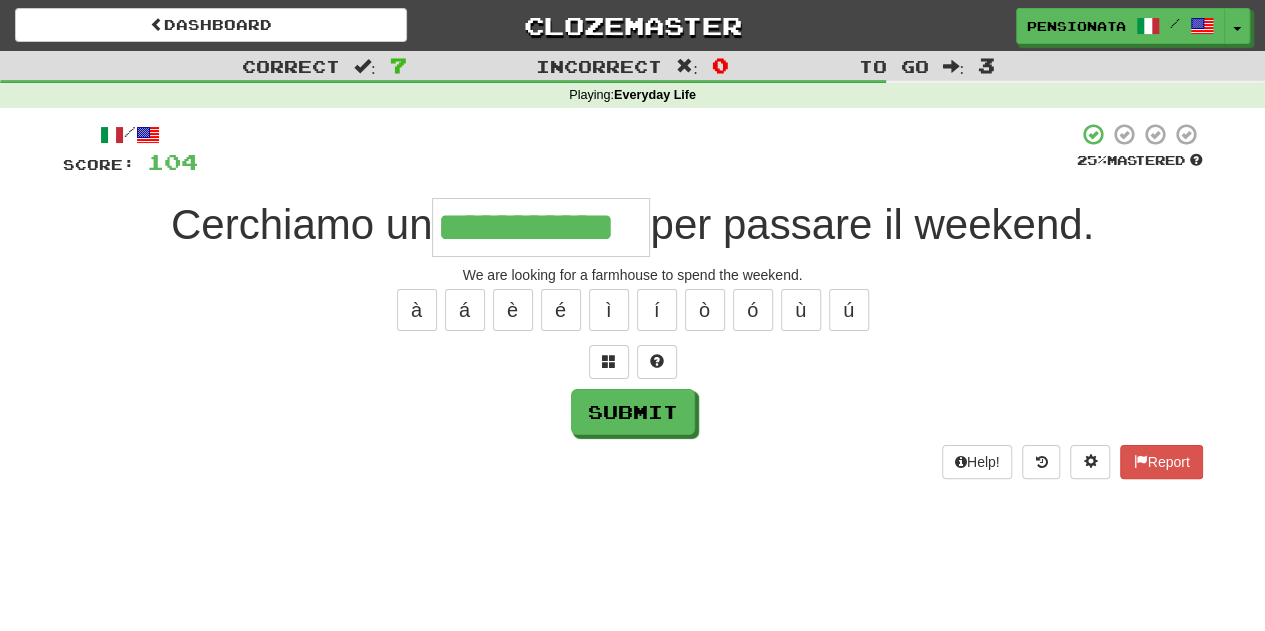 type on "**********" 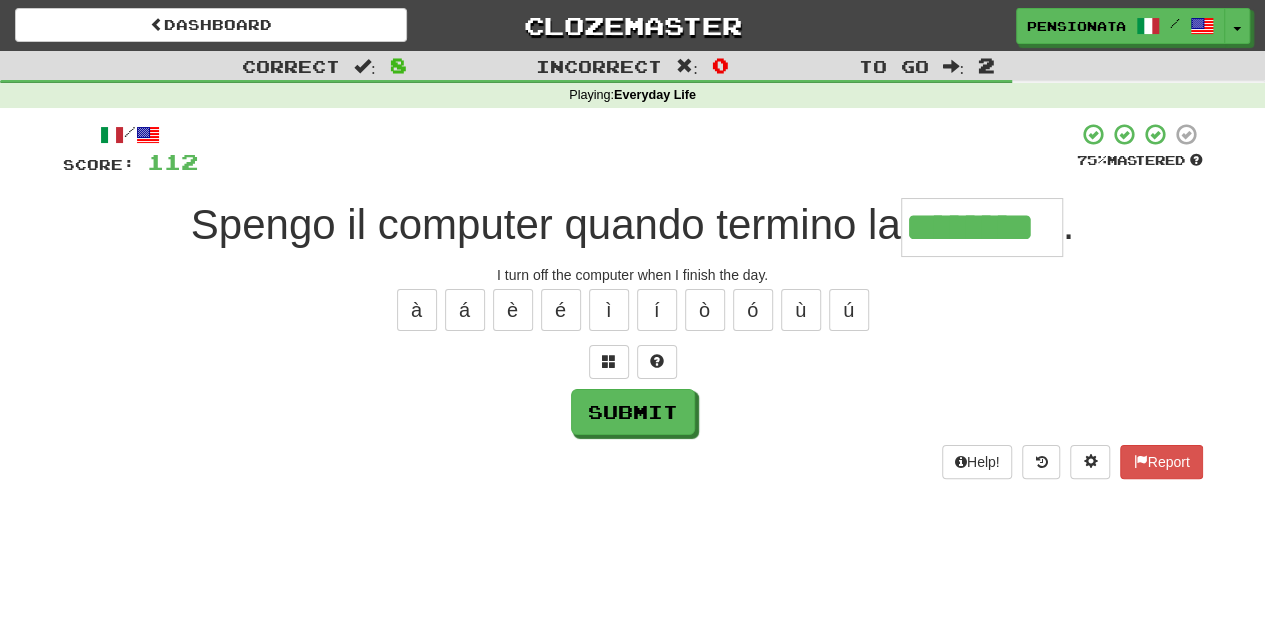 type on "********" 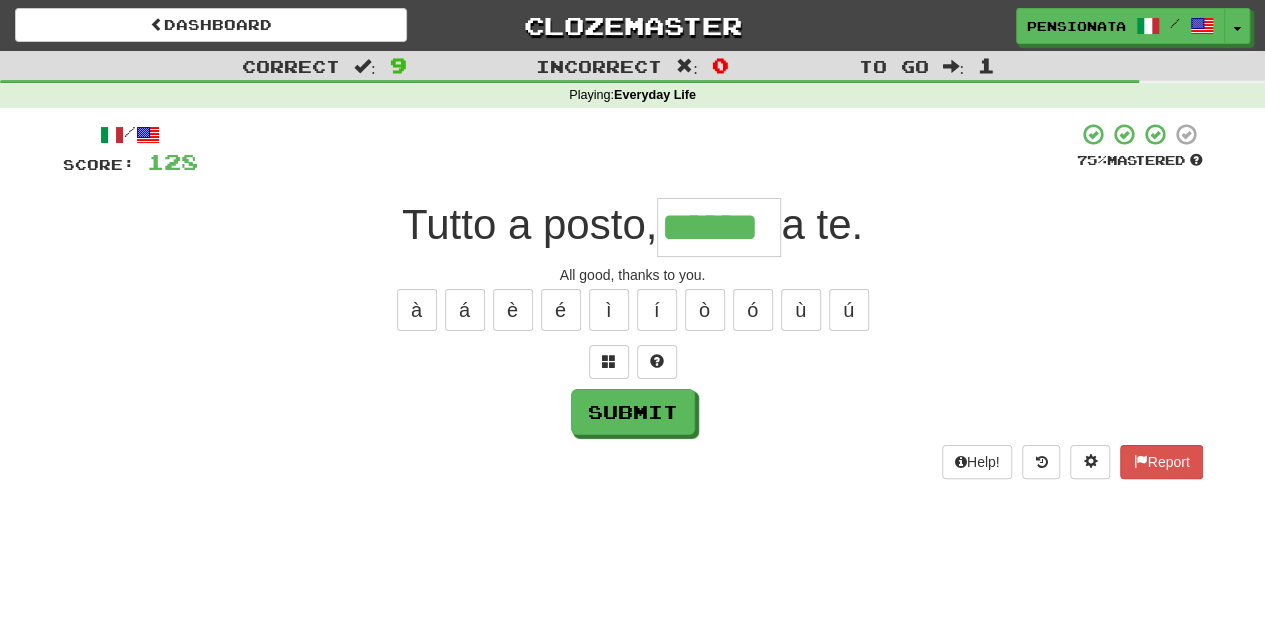 type on "******" 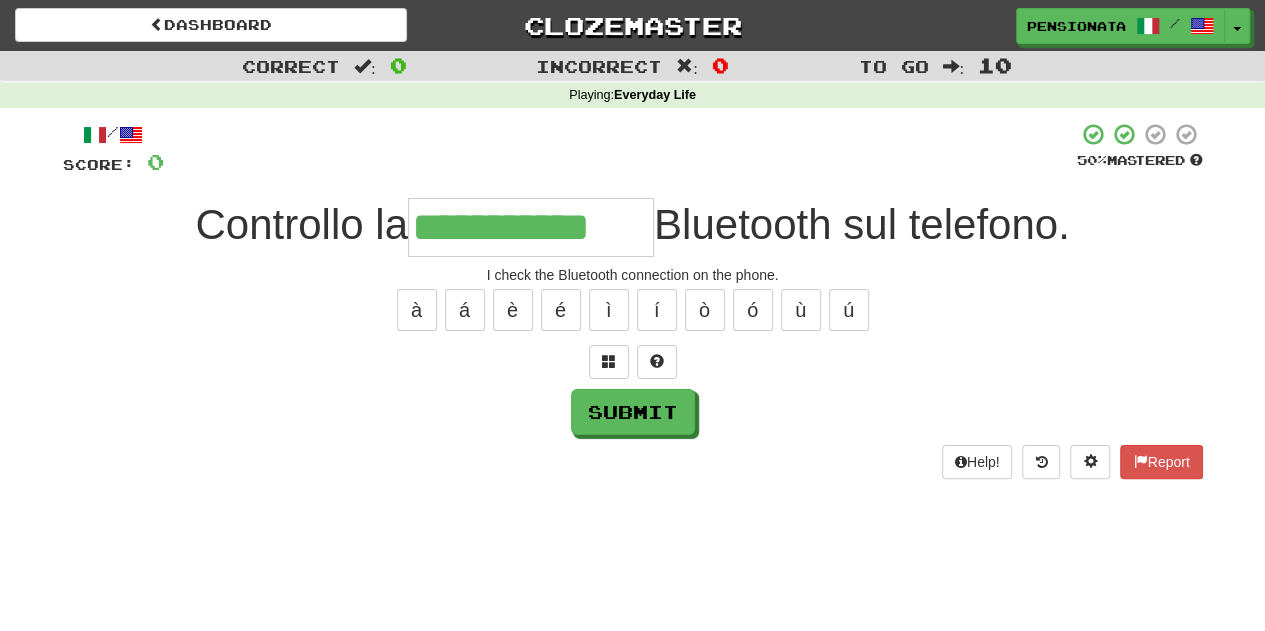 type on "**********" 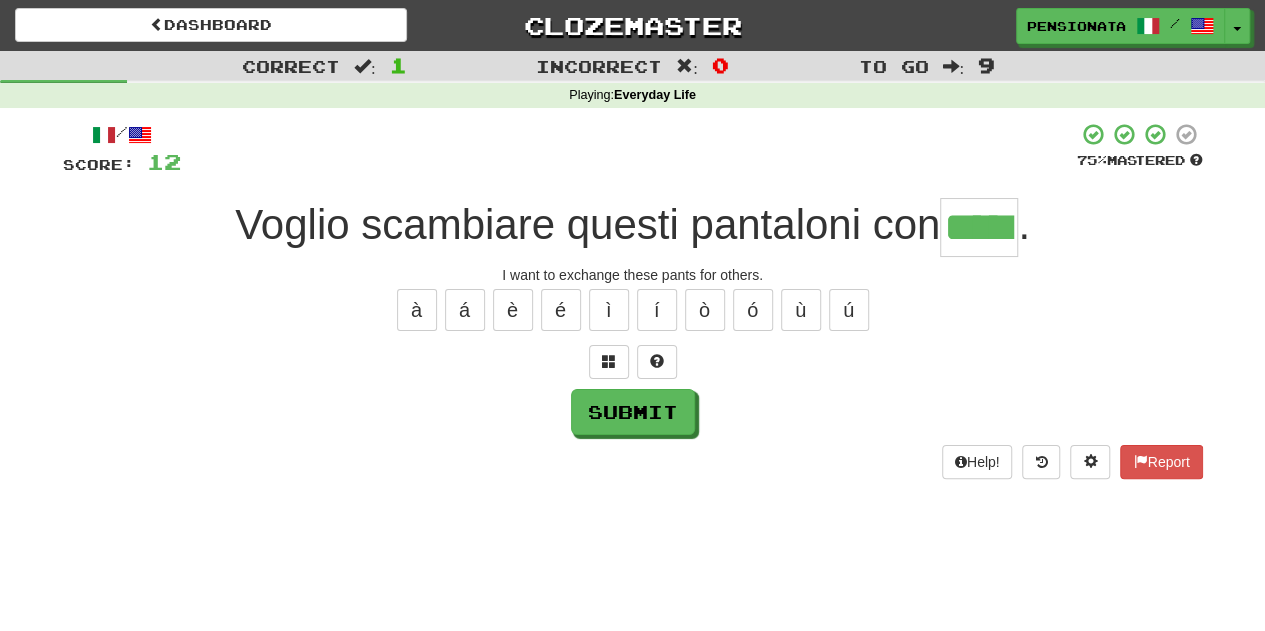 type on "*****" 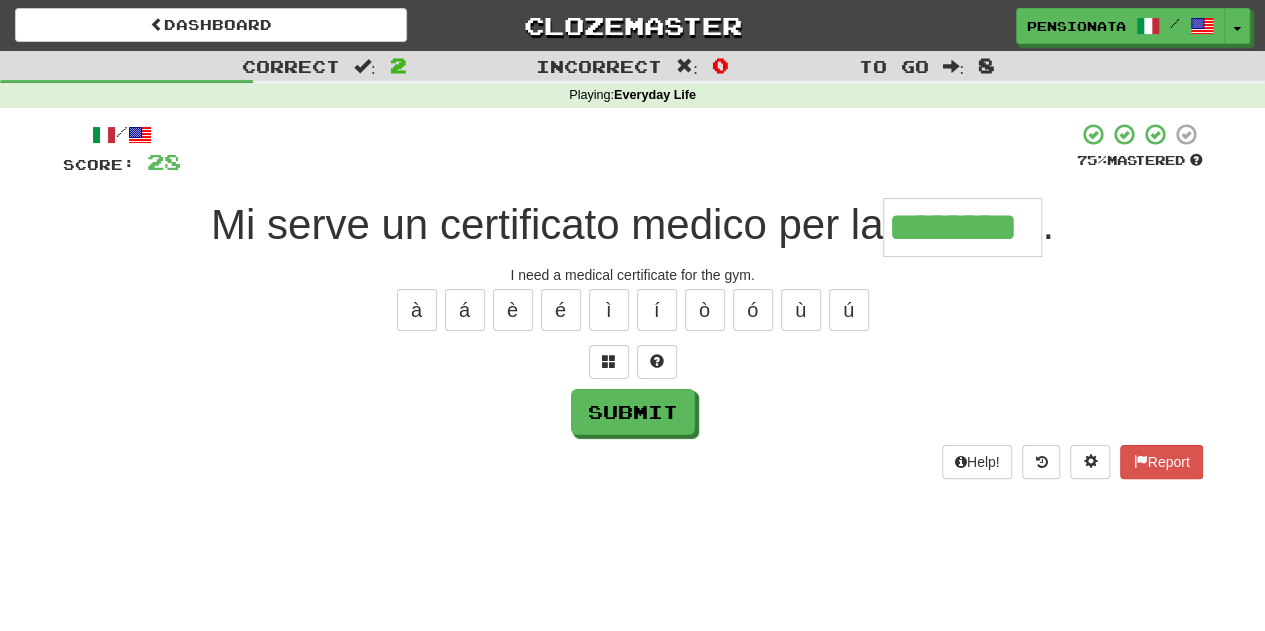 type on "********" 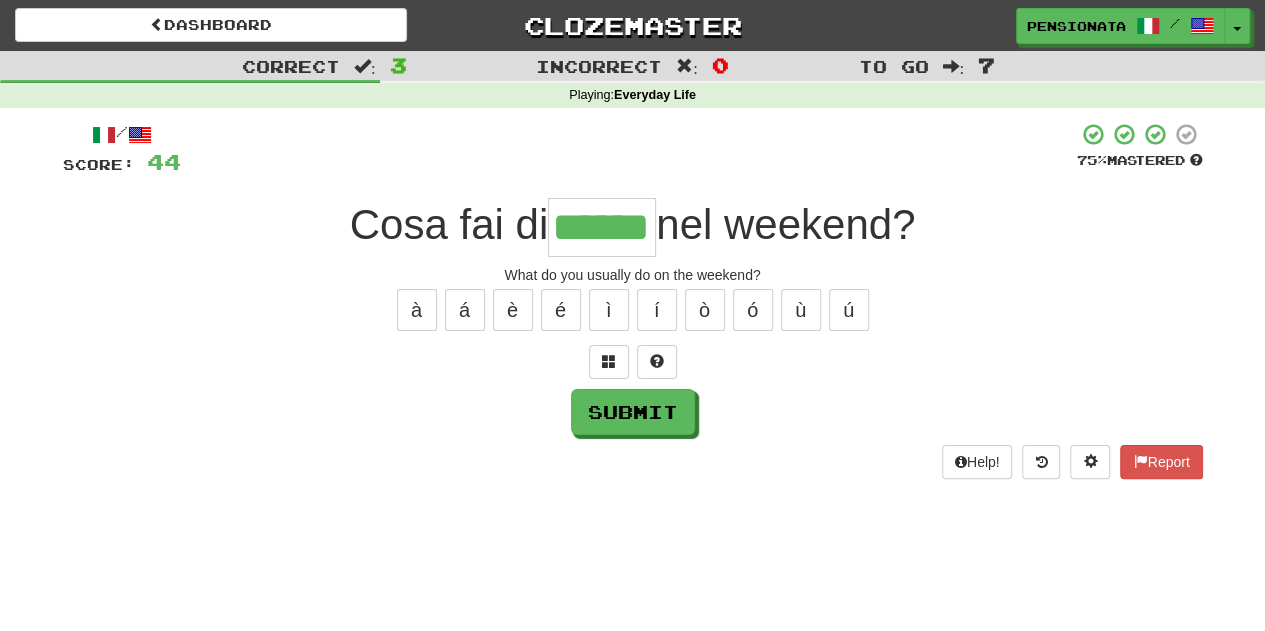 type on "******" 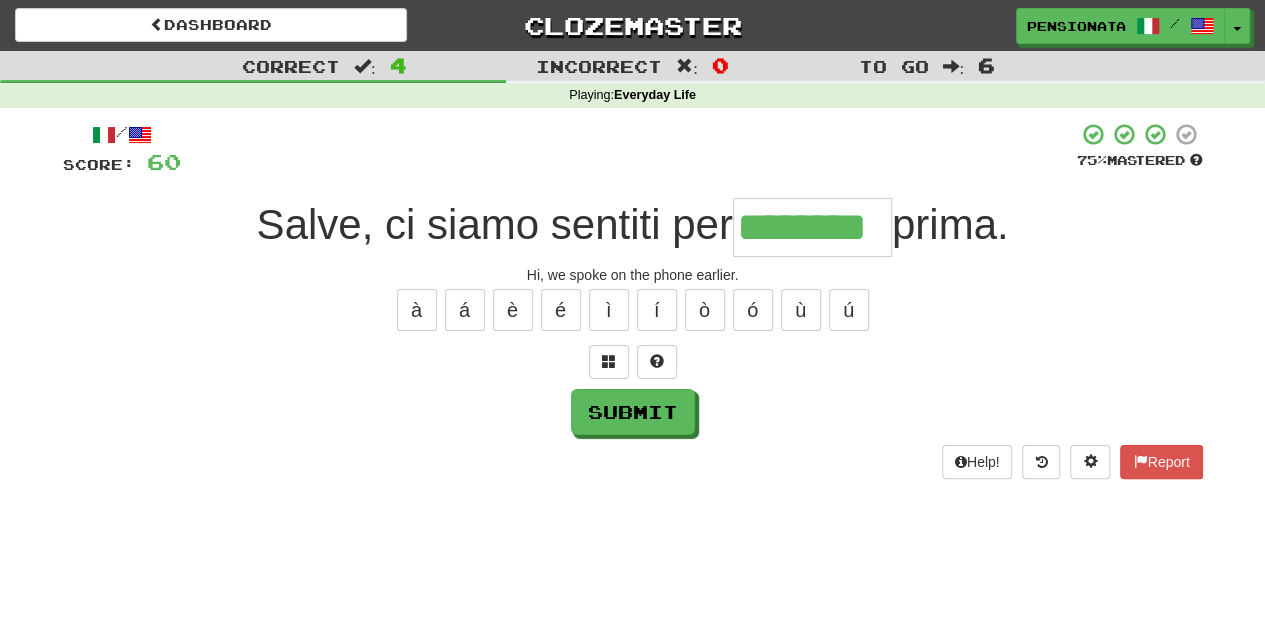type on "********" 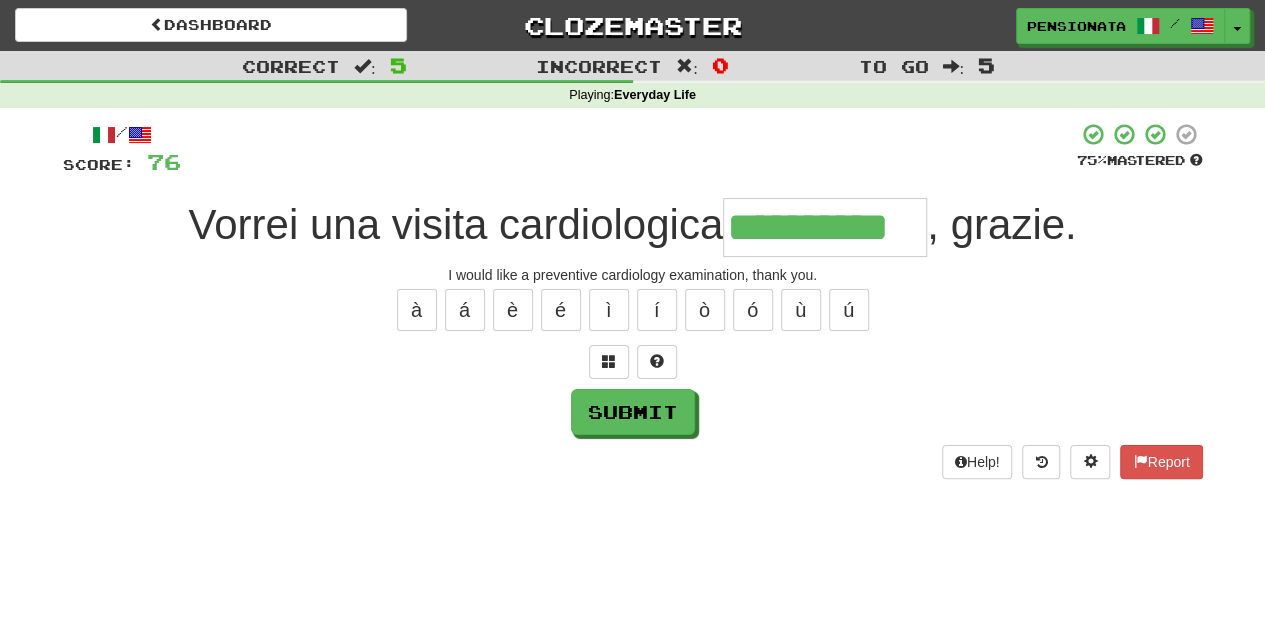 type on "**********" 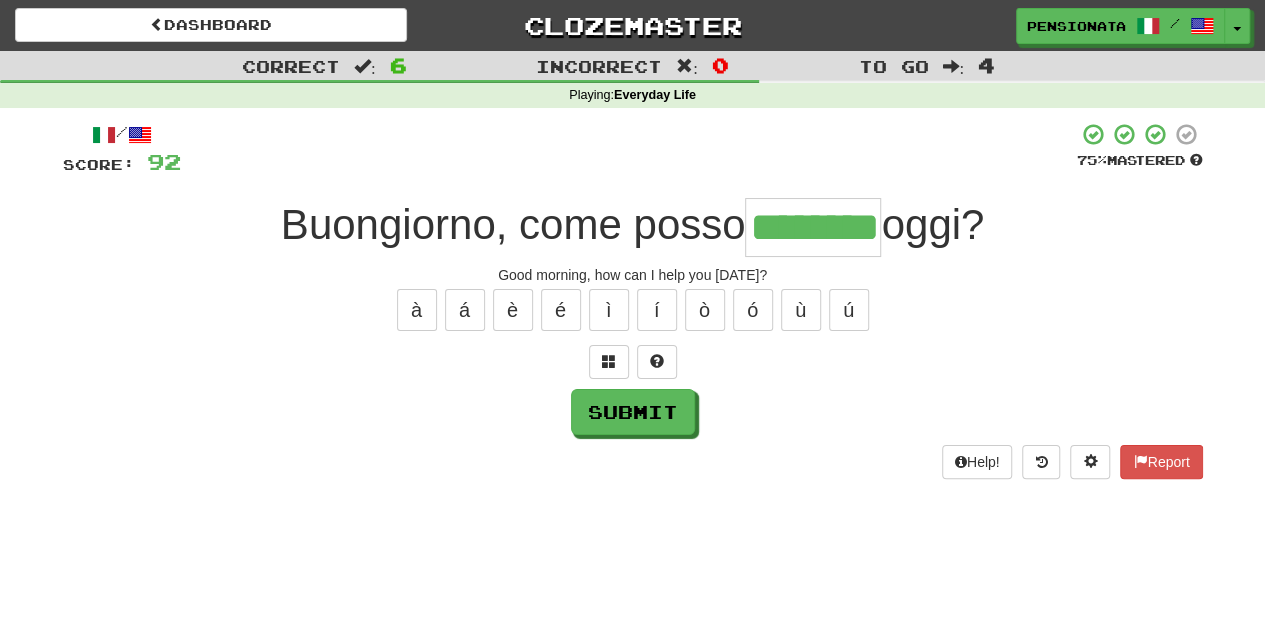 type on "********" 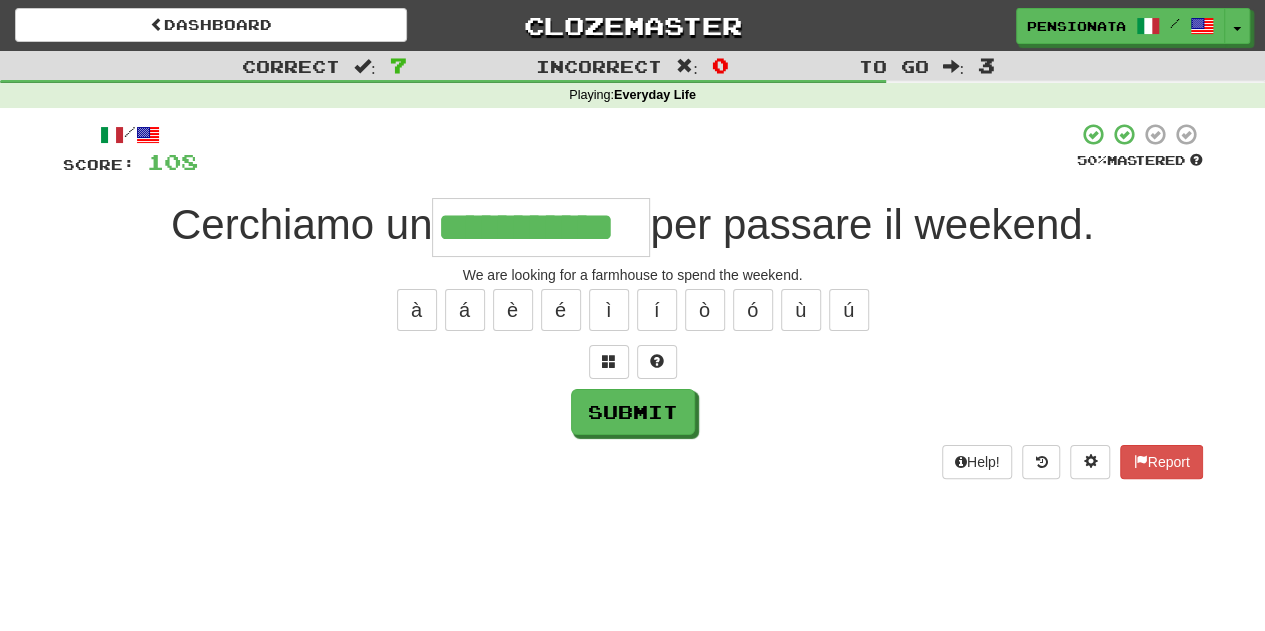 type on "**********" 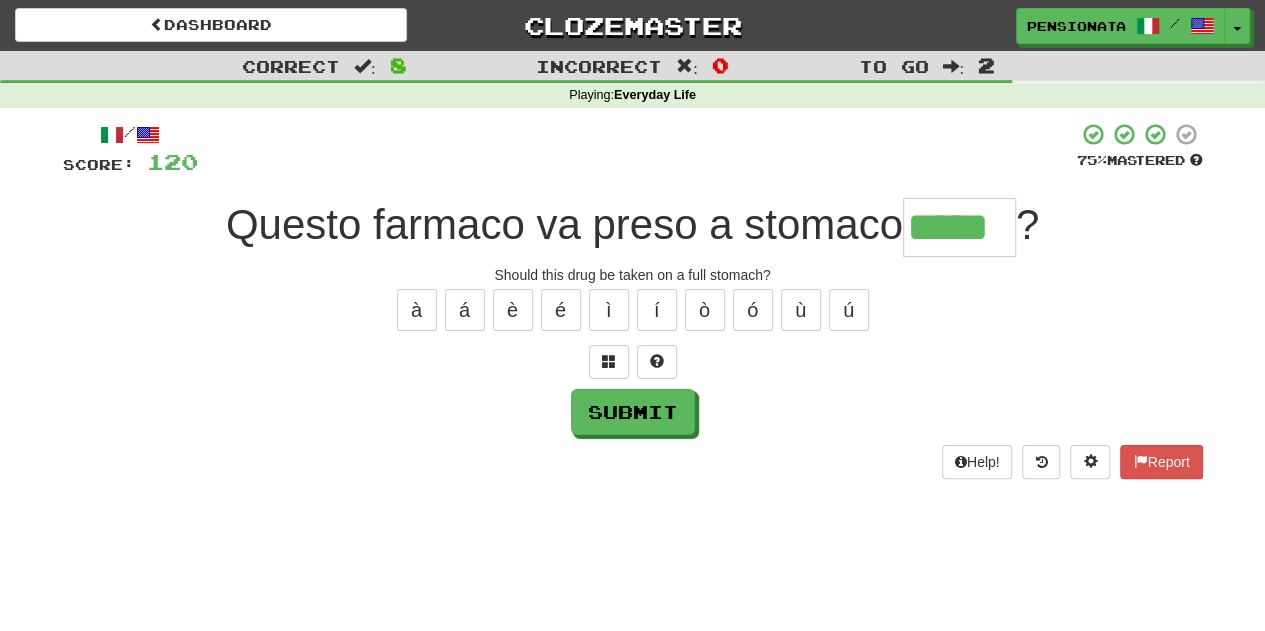 type on "*****" 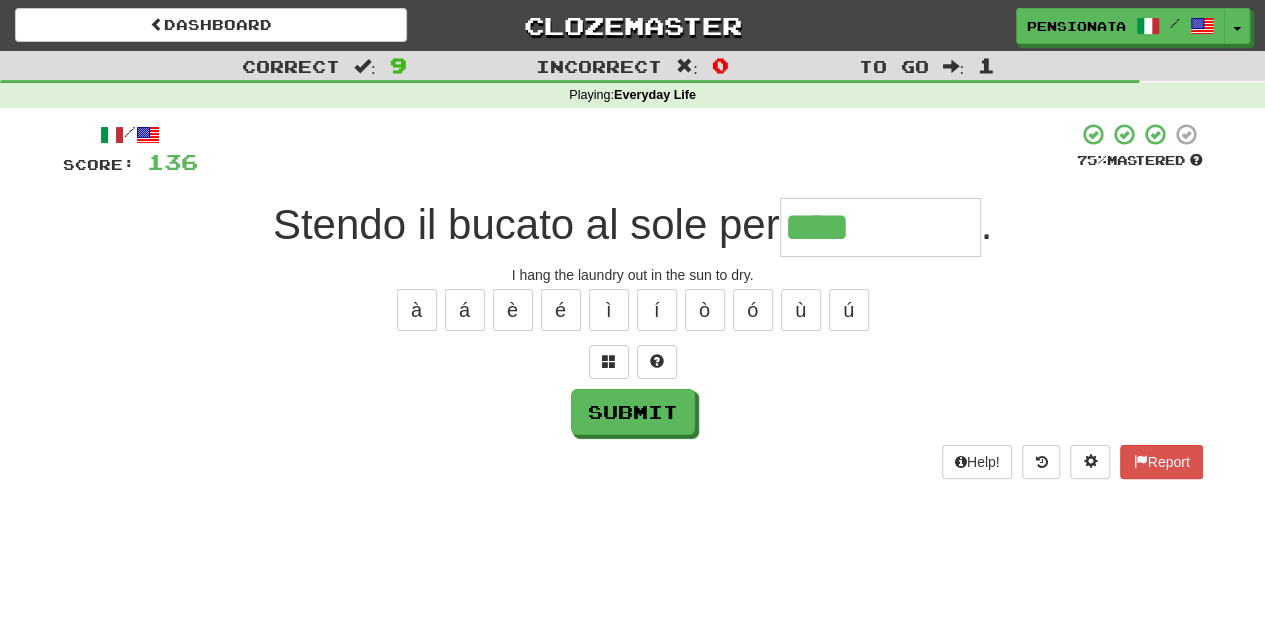 type on "**********" 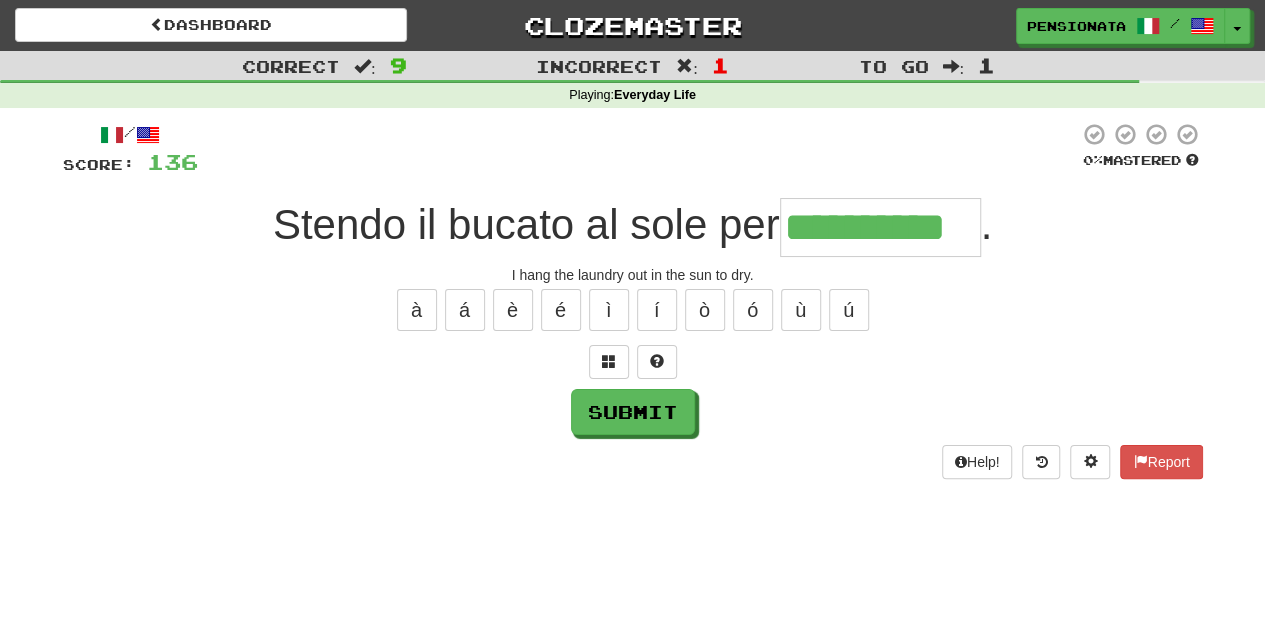 type on "**********" 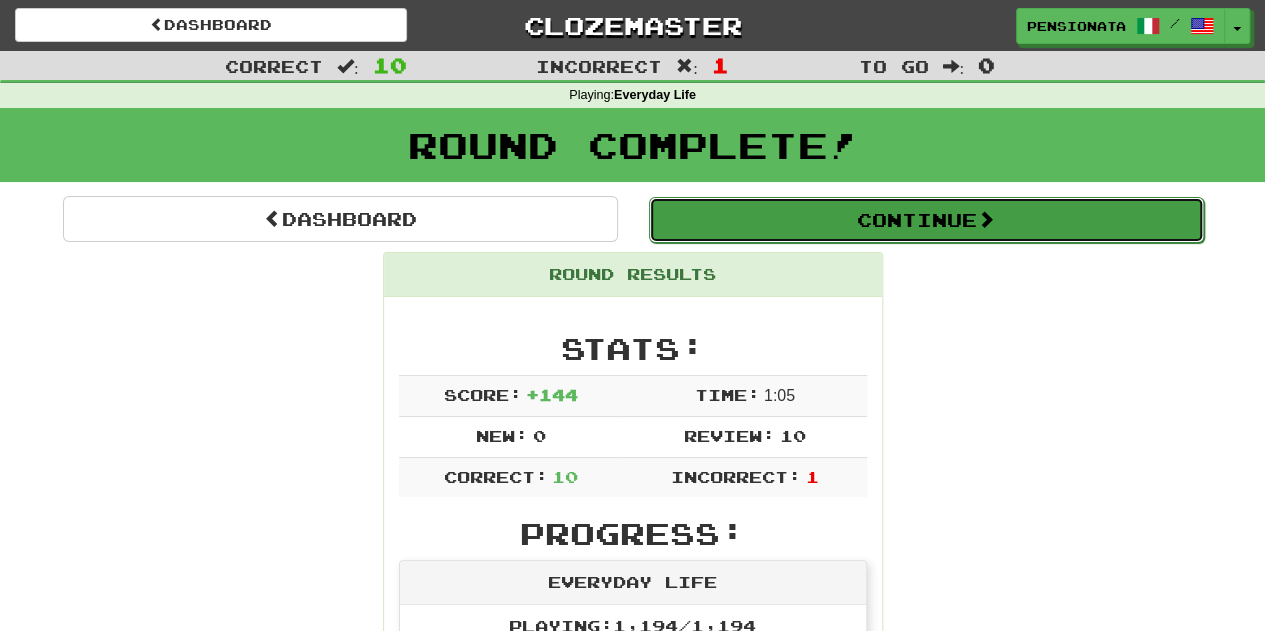 click on "Continue" at bounding box center [926, 220] 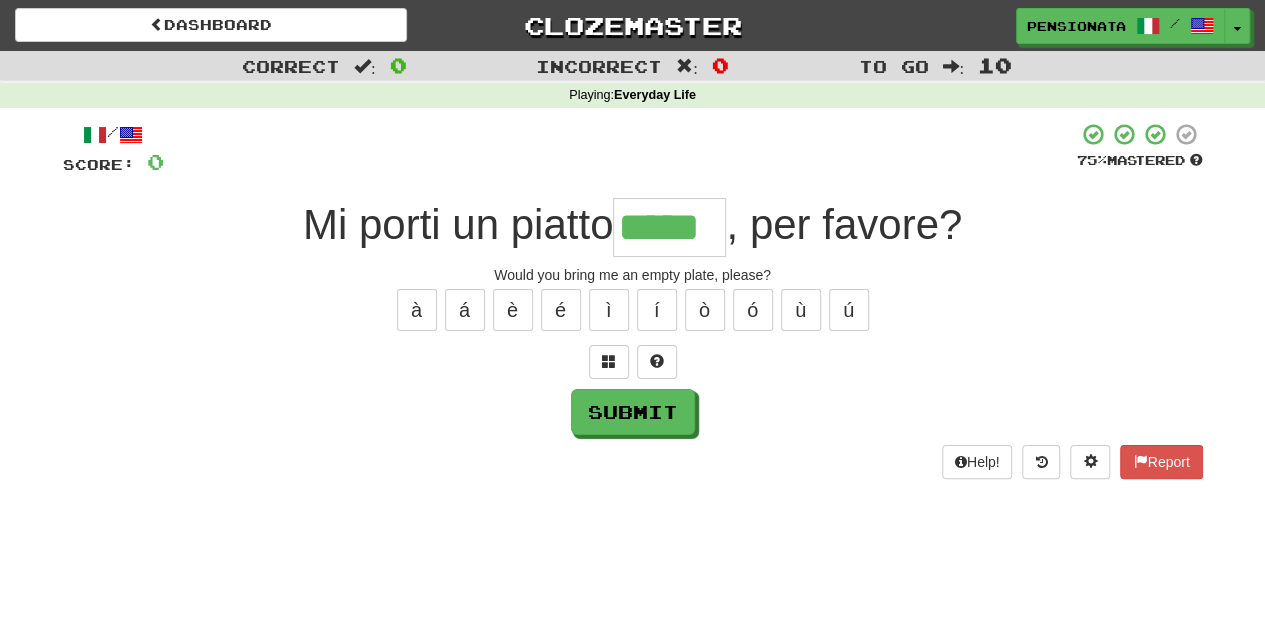 type on "*****" 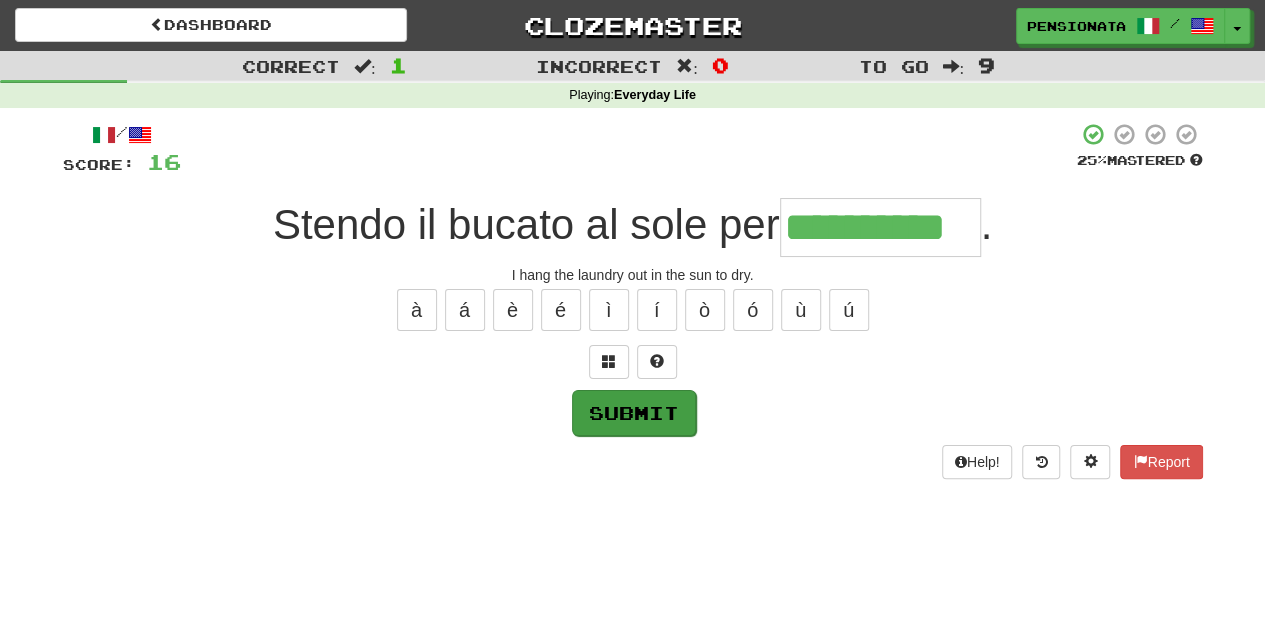type on "**********" 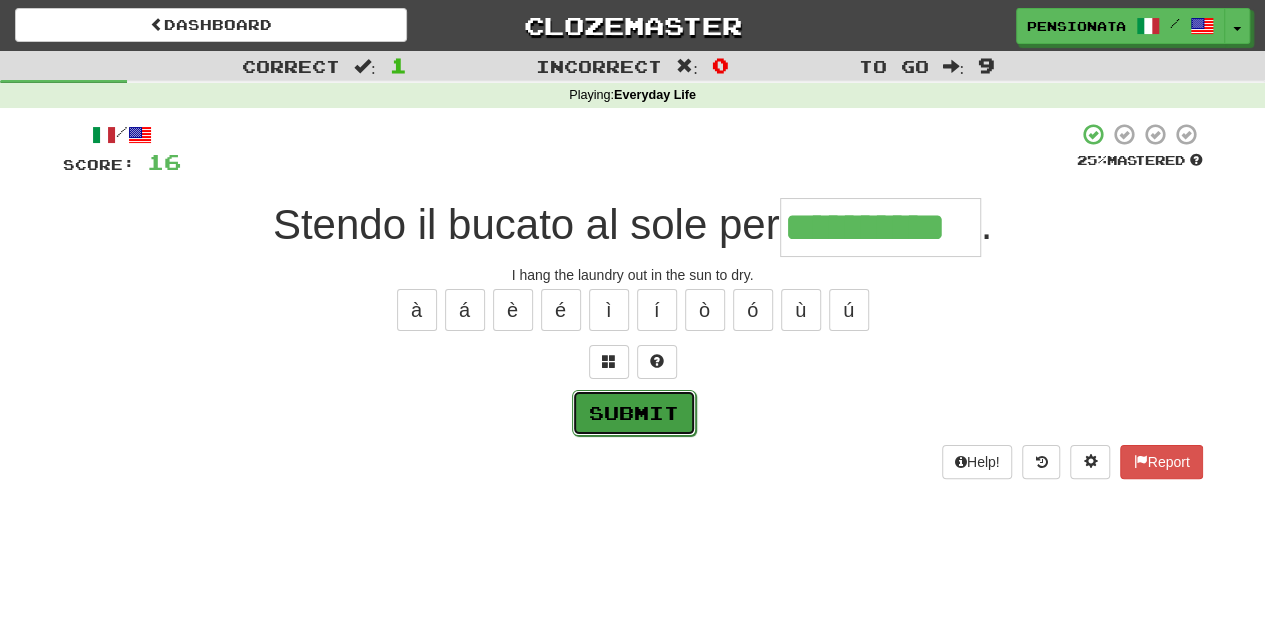 click on "Submit" at bounding box center (634, 413) 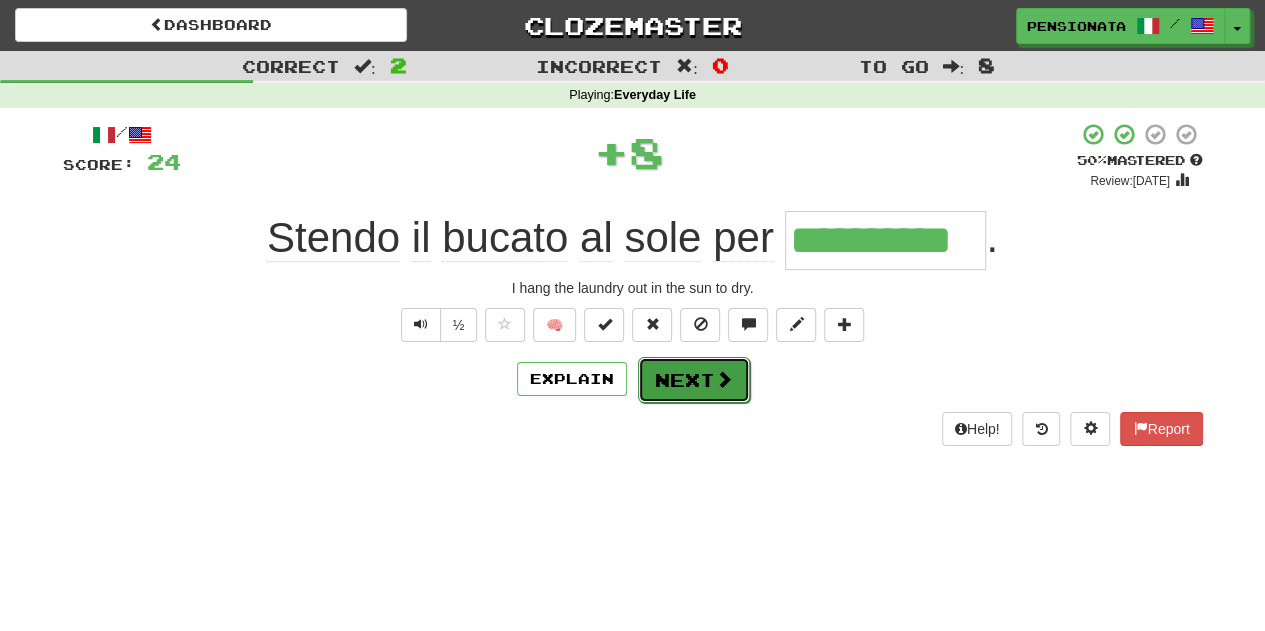 click on "Next" at bounding box center (694, 380) 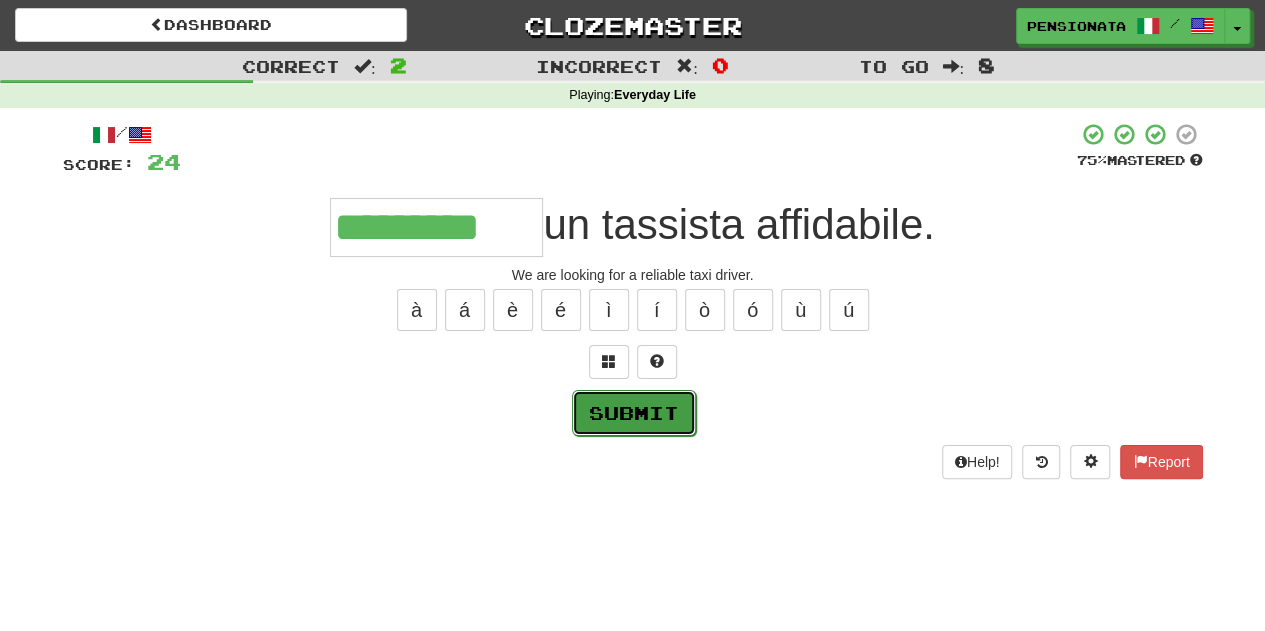click on "Submit" at bounding box center [634, 413] 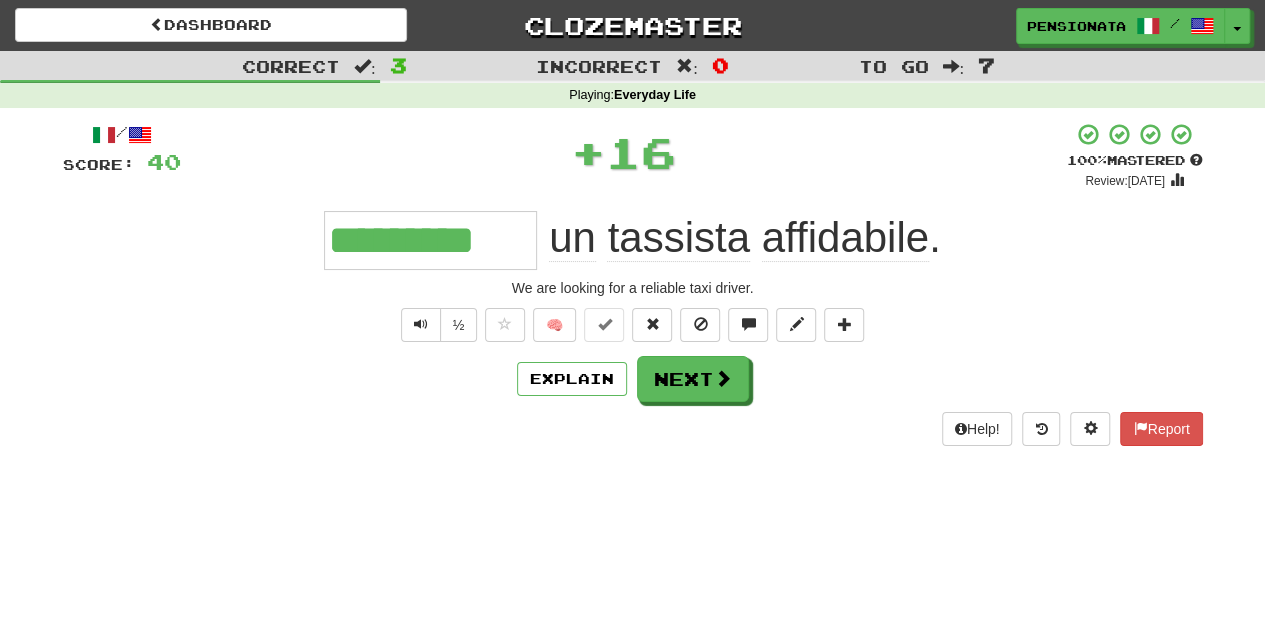 type on "*********" 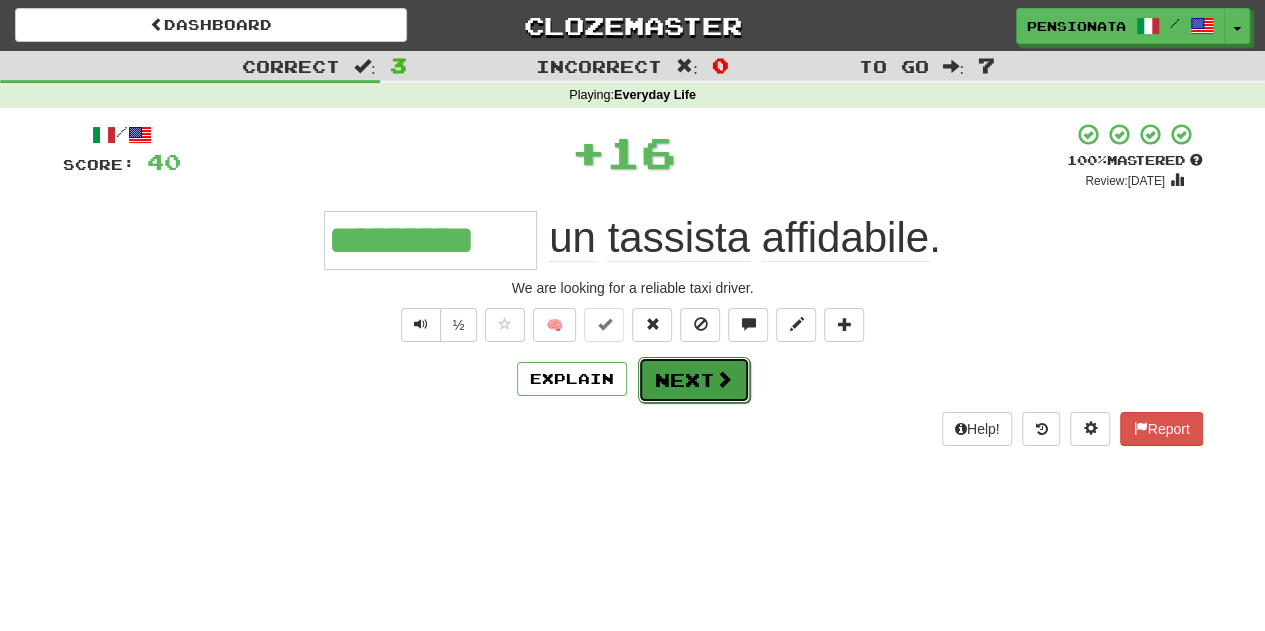click on "Next" at bounding box center [694, 380] 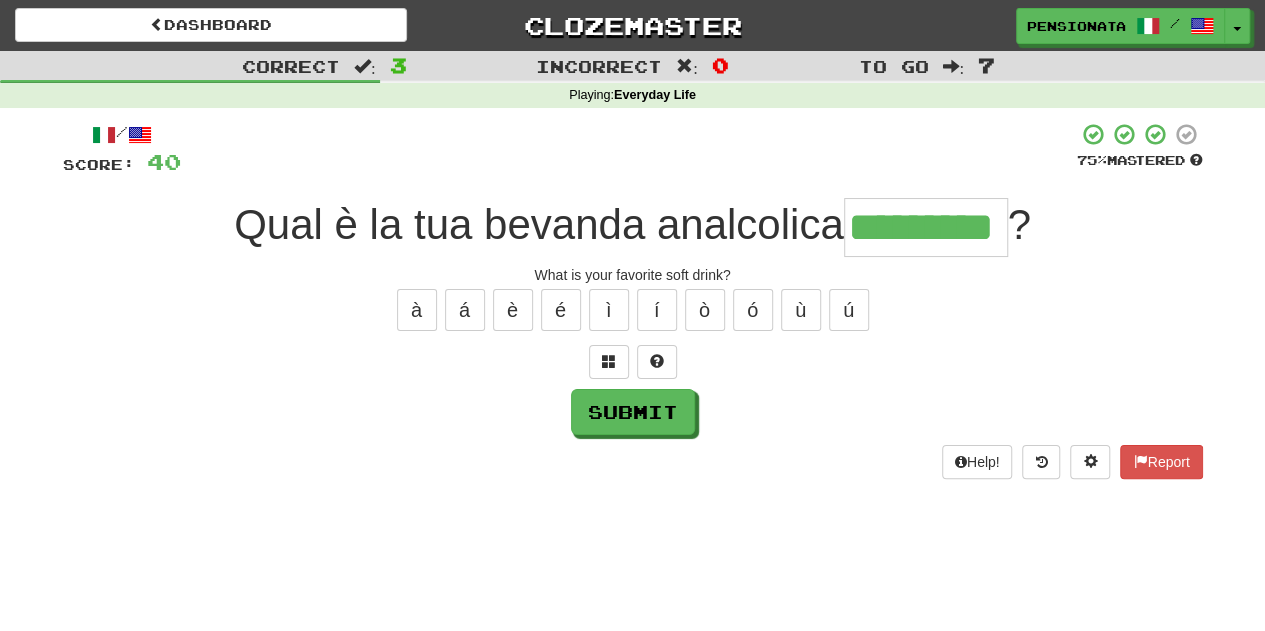 type on "*********" 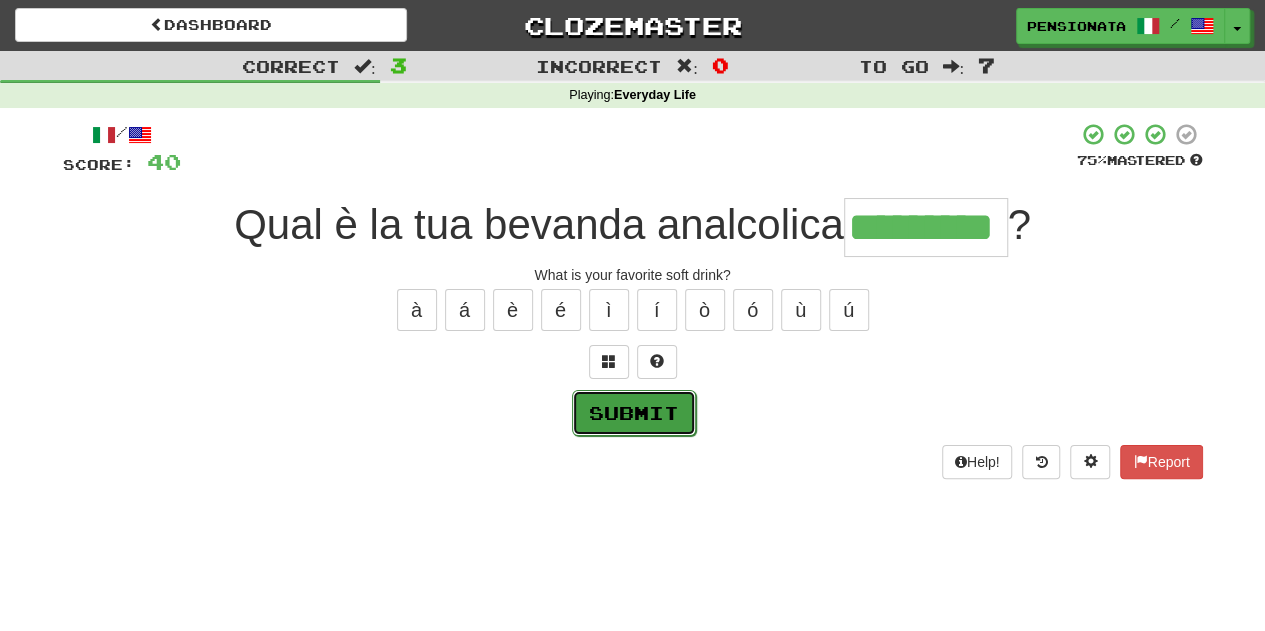 click on "Submit" at bounding box center (634, 413) 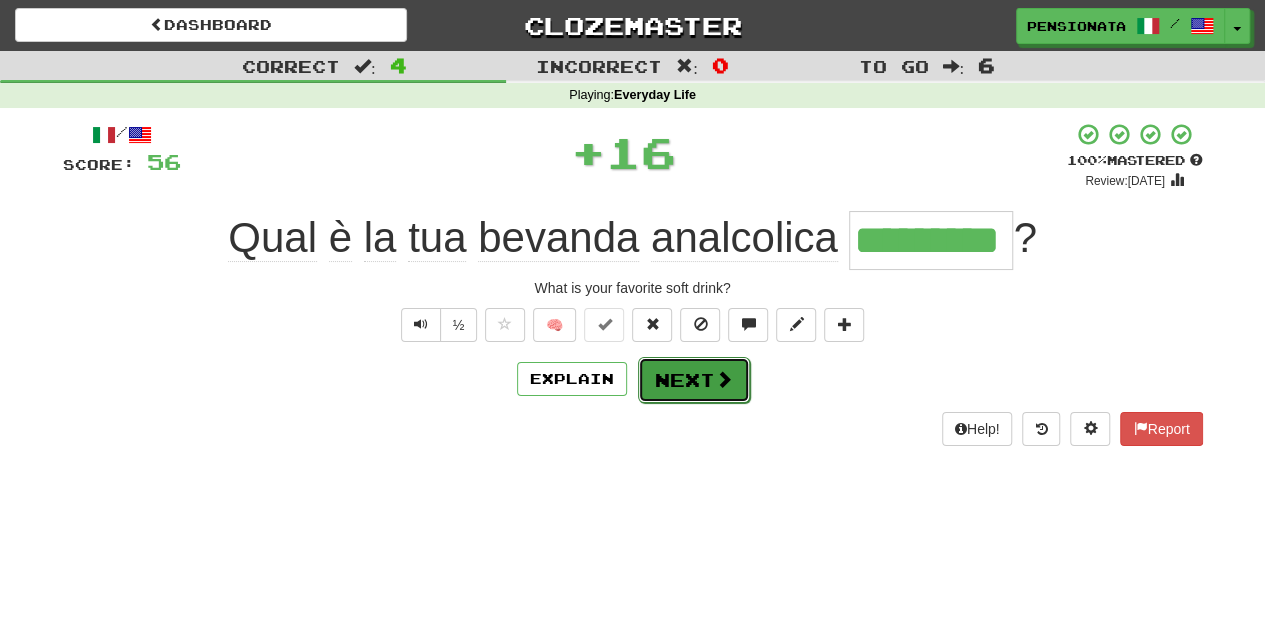 click on "Next" at bounding box center (694, 380) 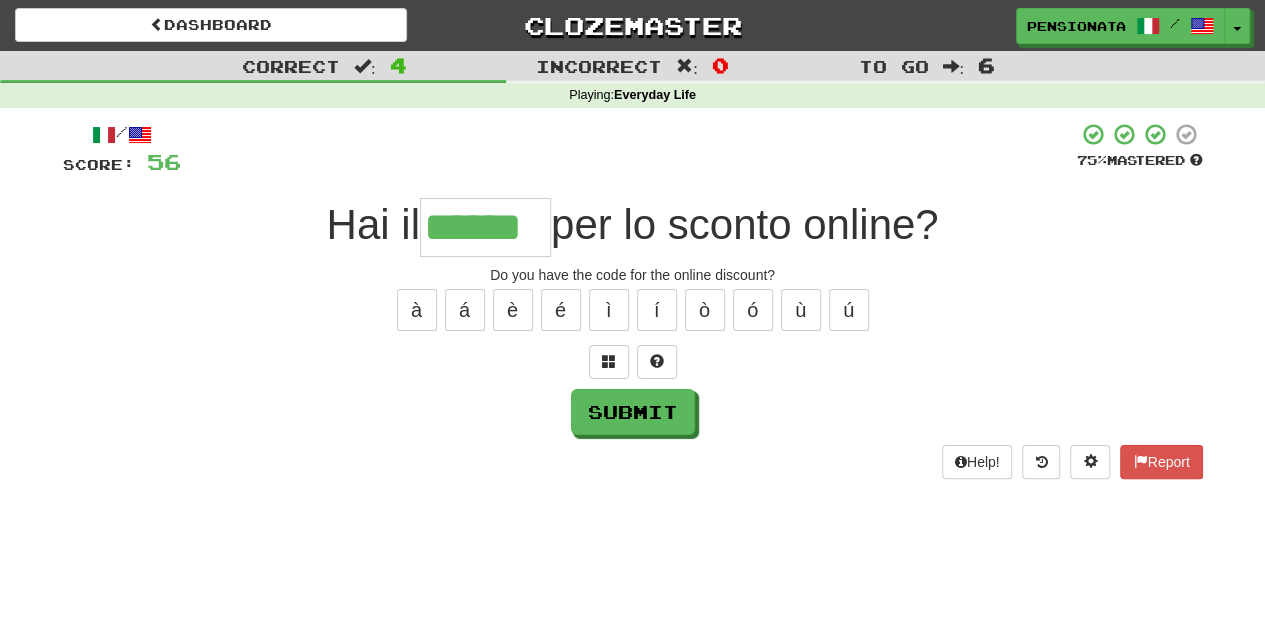 type on "******" 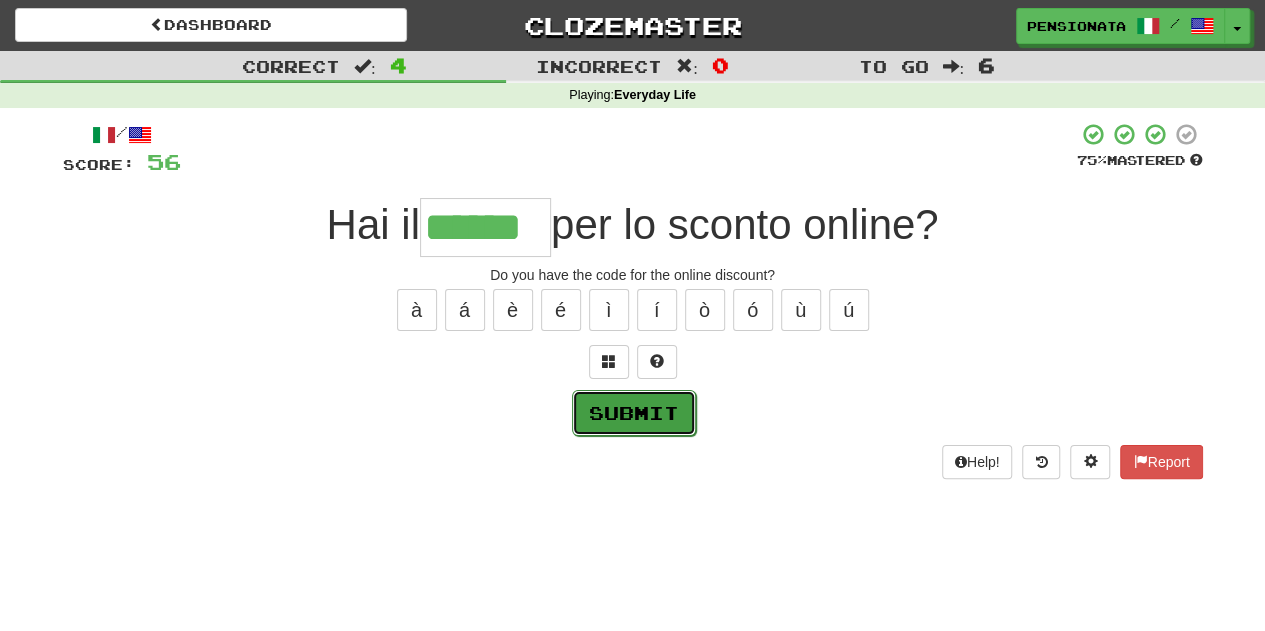 click on "Submit" at bounding box center (634, 413) 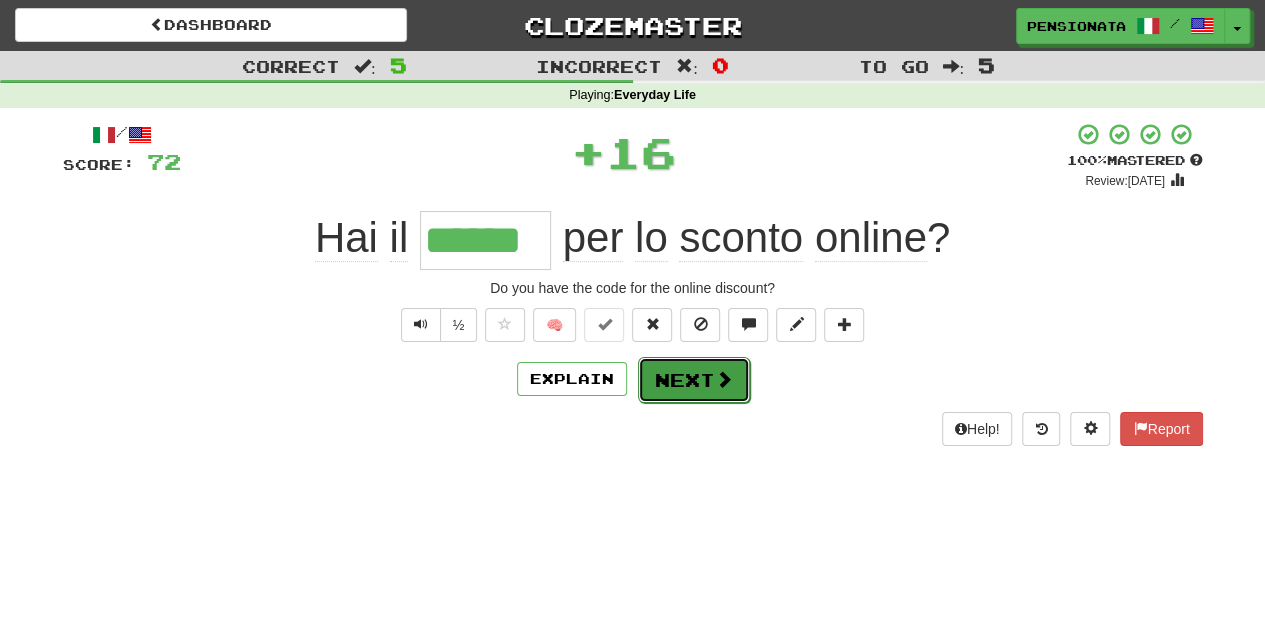 click on "Next" at bounding box center [694, 380] 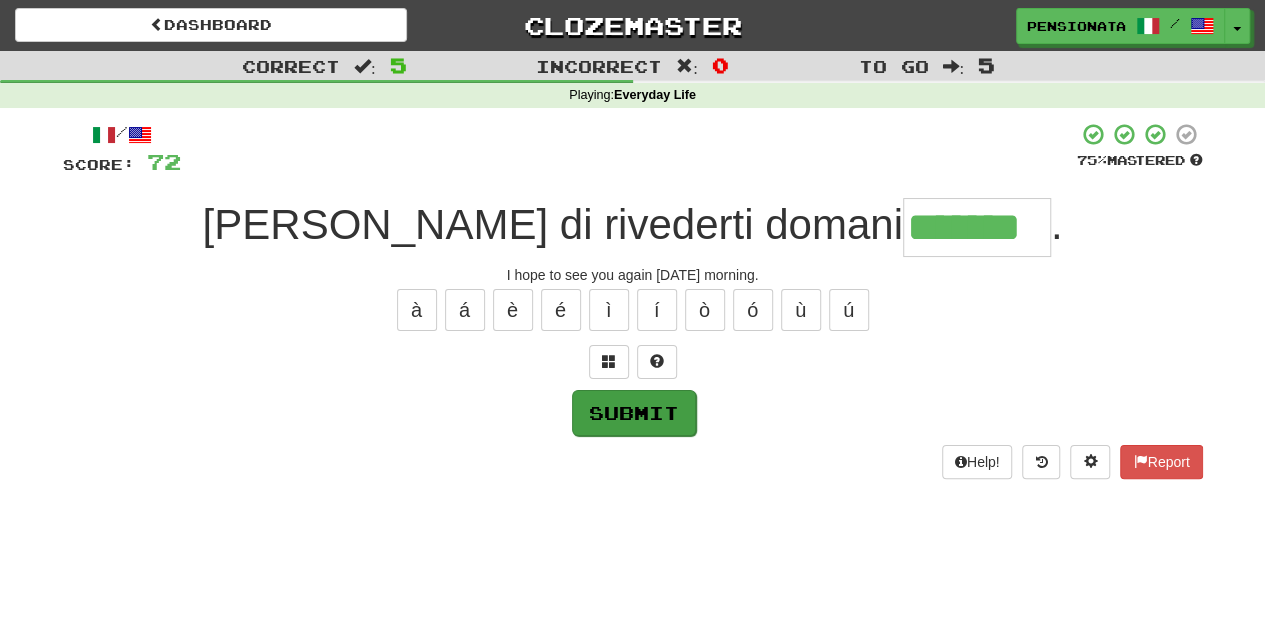 type on "*******" 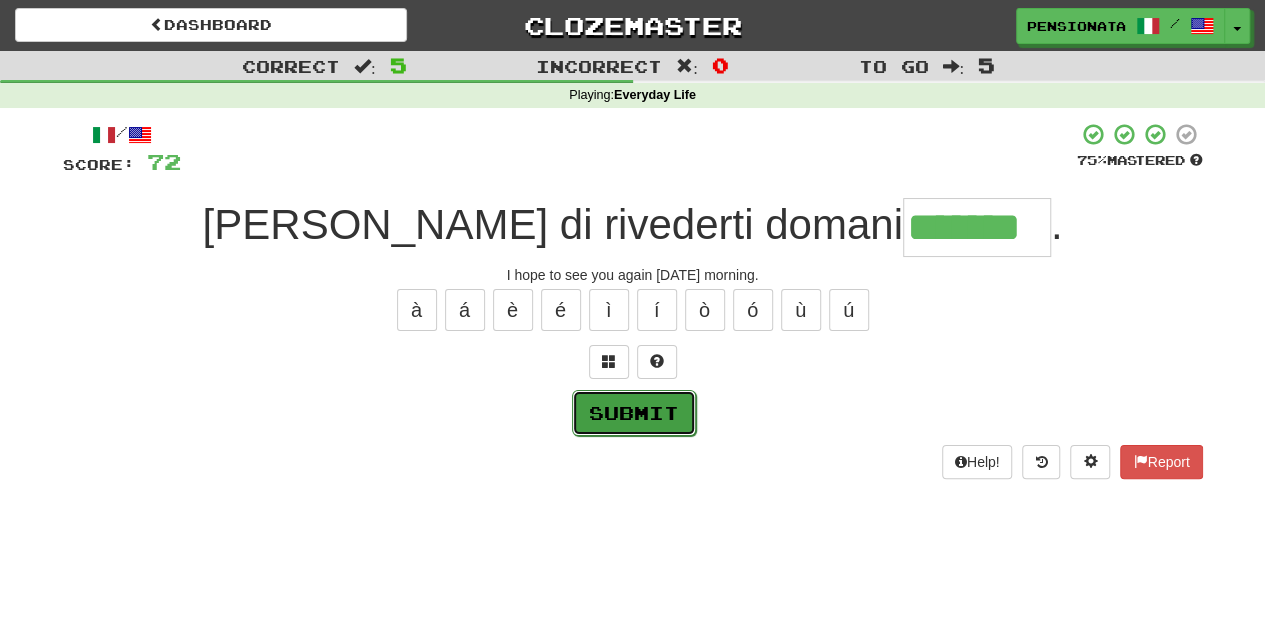 click on "Submit" at bounding box center [634, 413] 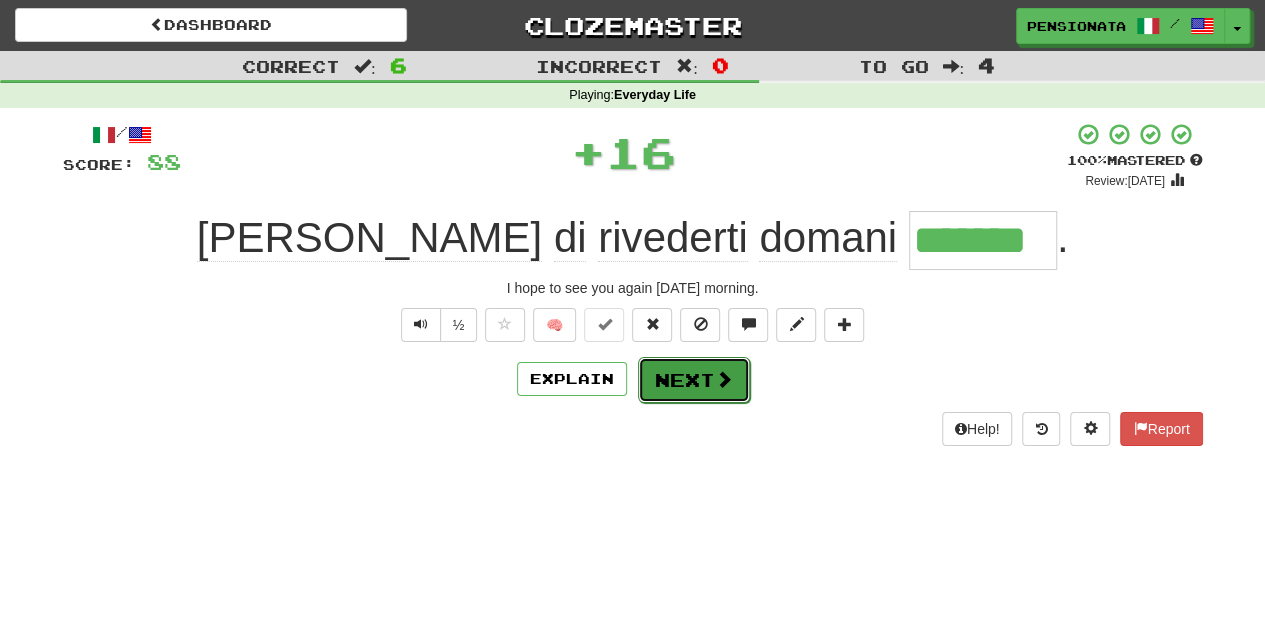 click on "Next" at bounding box center (694, 380) 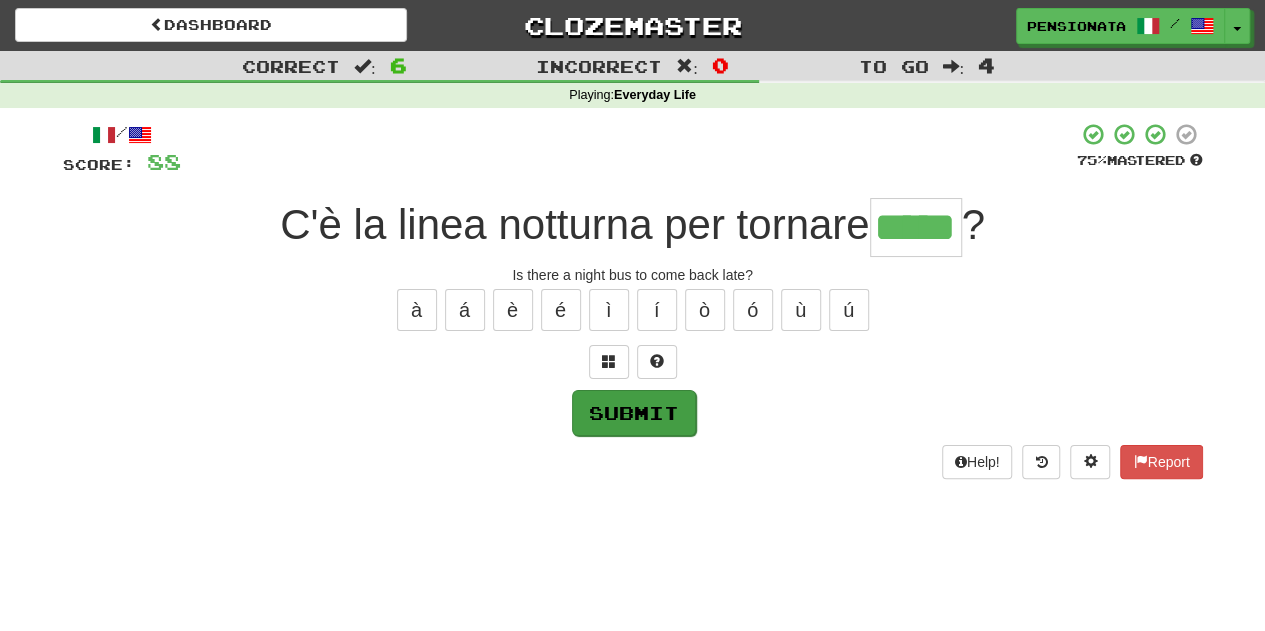 type on "*****" 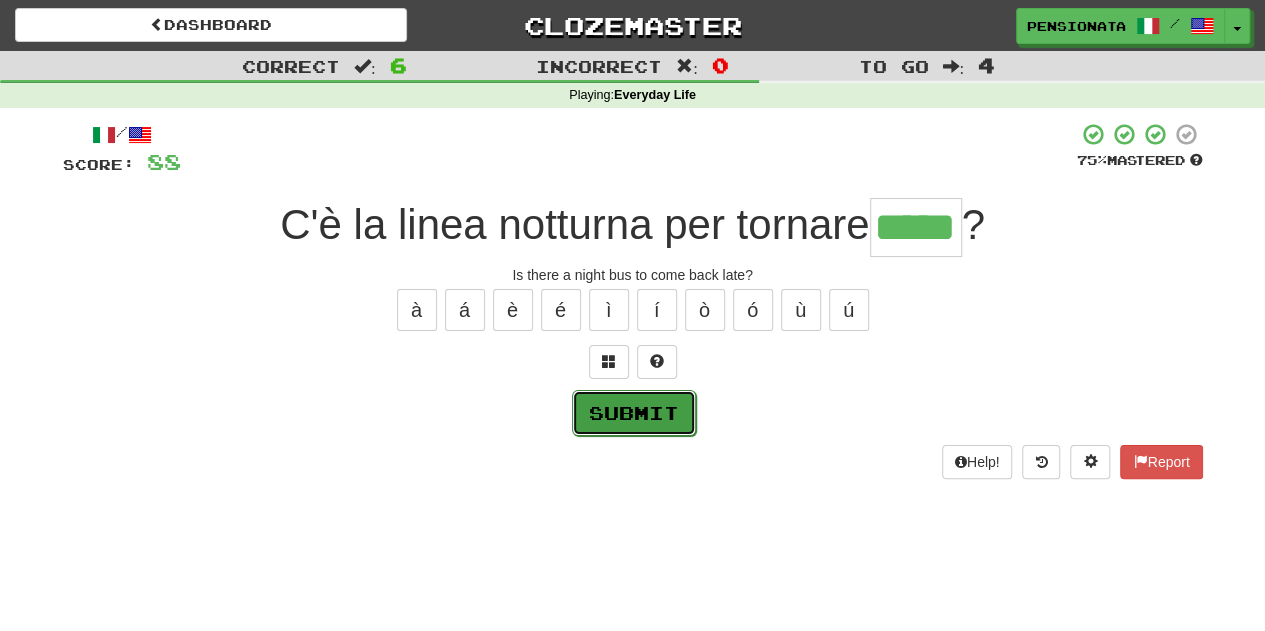 click on "Submit" at bounding box center (634, 413) 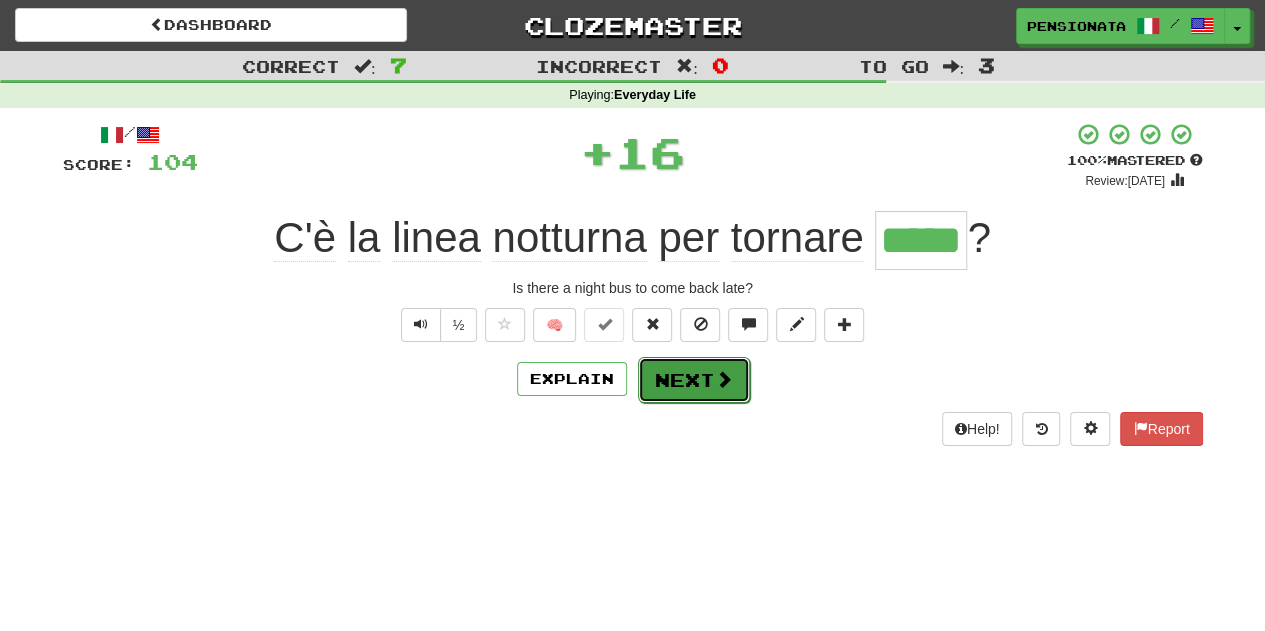 click on "Next" at bounding box center (694, 380) 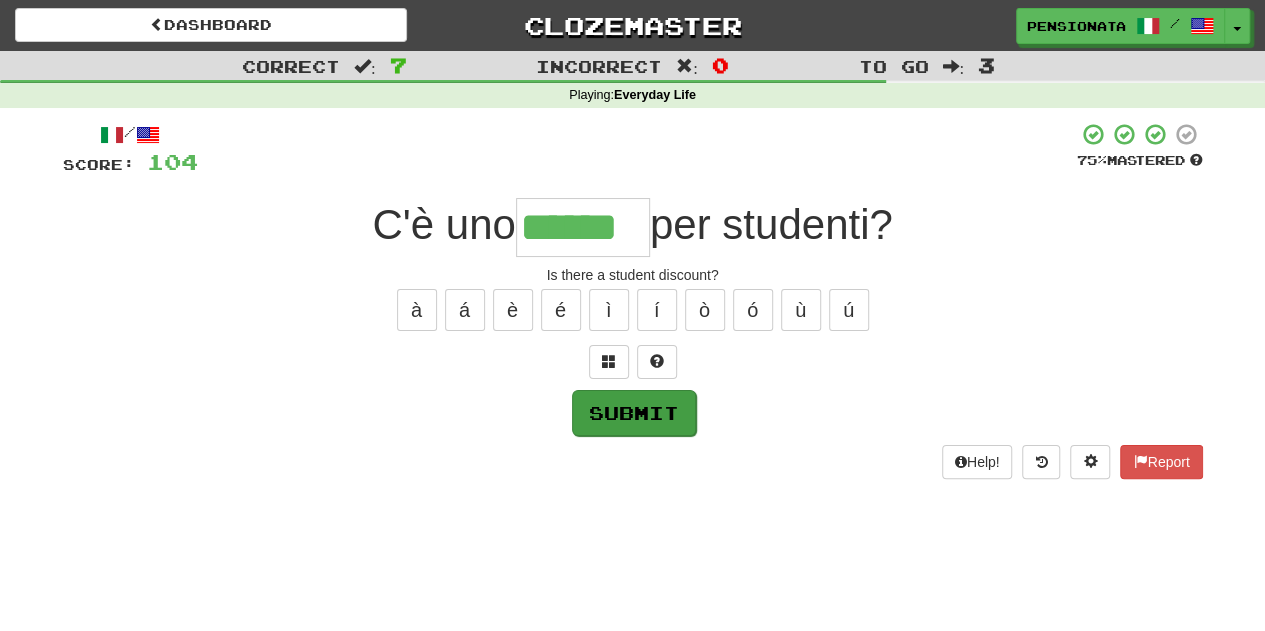 type on "******" 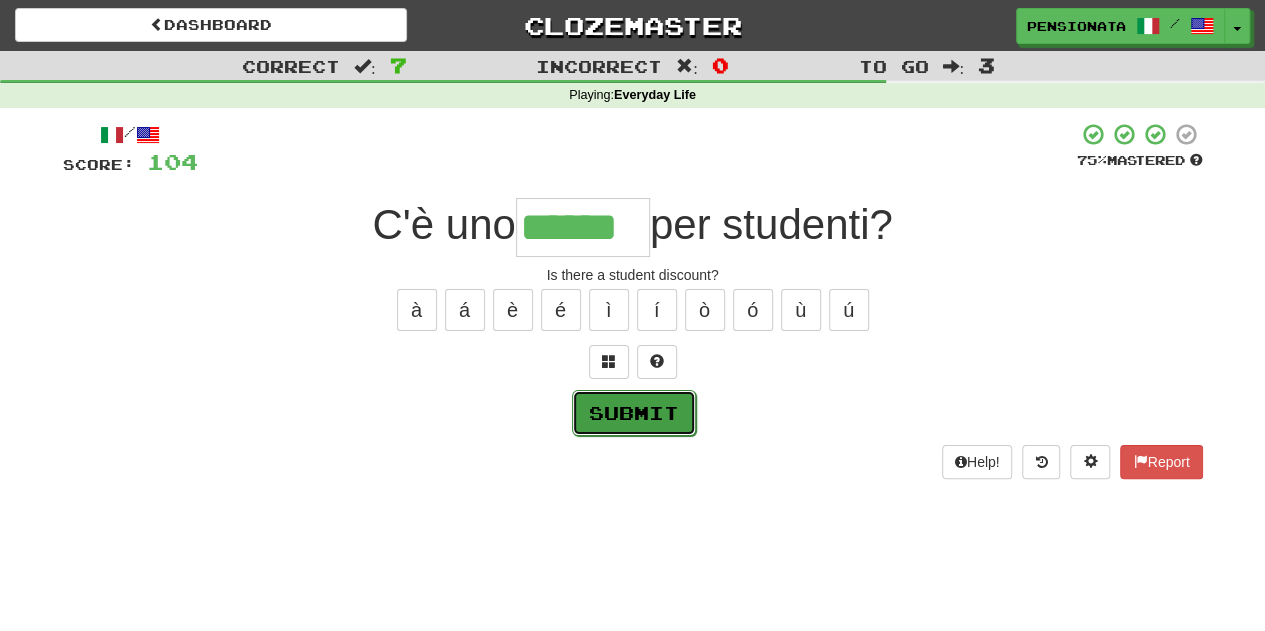 click on "Submit" at bounding box center (634, 413) 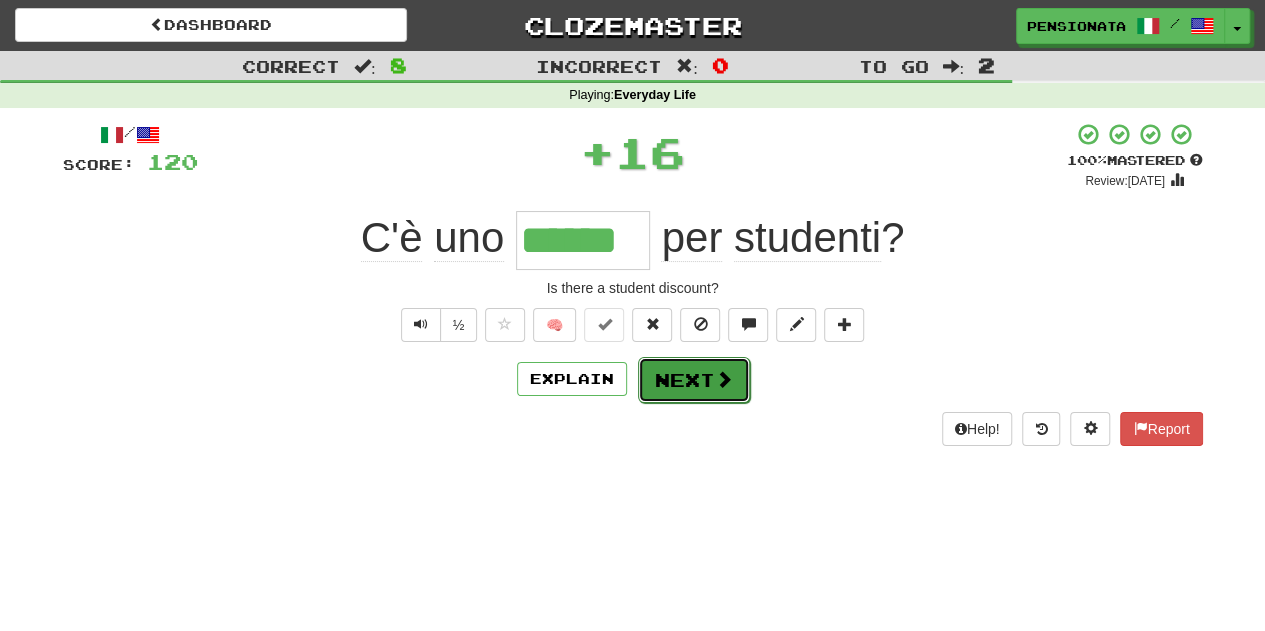 click on "Next" at bounding box center [694, 380] 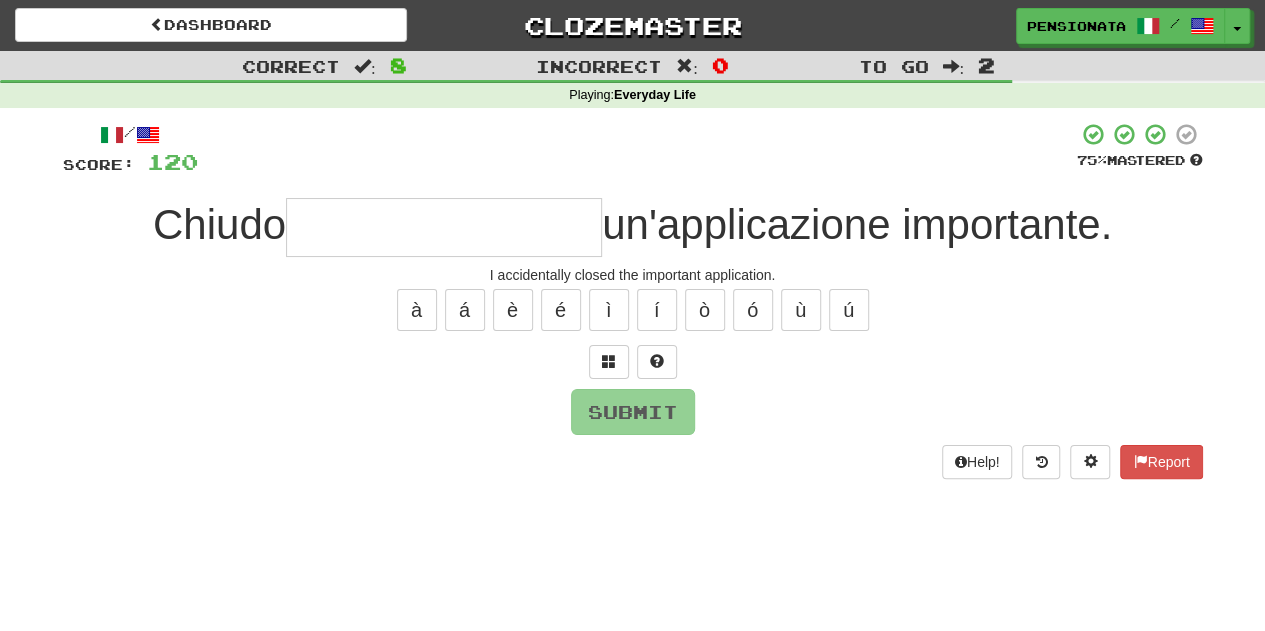 type on "*" 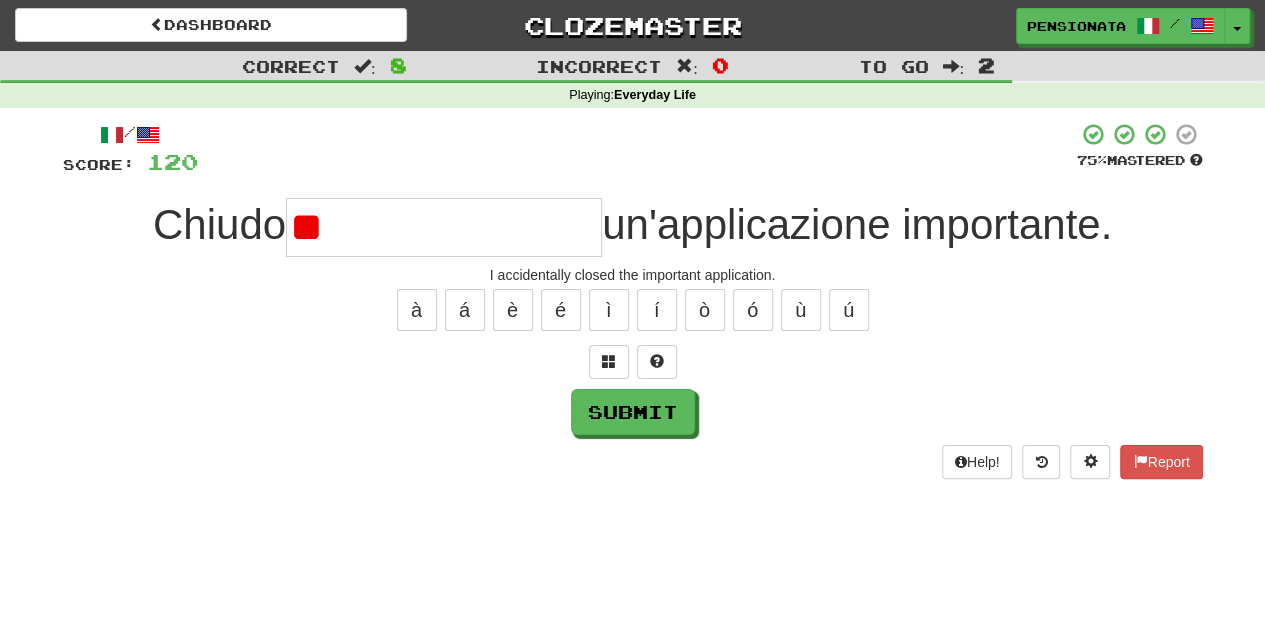 type on "*" 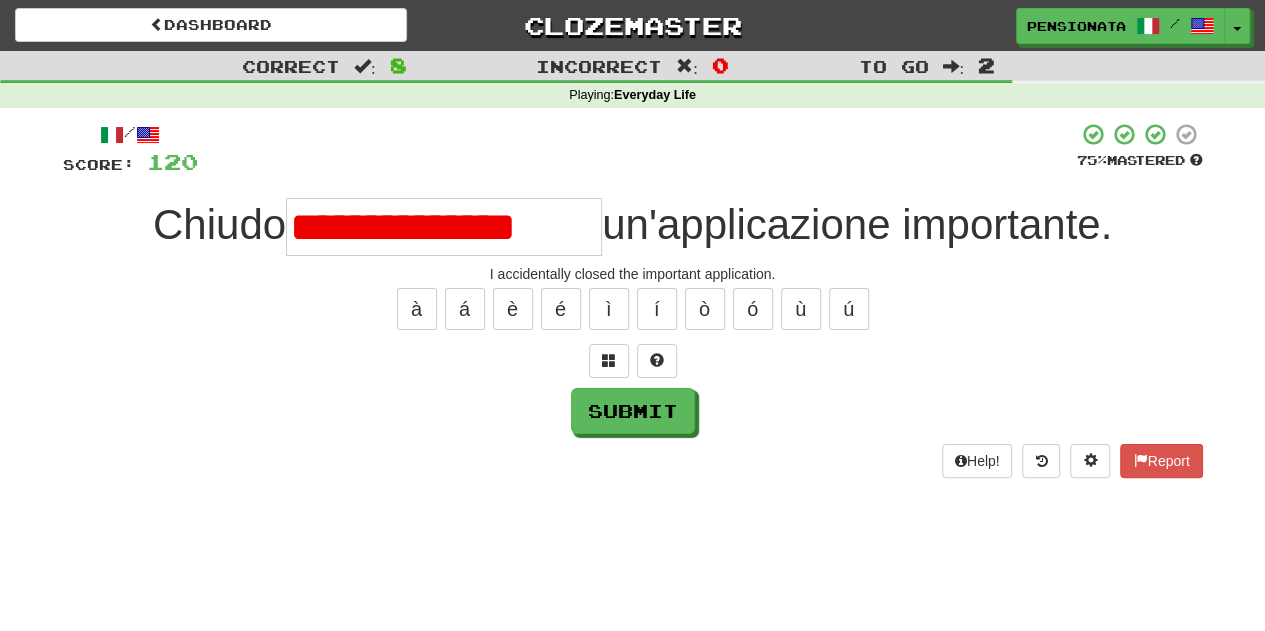 scroll, scrollTop: 0, scrollLeft: 0, axis: both 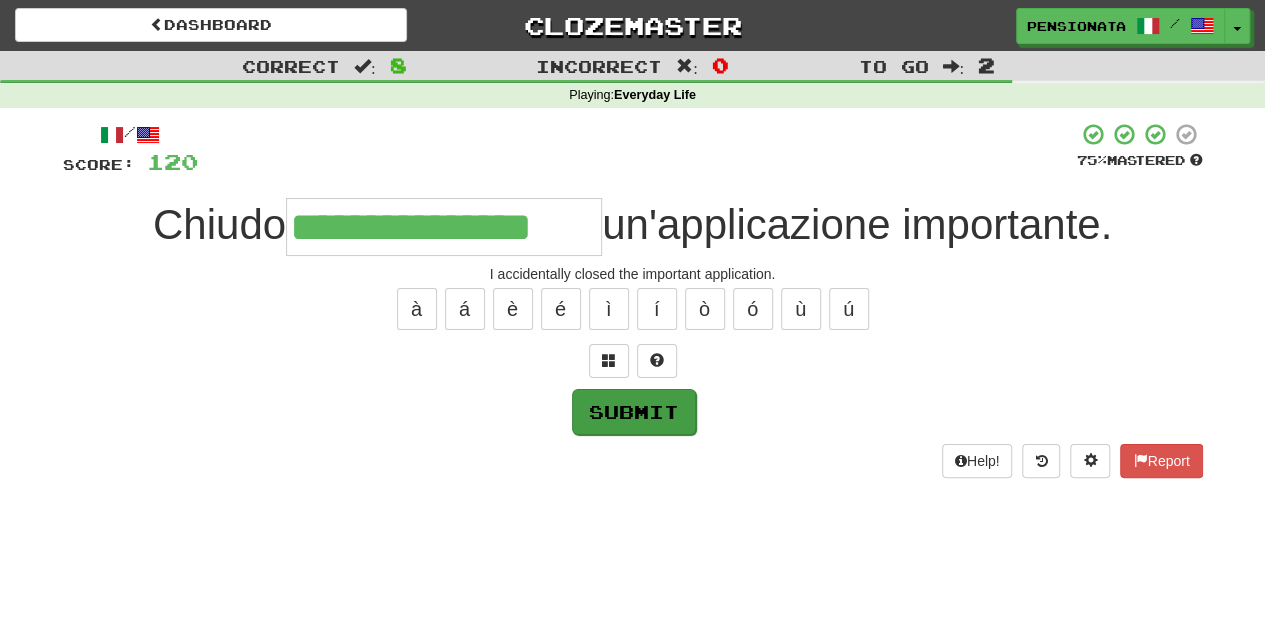 type on "**********" 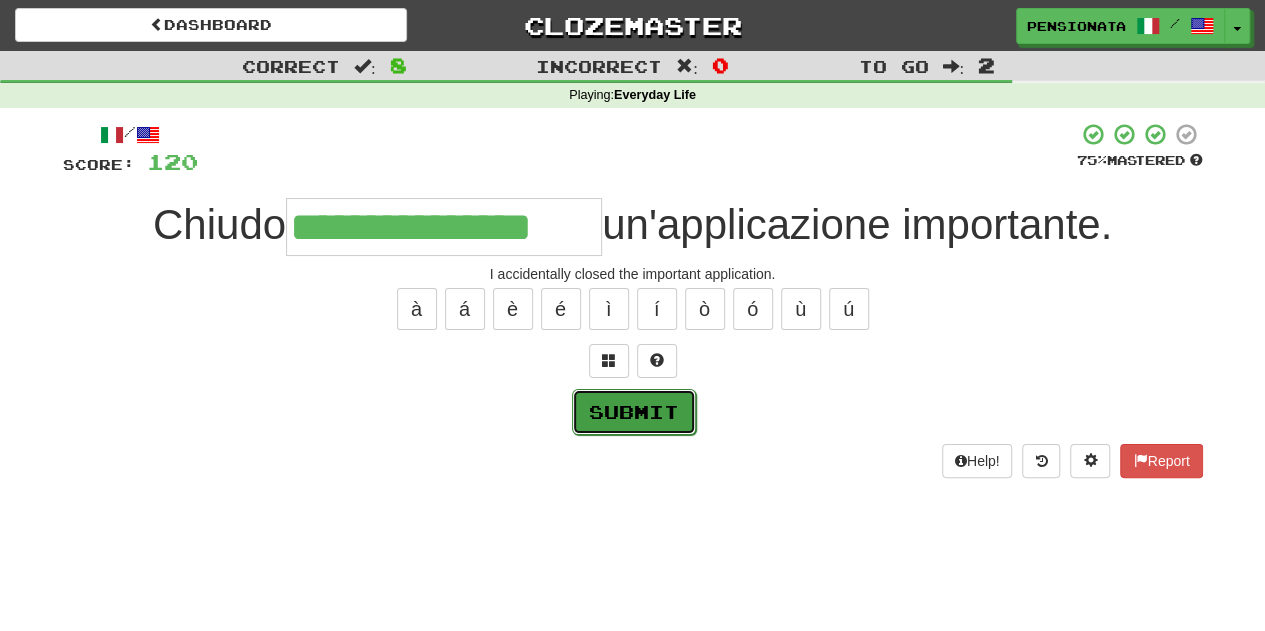 click on "Submit" at bounding box center [634, 412] 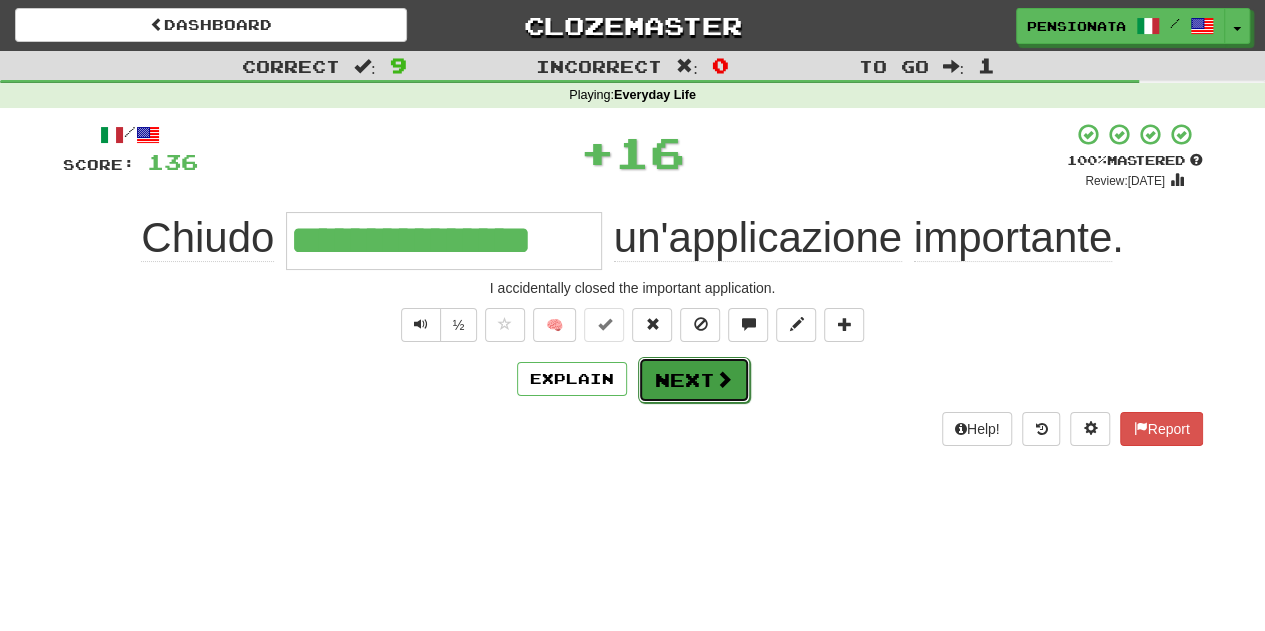 click on "Next" at bounding box center (694, 380) 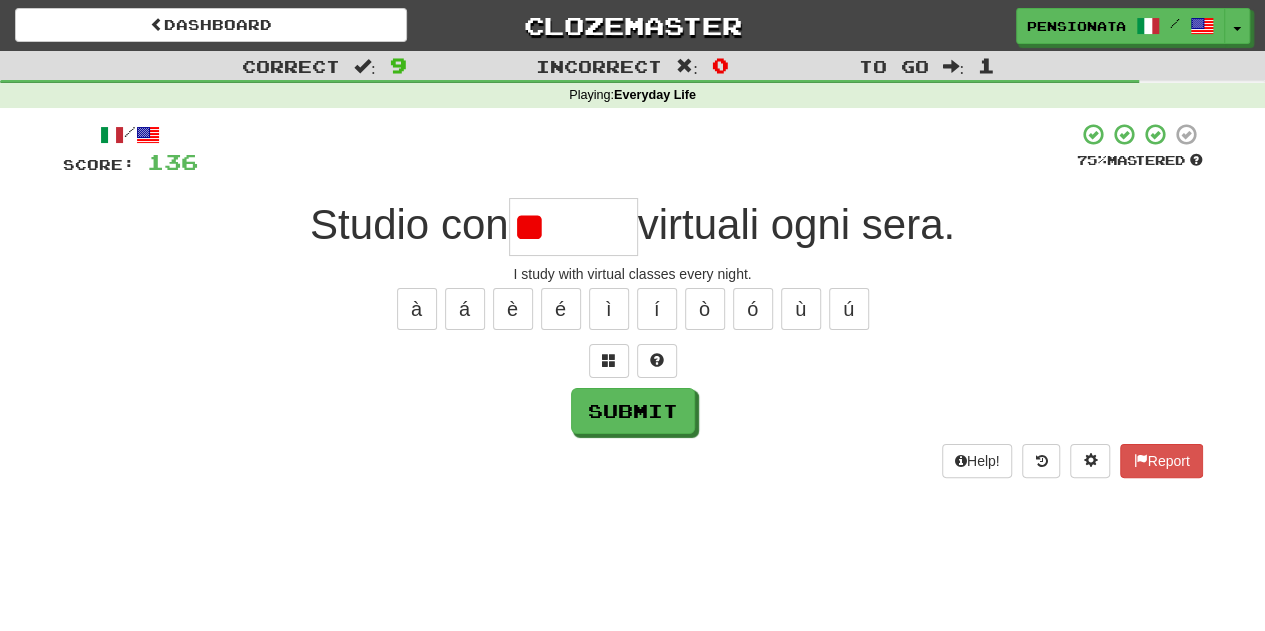 type on "*" 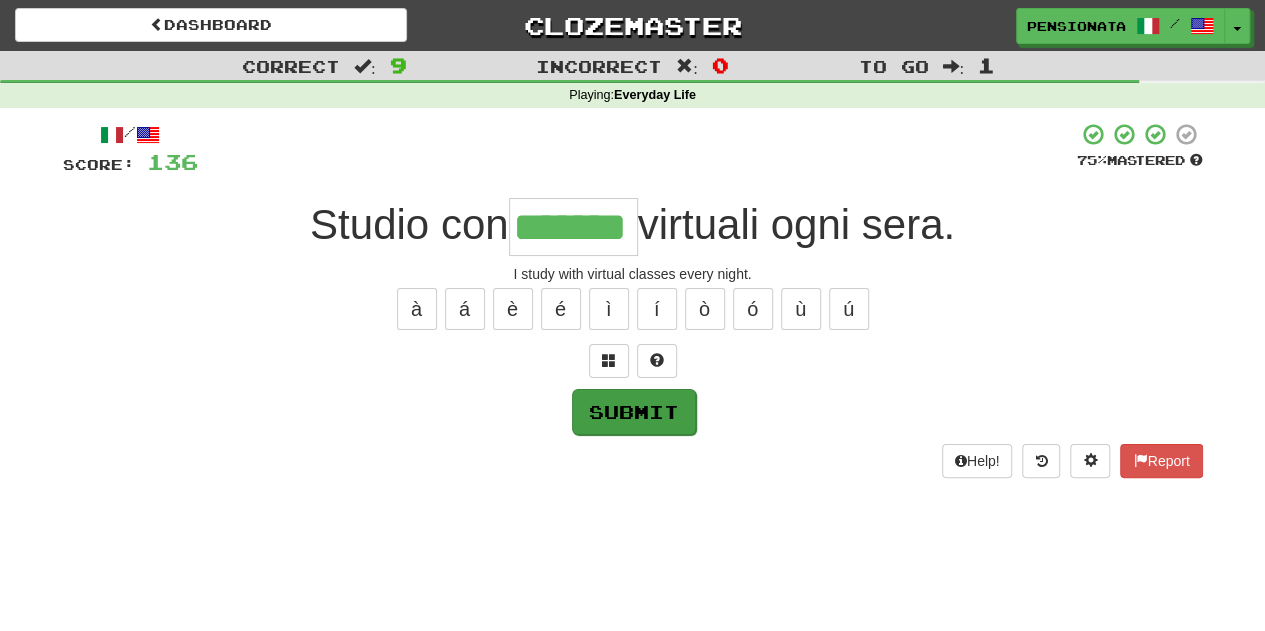 type on "*******" 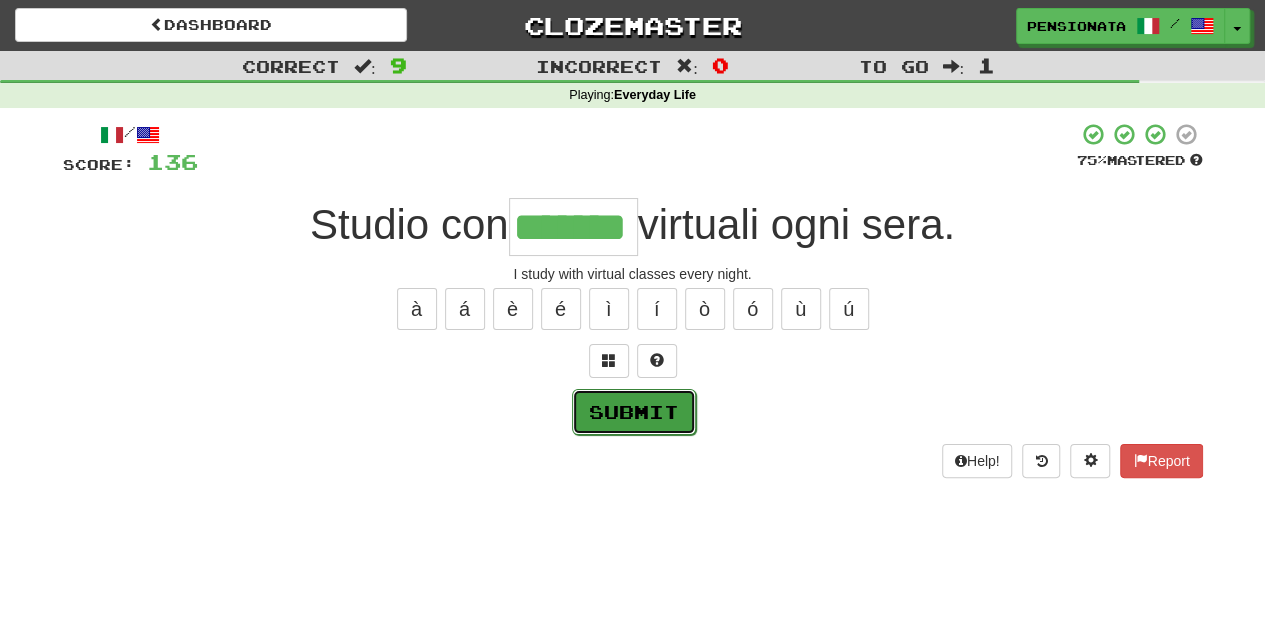 click on "Submit" at bounding box center (634, 412) 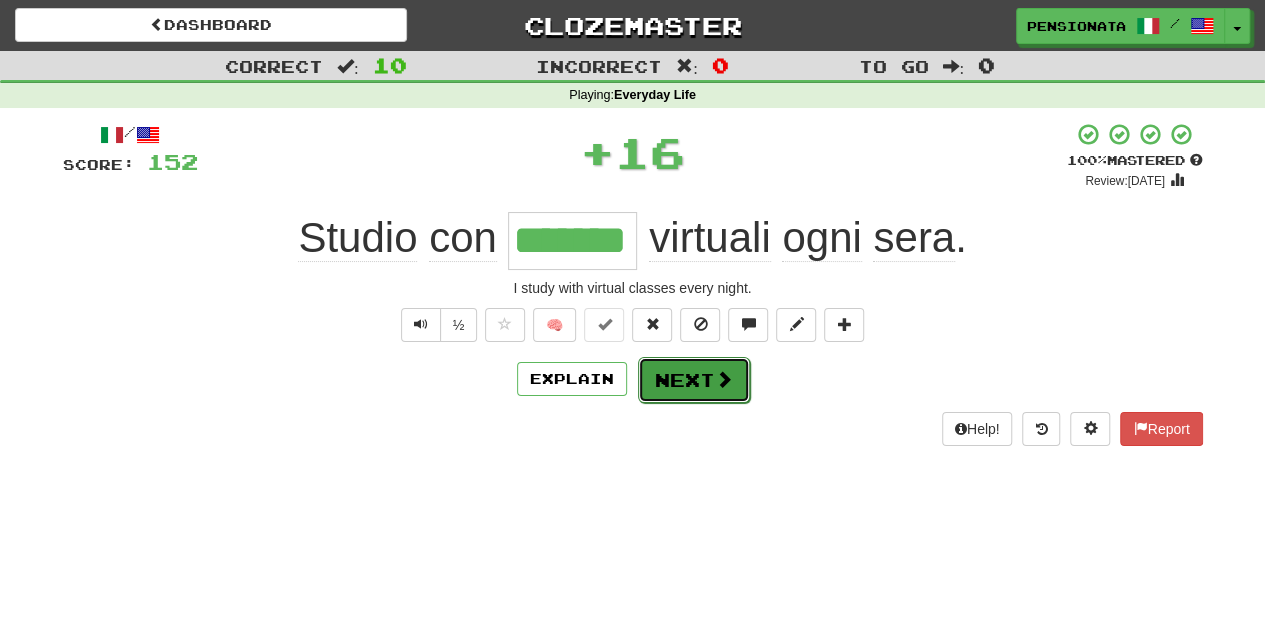 click on "Next" at bounding box center [694, 380] 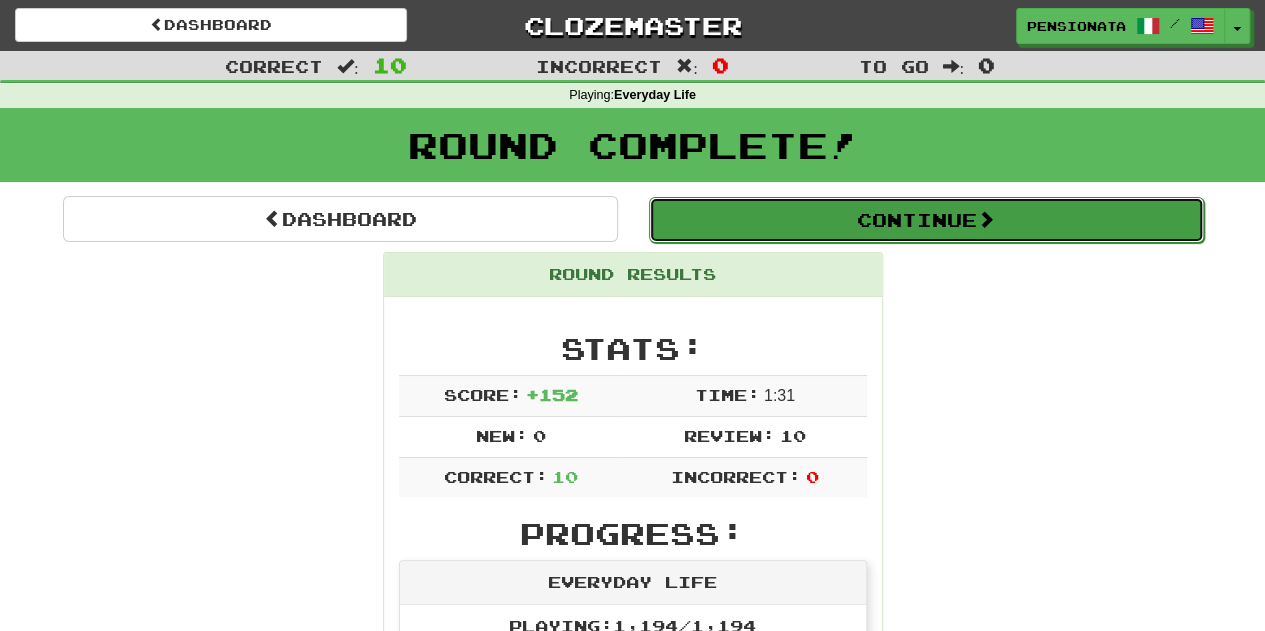 click on "Continue" at bounding box center [926, 220] 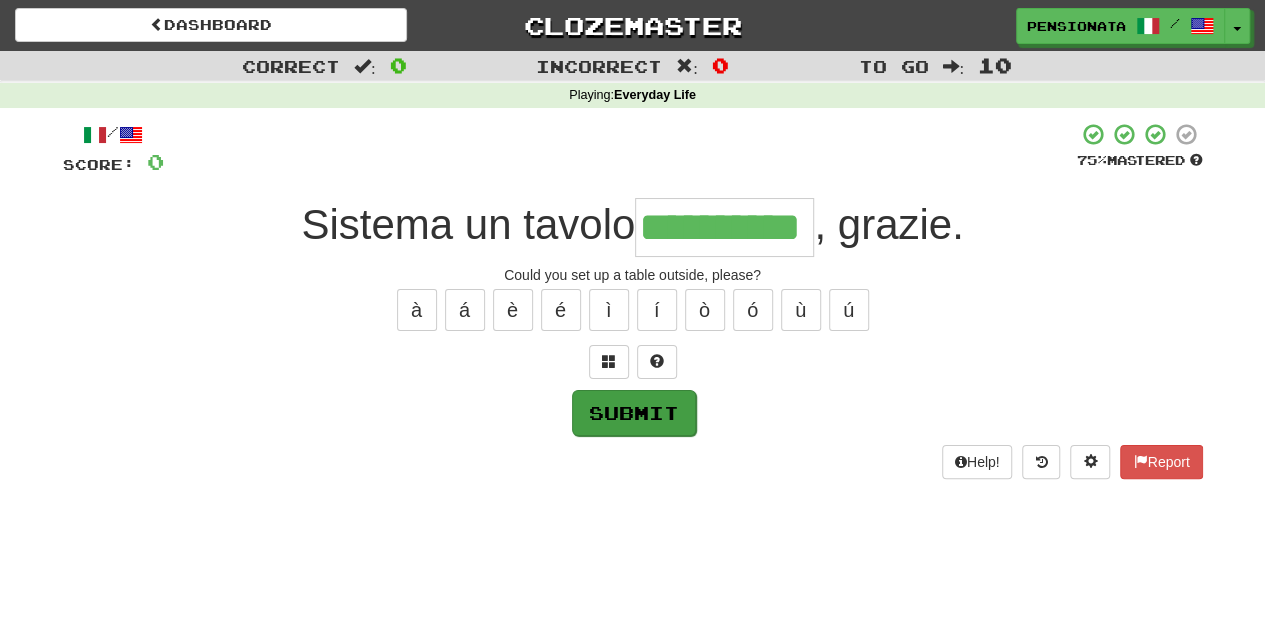 type on "**********" 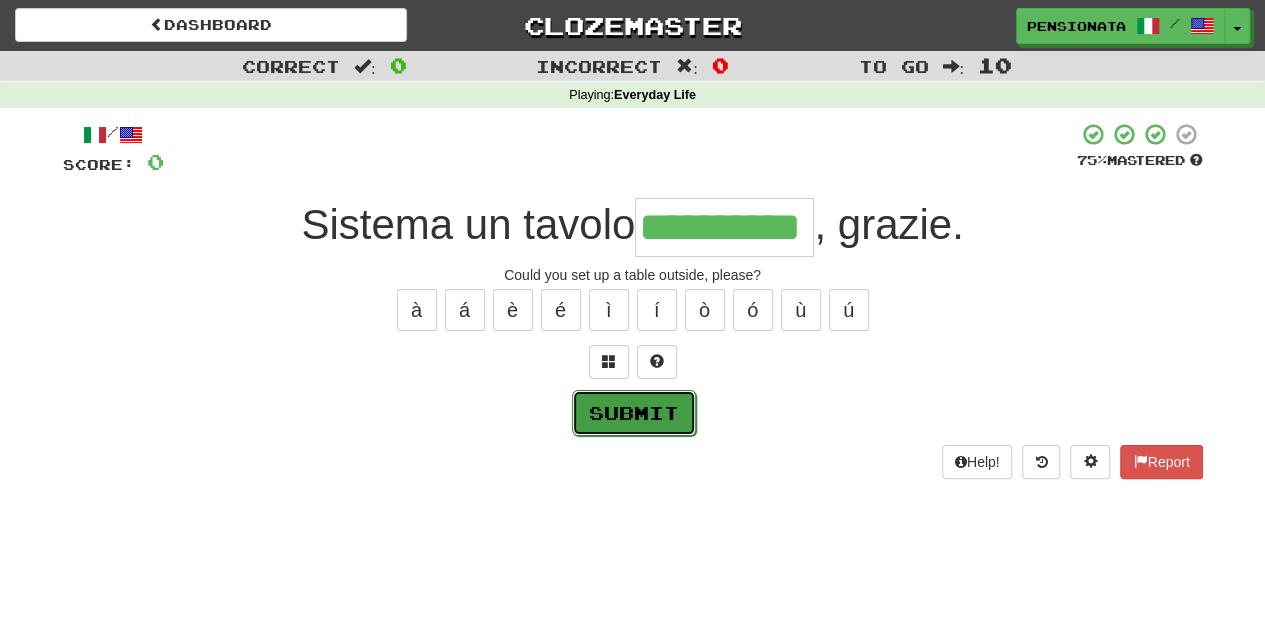click on "Submit" at bounding box center [634, 413] 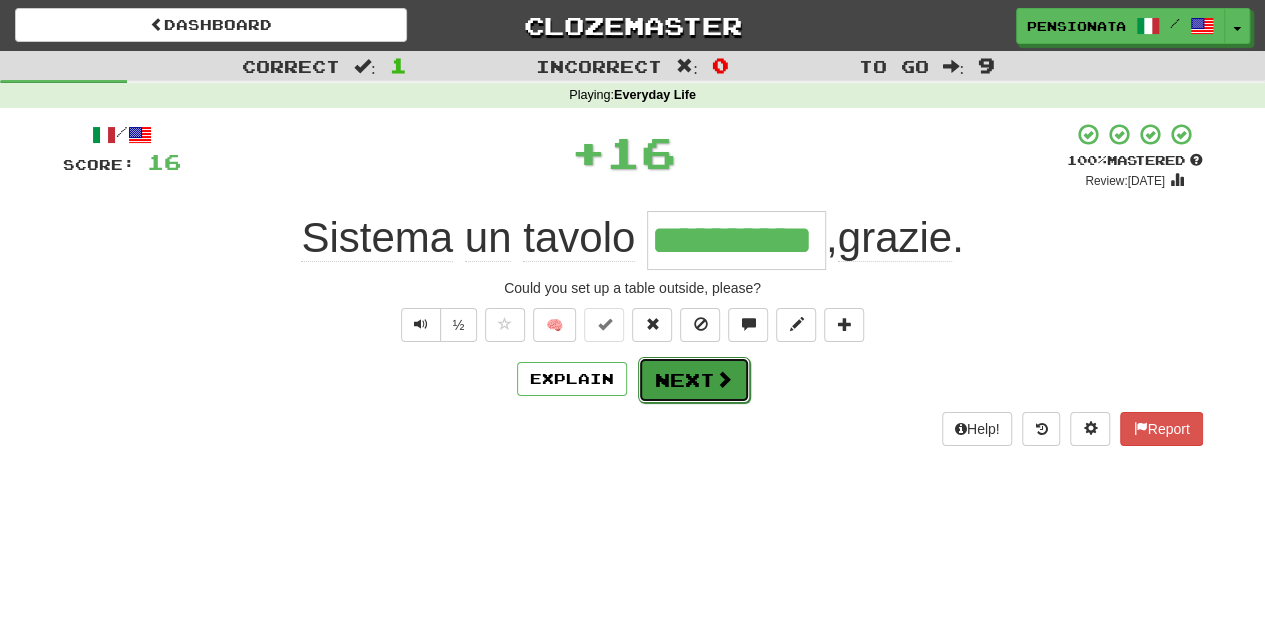 click on "Next" at bounding box center [694, 380] 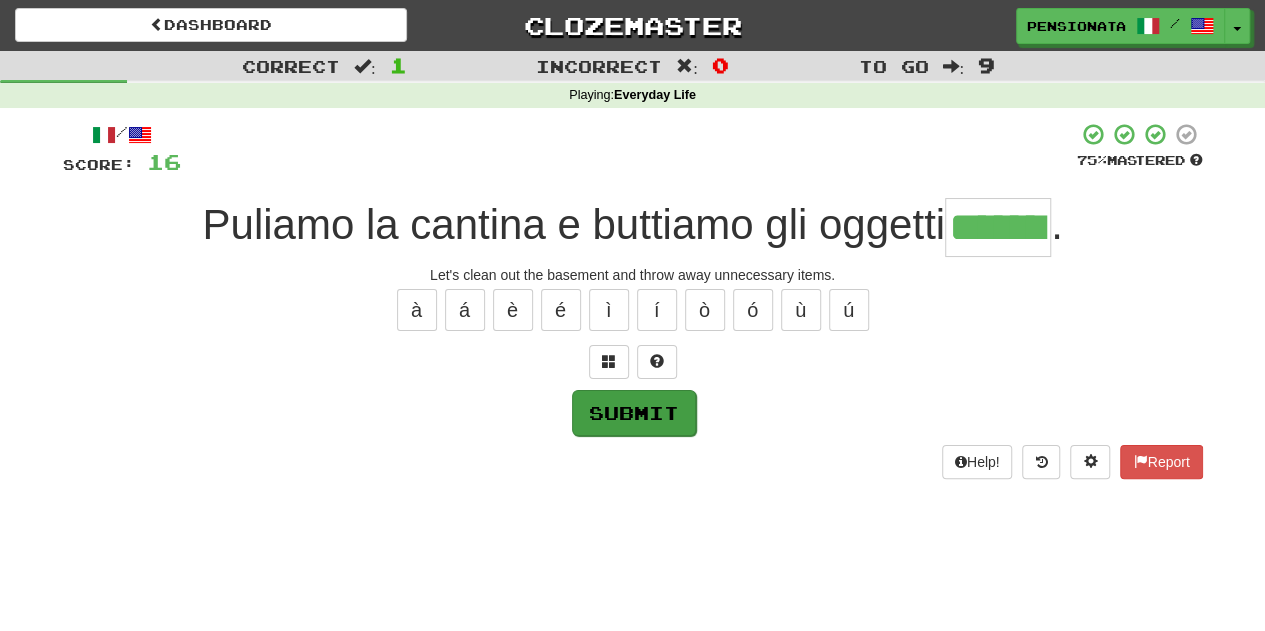 type on "*******" 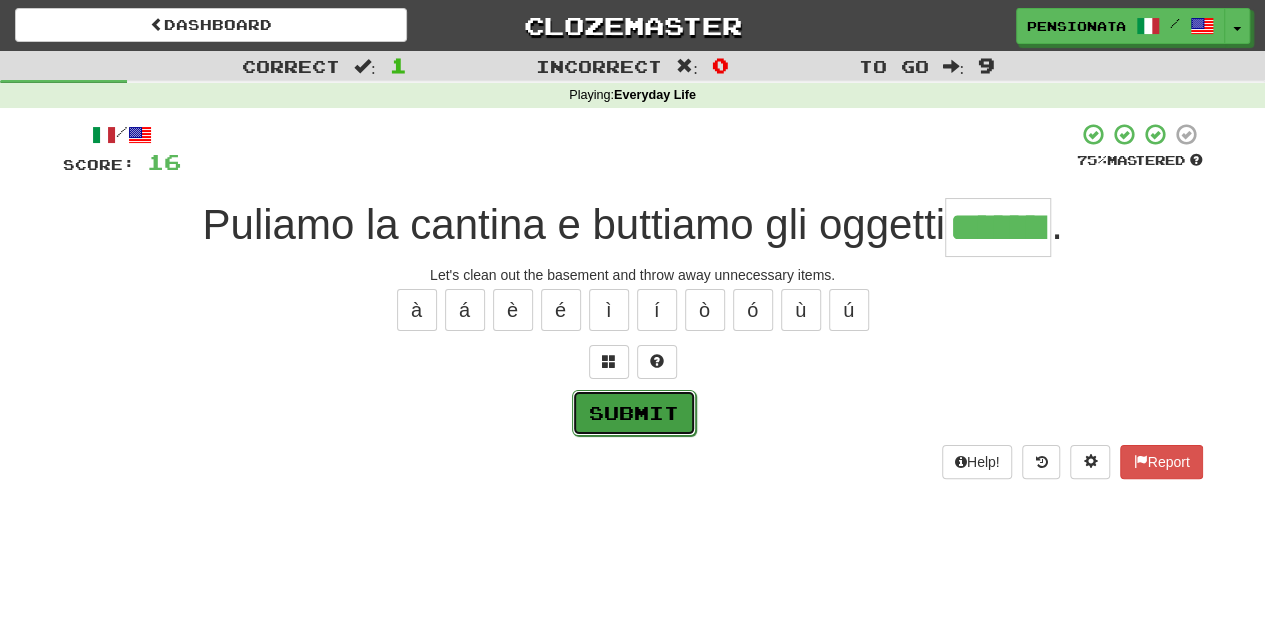 click on "Submit" at bounding box center (634, 413) 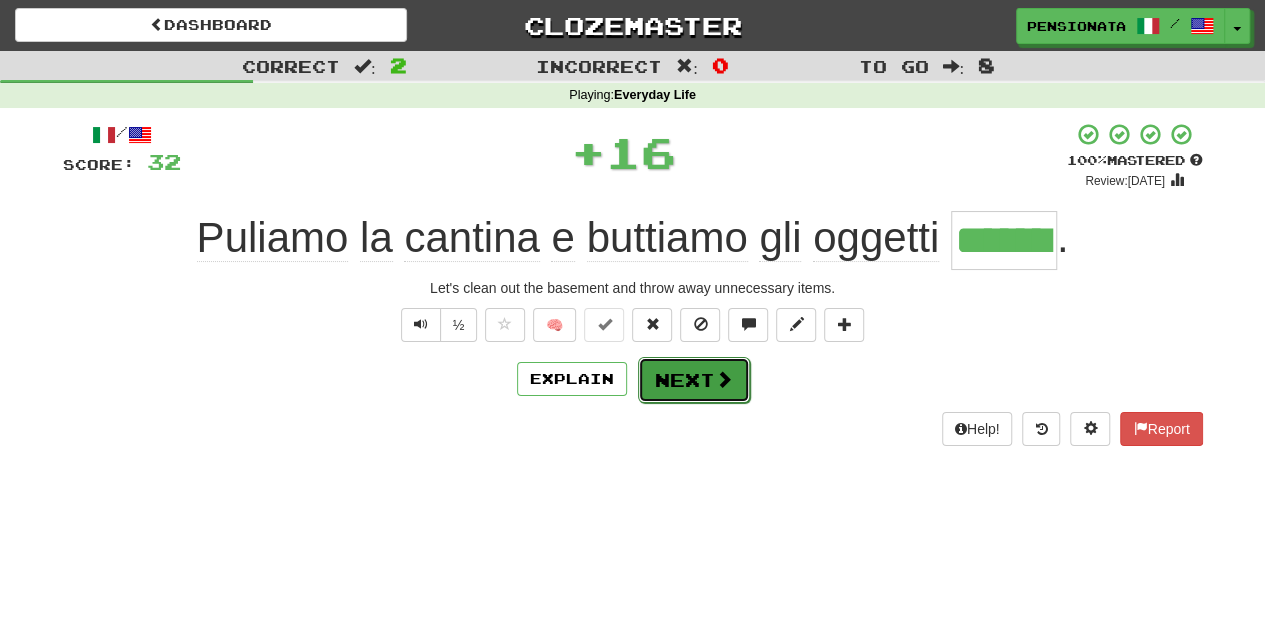 click on "Next" at bounding box center (694, 380) 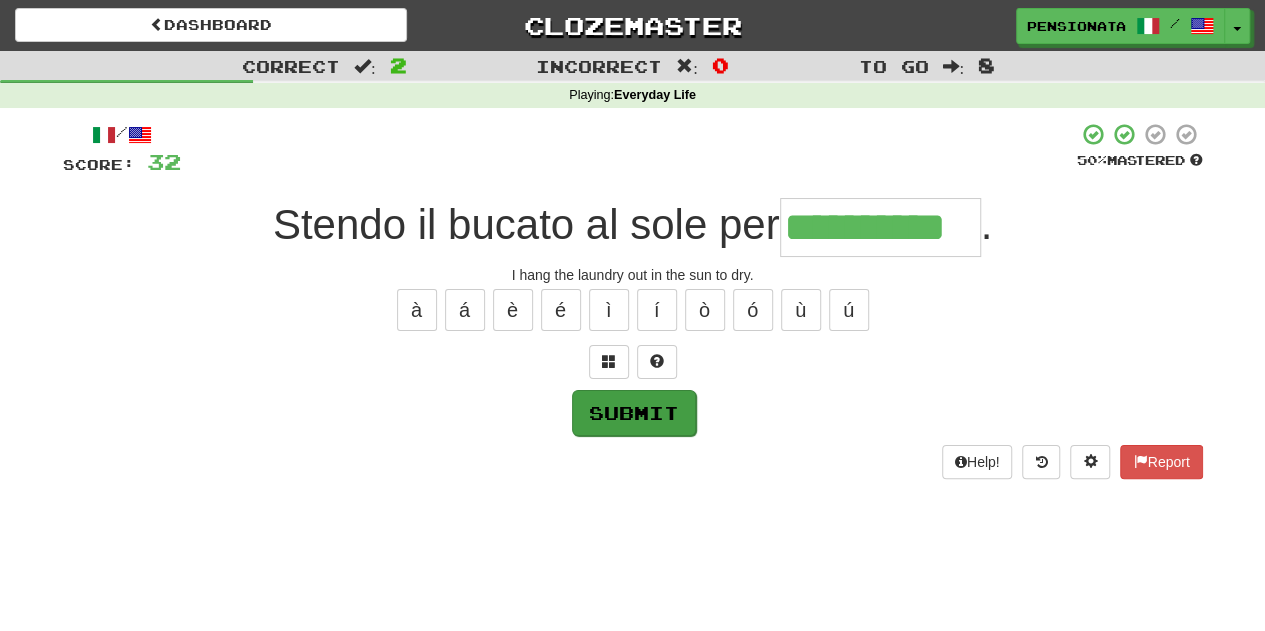 type on "**********" 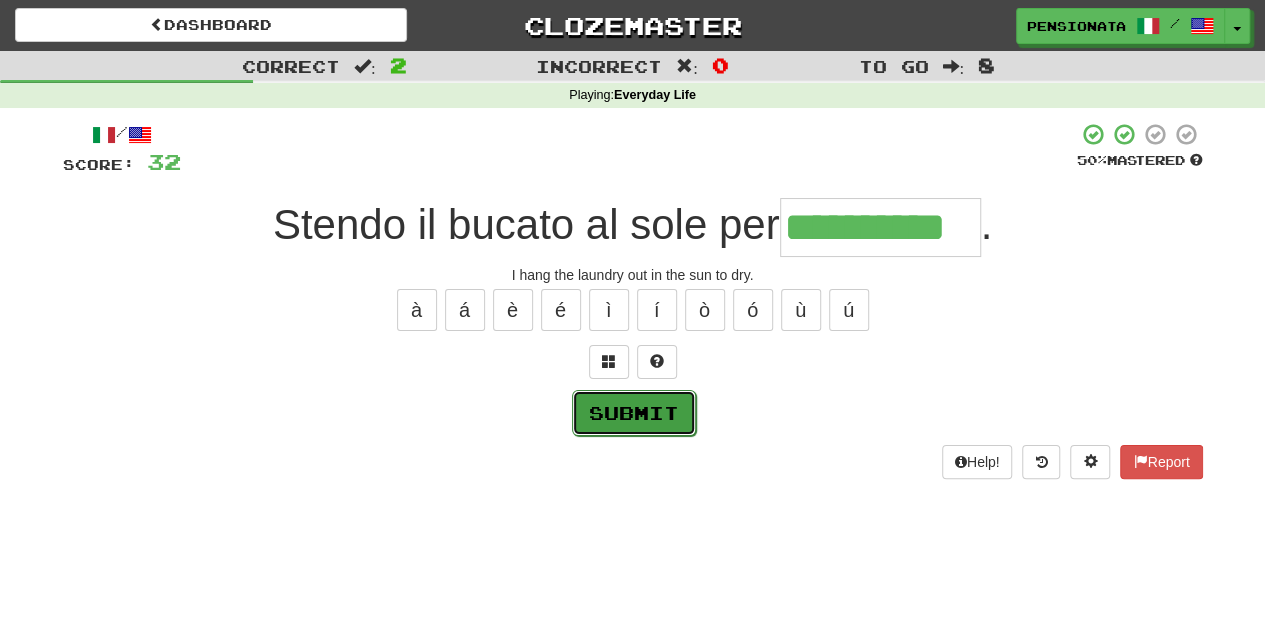 click on "Submit" at bounding box center [634, 413] 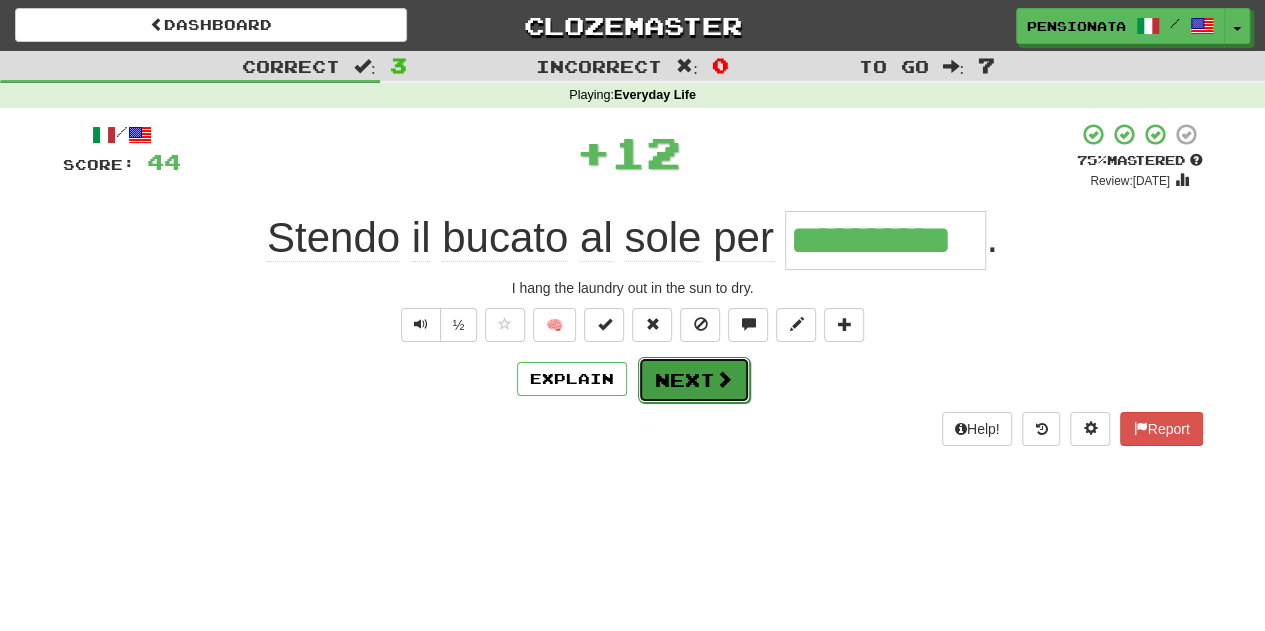 click on "Next" at bounding box center (694, 380) 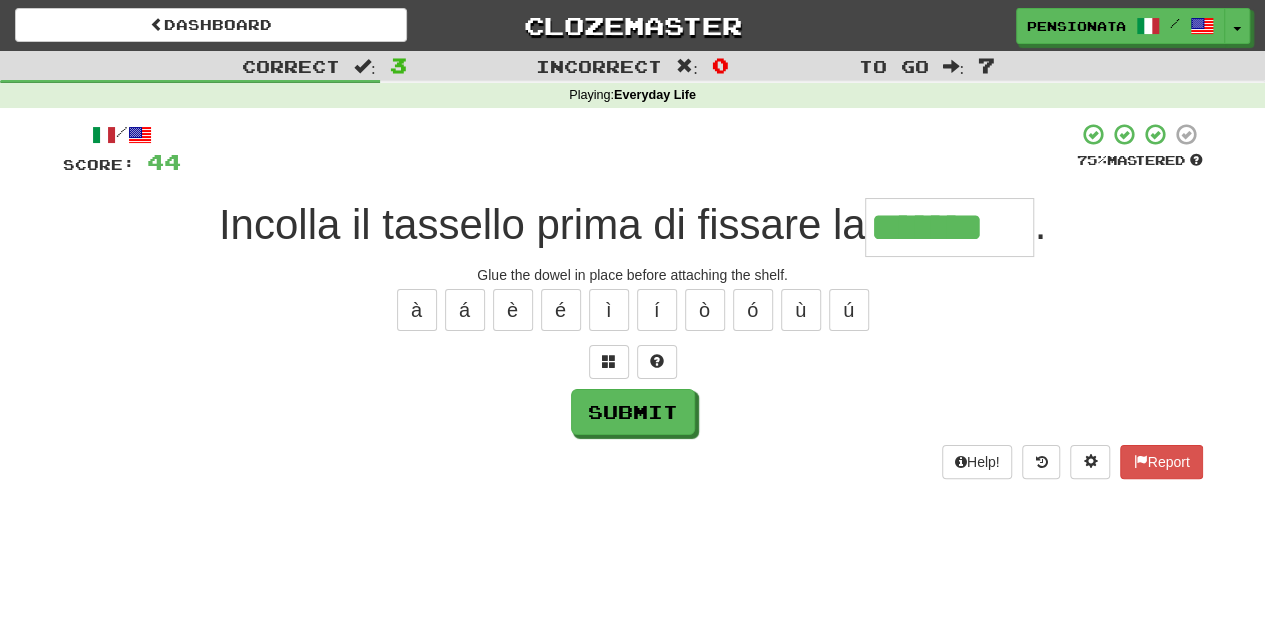 type on "*******" 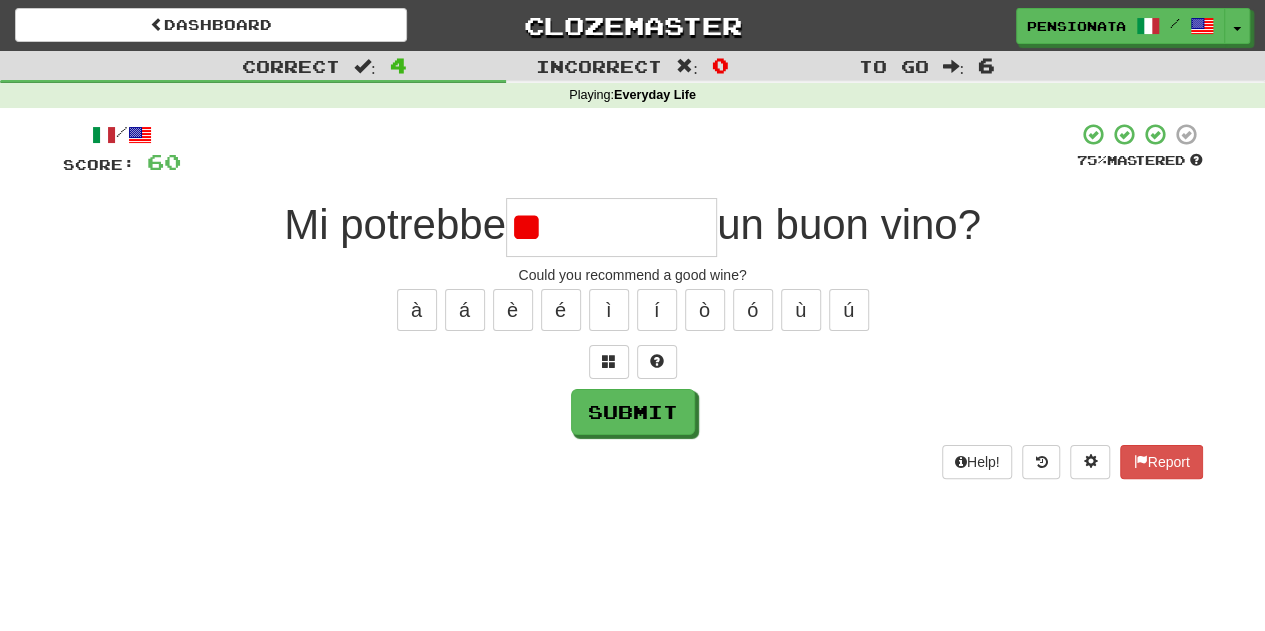type on "*" 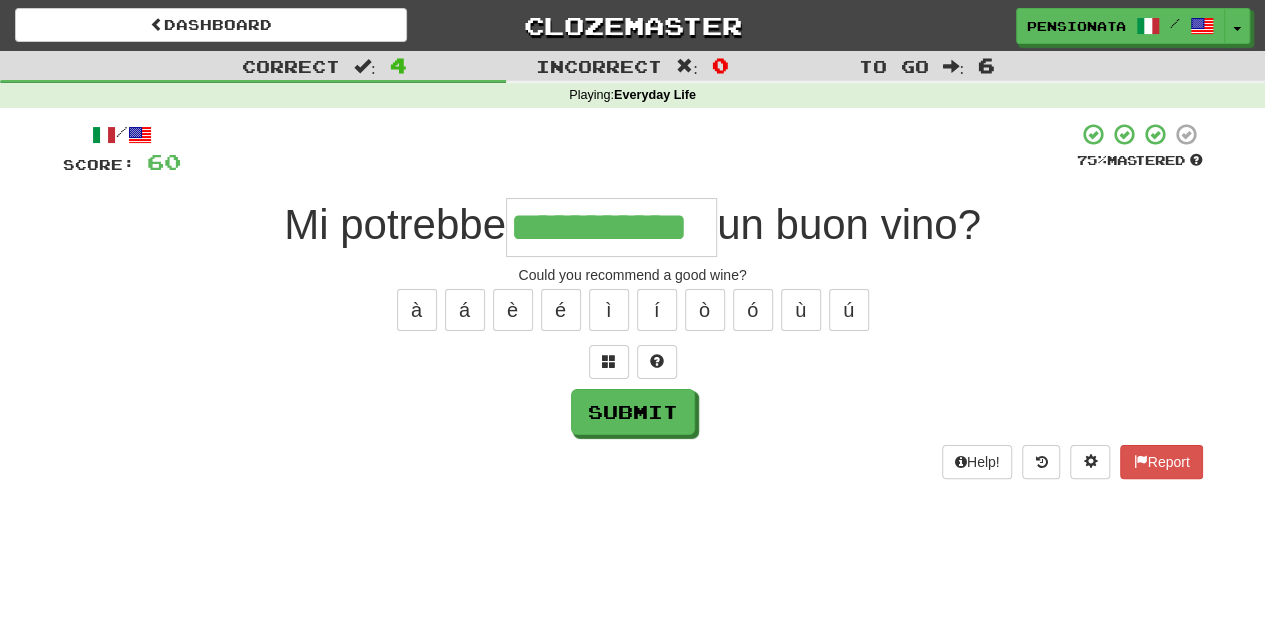 type 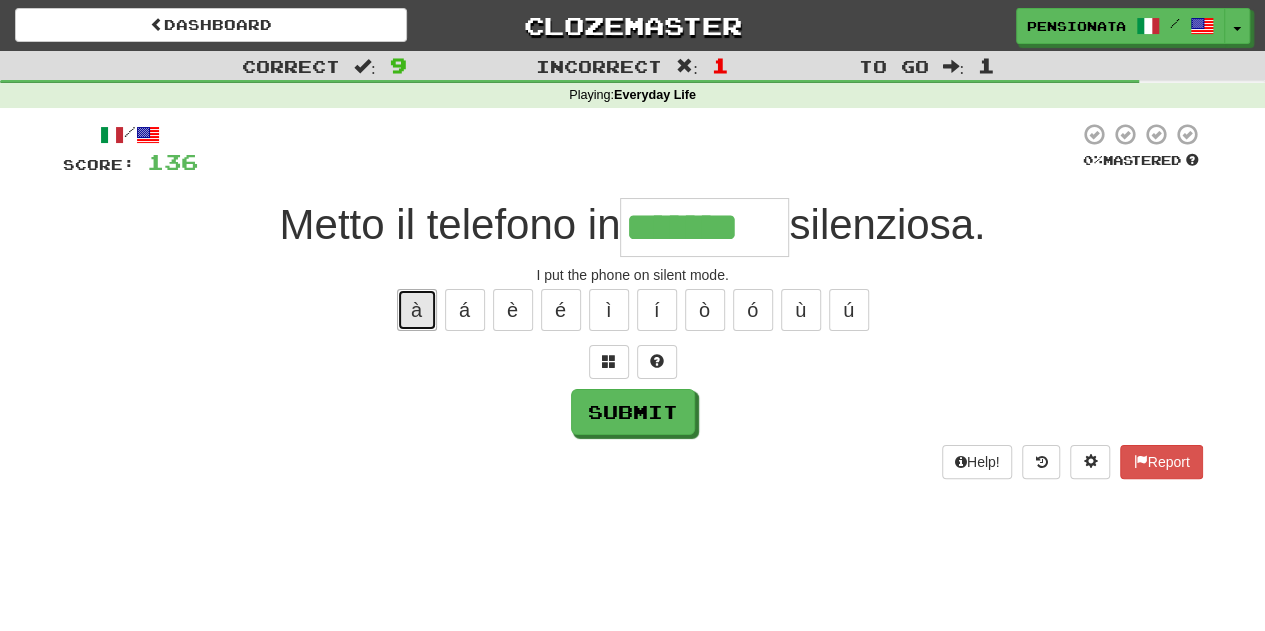 click on "à" at bounding box center [417, 310] 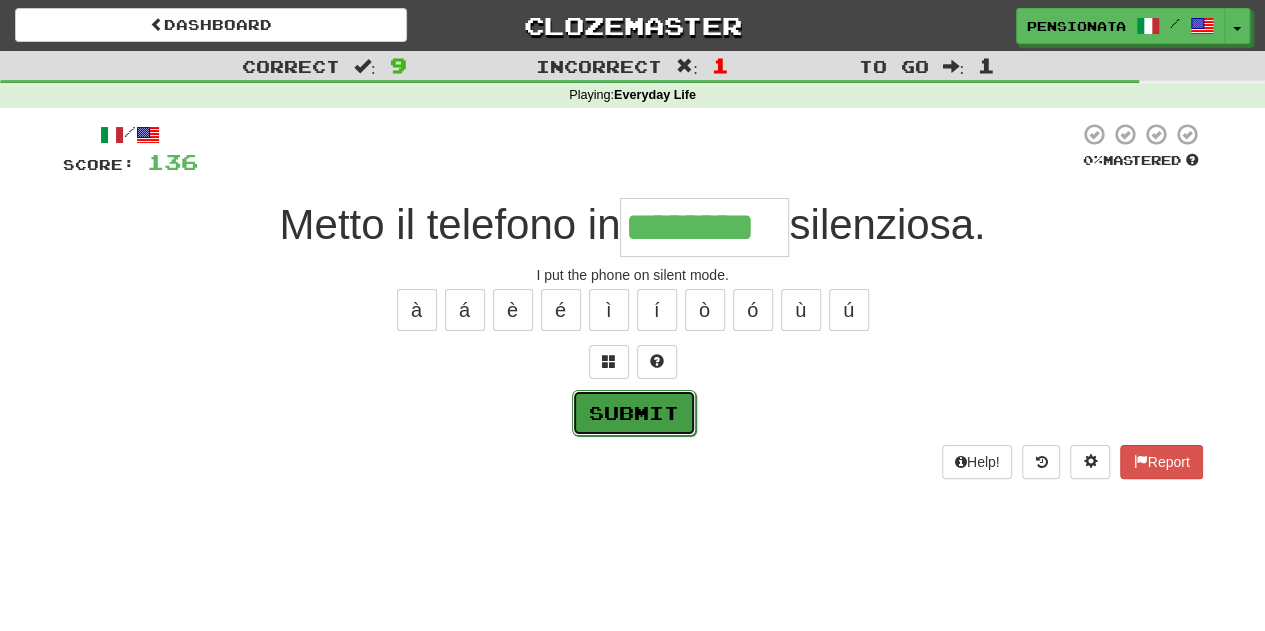 click on "Submit" at bounding box center [634, 413] 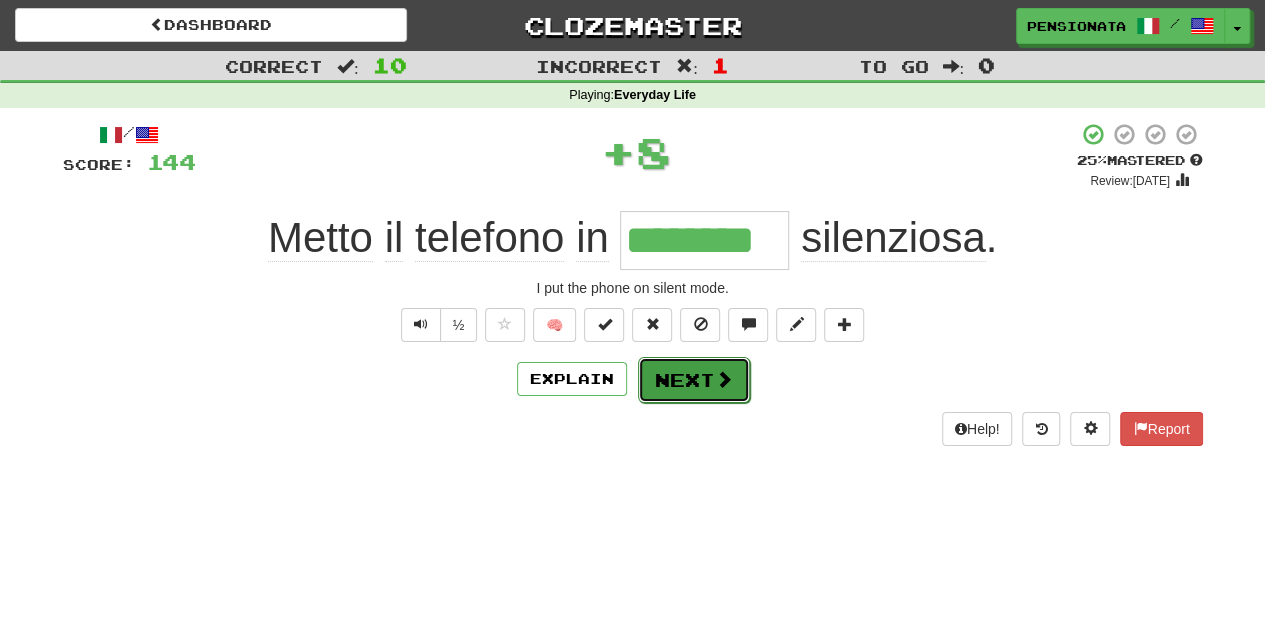 click at bounding box center (724, 379) 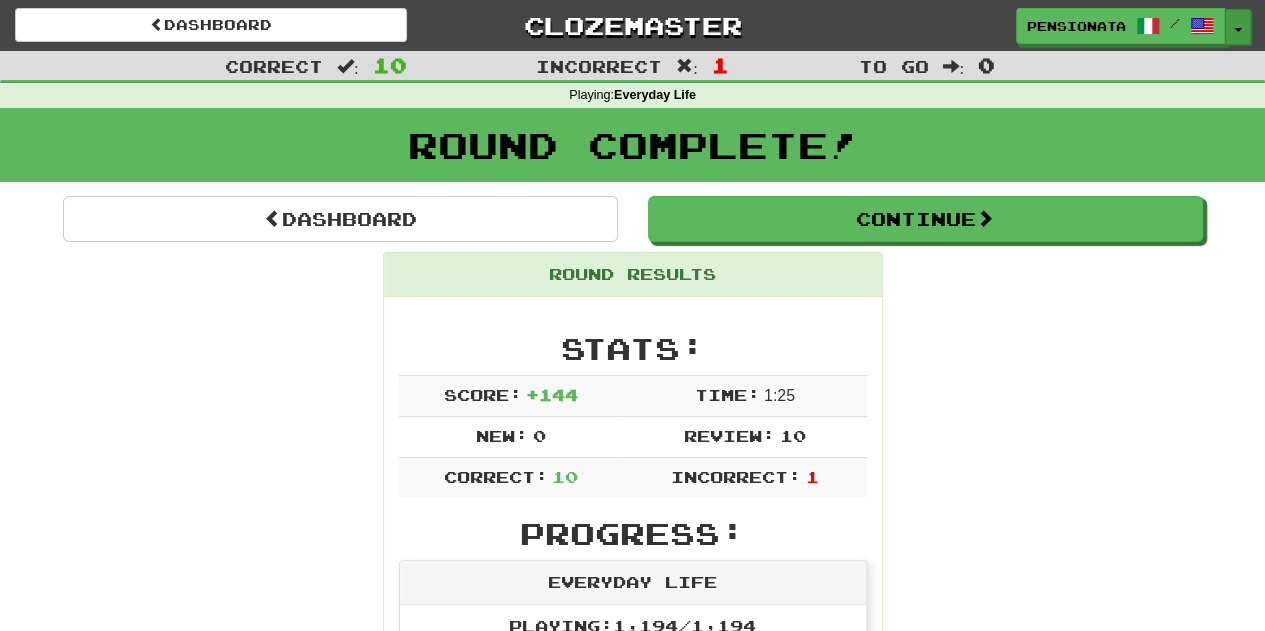 click at bounding box center (1238, 30) 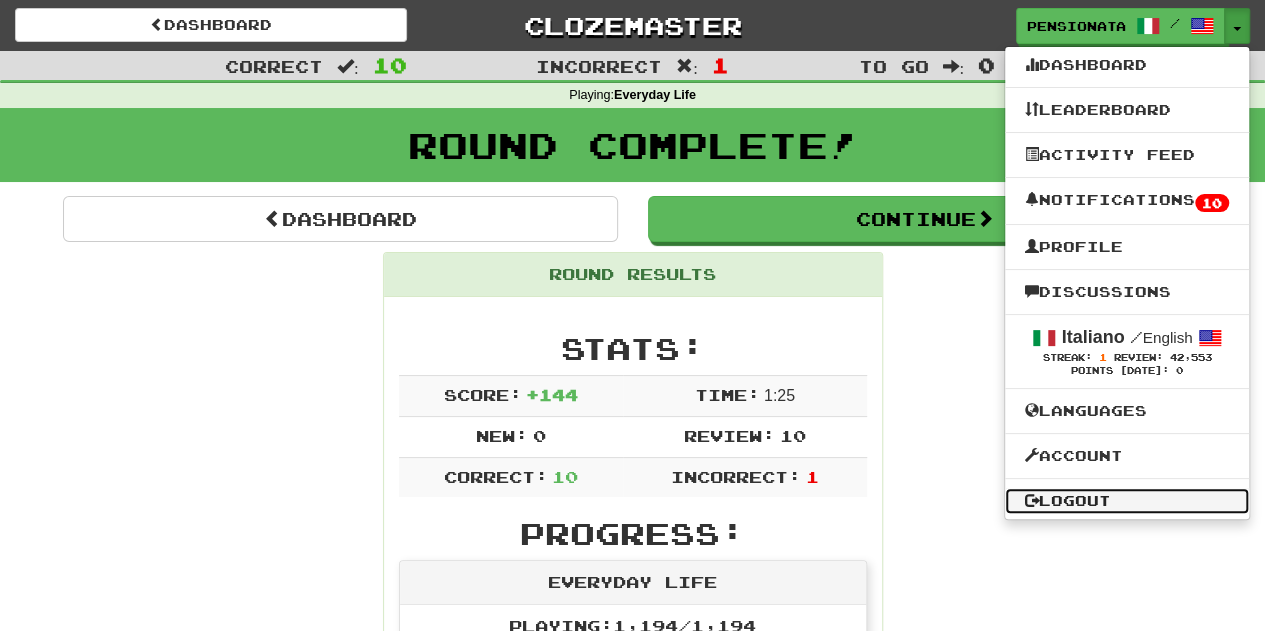 click on "Logout" at bounding box center (1127, 501) 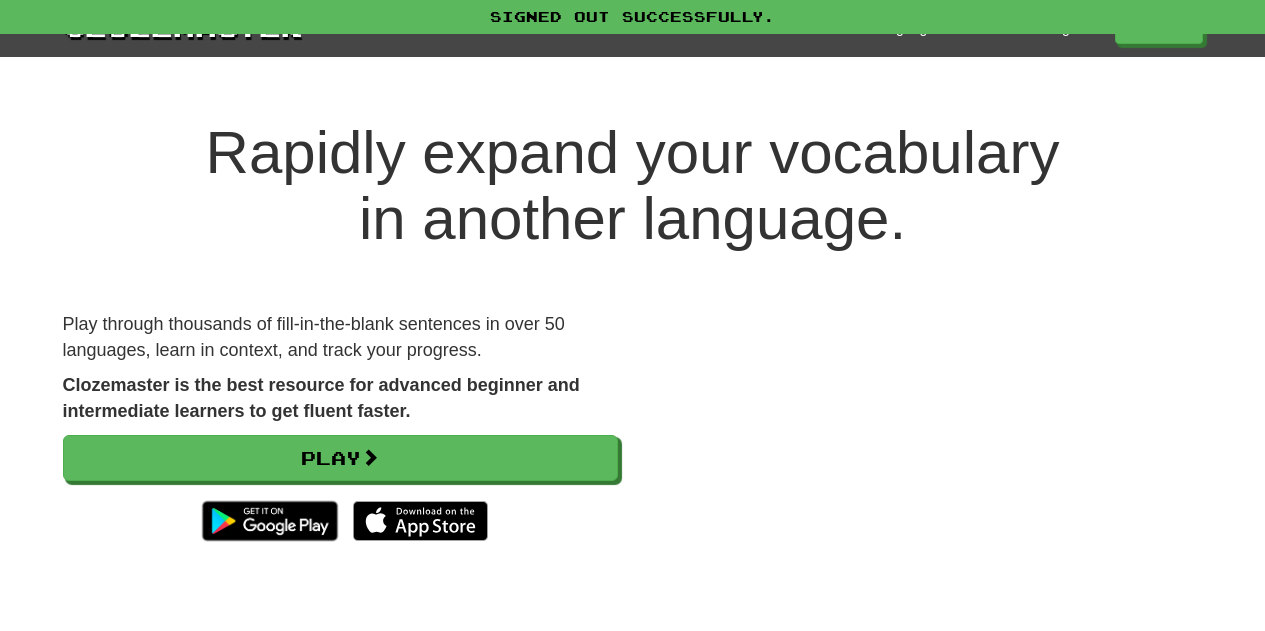 scroll, scrollTop: 0, scrollLeft: 0, axis: both 